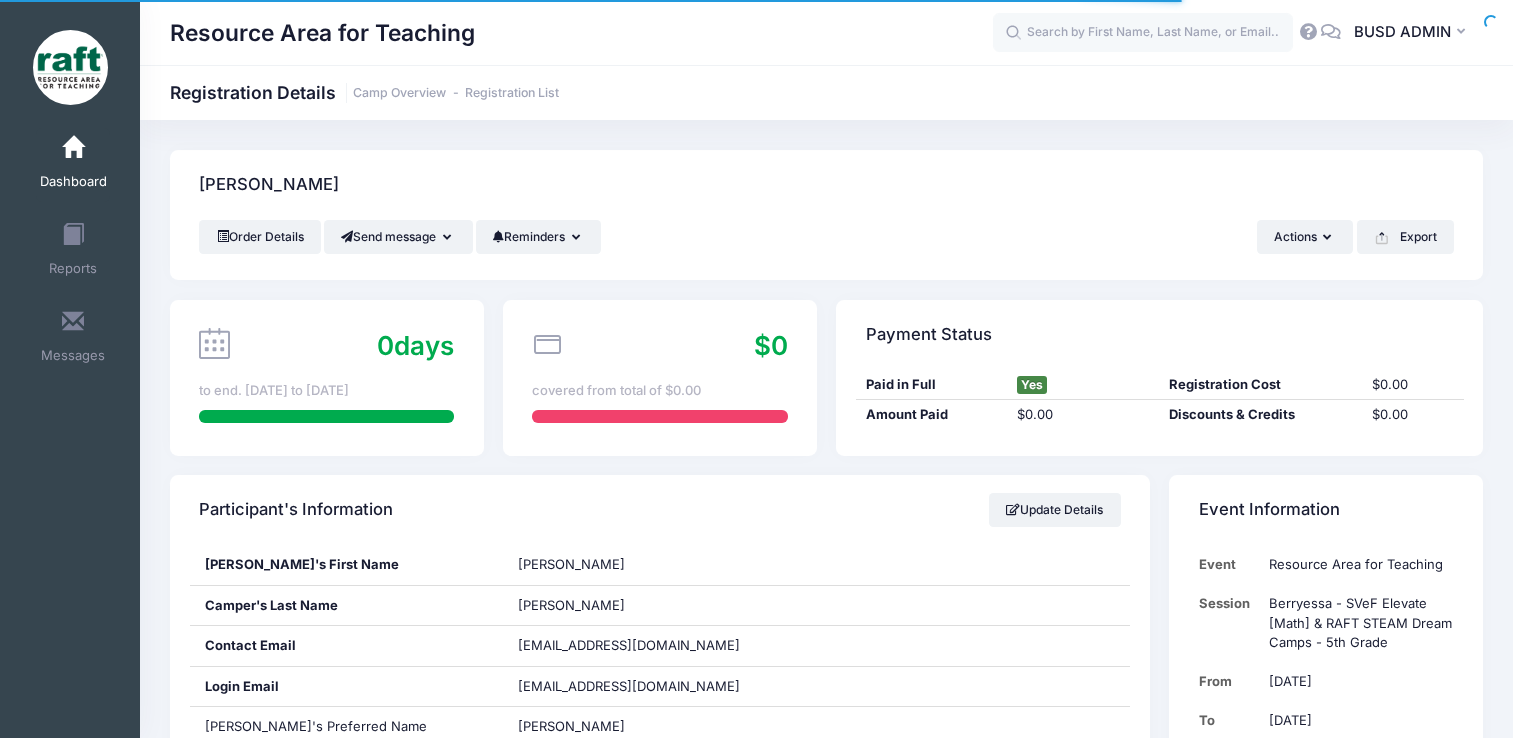 scroll, scrollTop: 552, scrollLeft: 0, axis: vertical 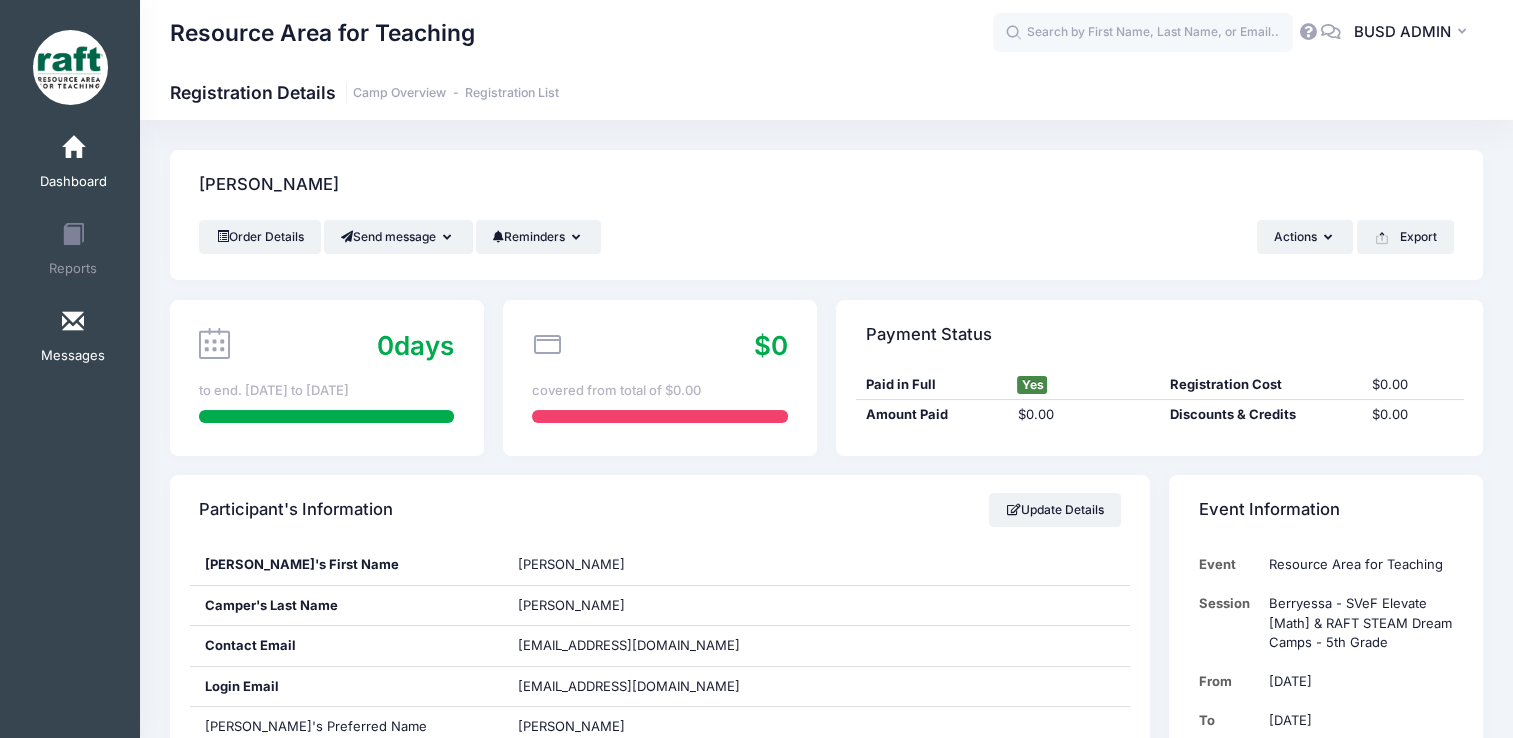 click on "Messages" at bounding box center (73, 356) 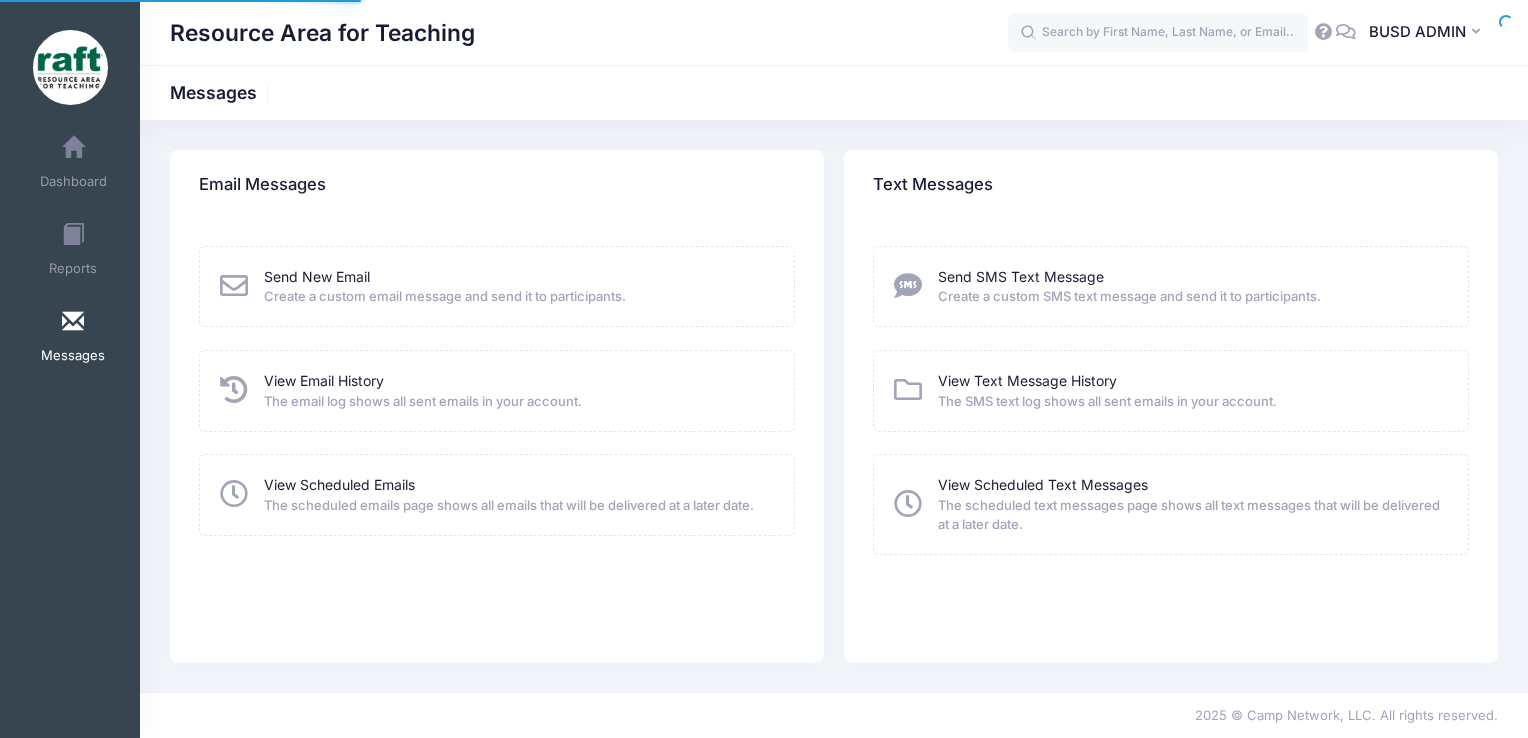 scroll, scrollTop: 0, scrollLeft: 0, axis: both 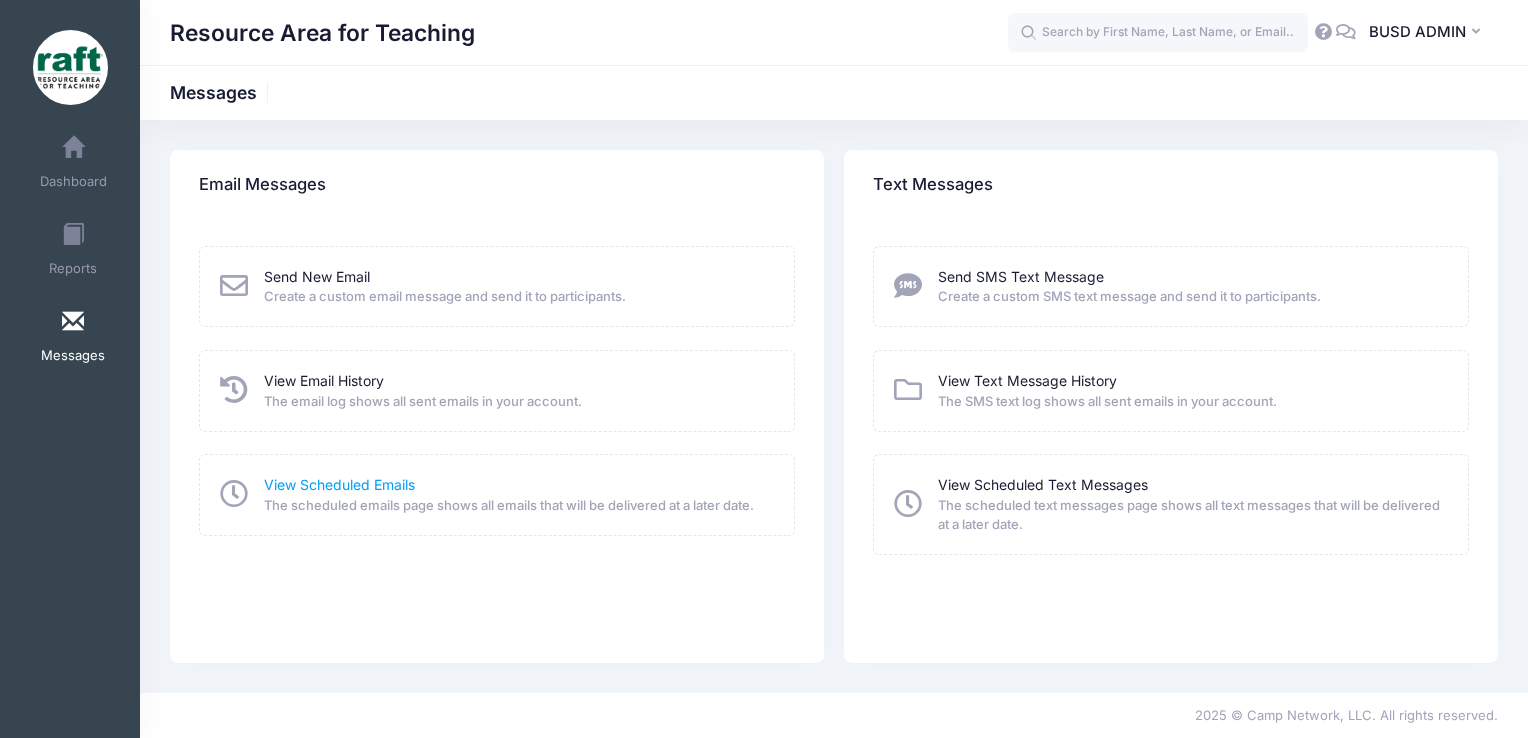 click on "View Scheduled Emails" at bounding box center [339, 484] 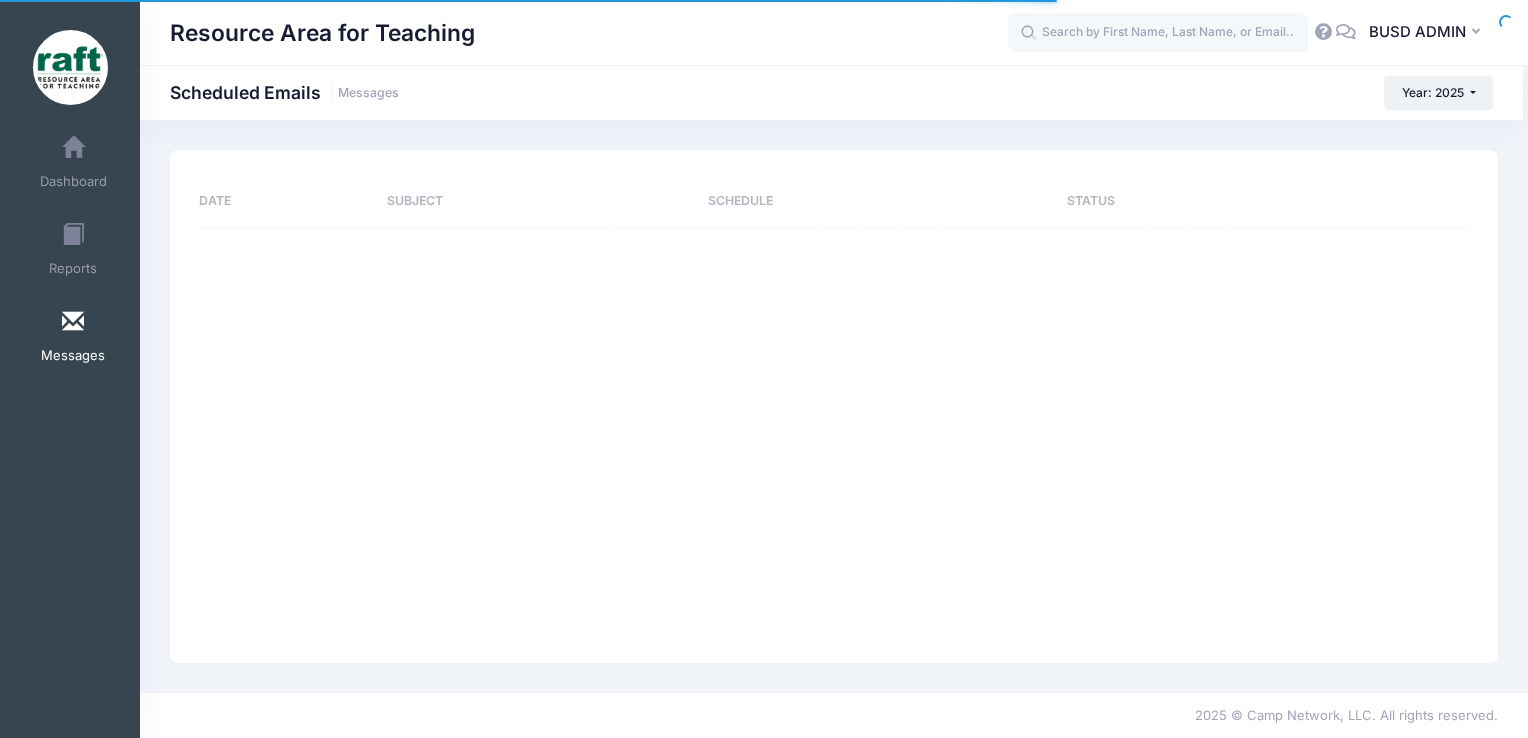 scroll, scrollTop: 0, scrollLeft: 0, axis: both 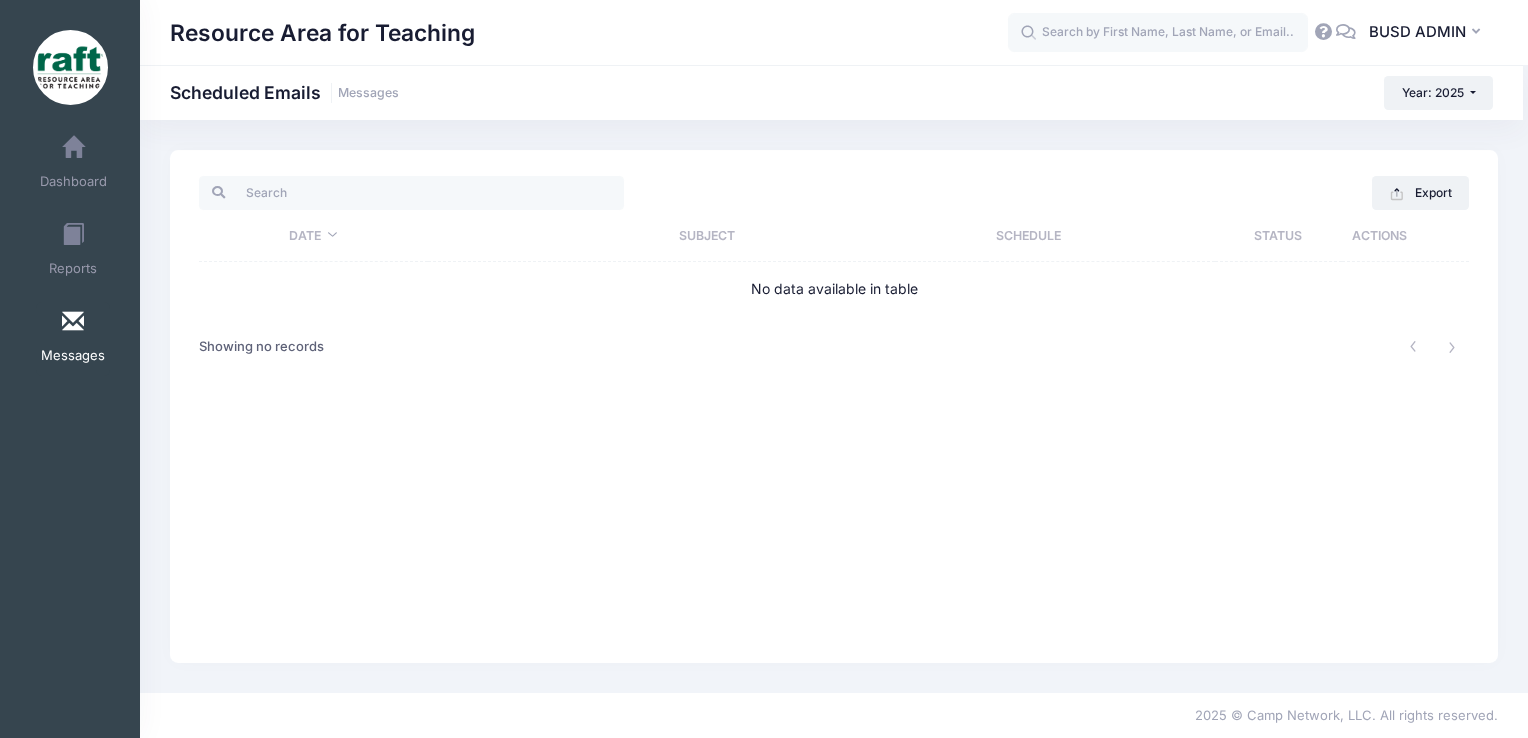 click at bounding box center (73, 322) 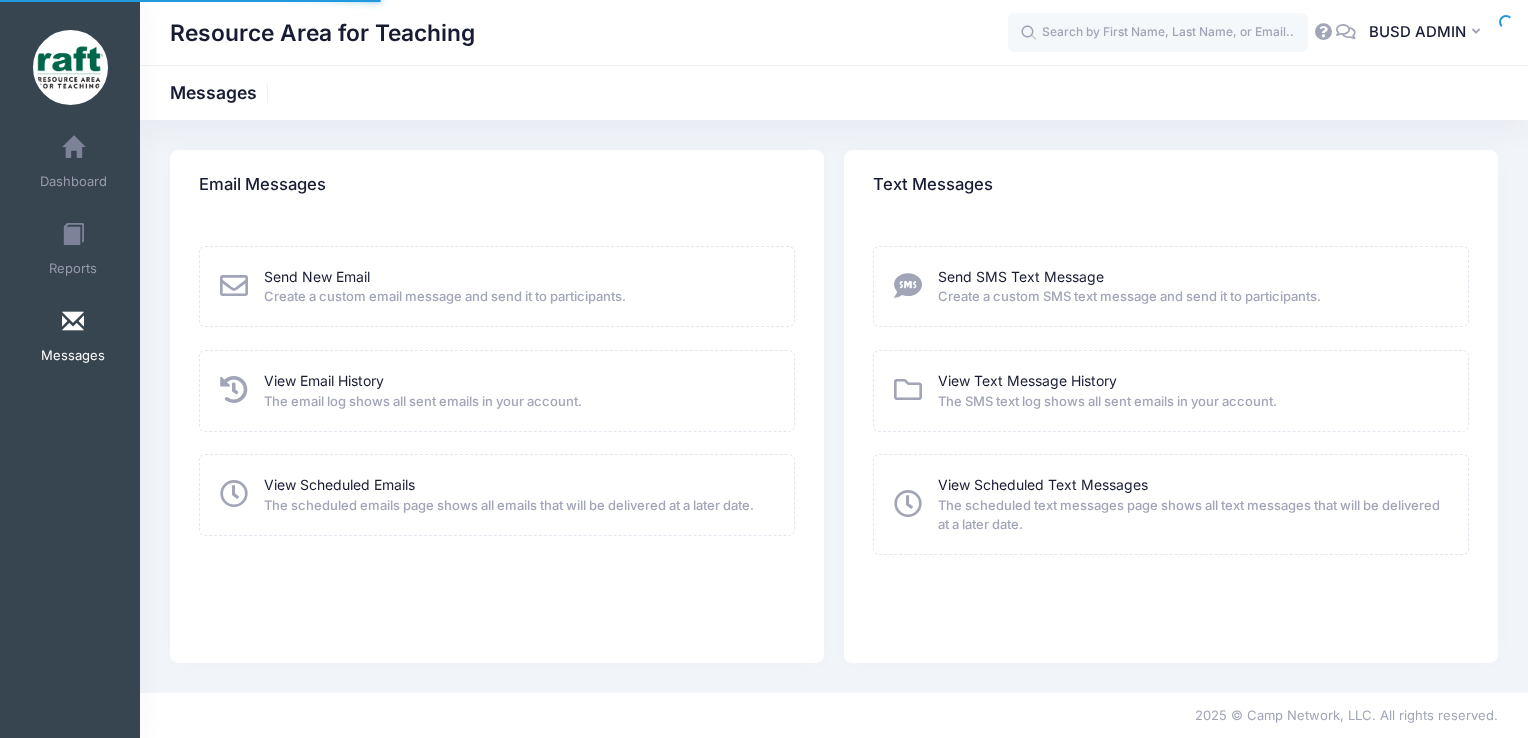 scroll, scrollTop: 0, scrollLeft: 0, axis: both 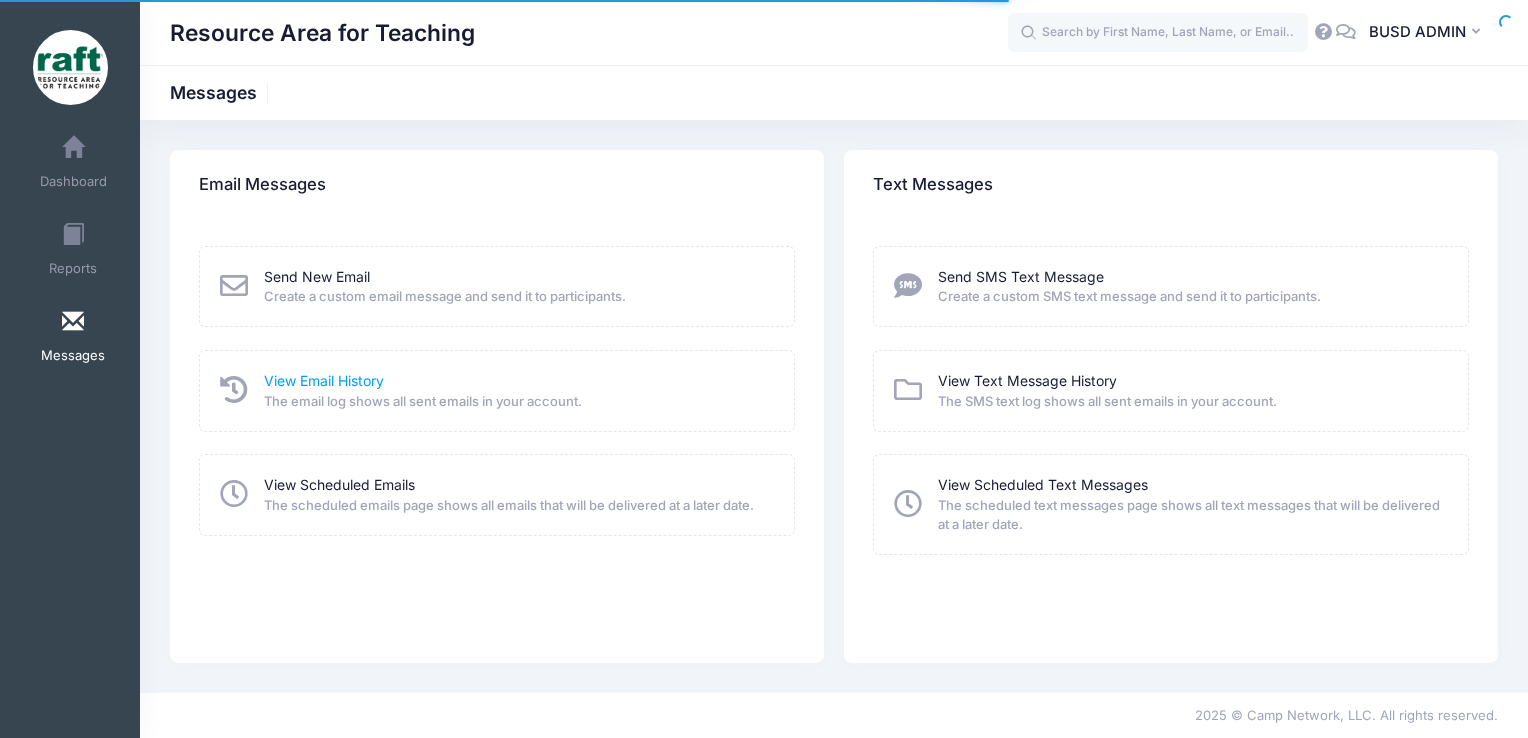 click on "View Email History" at bounding box center (324, 380) 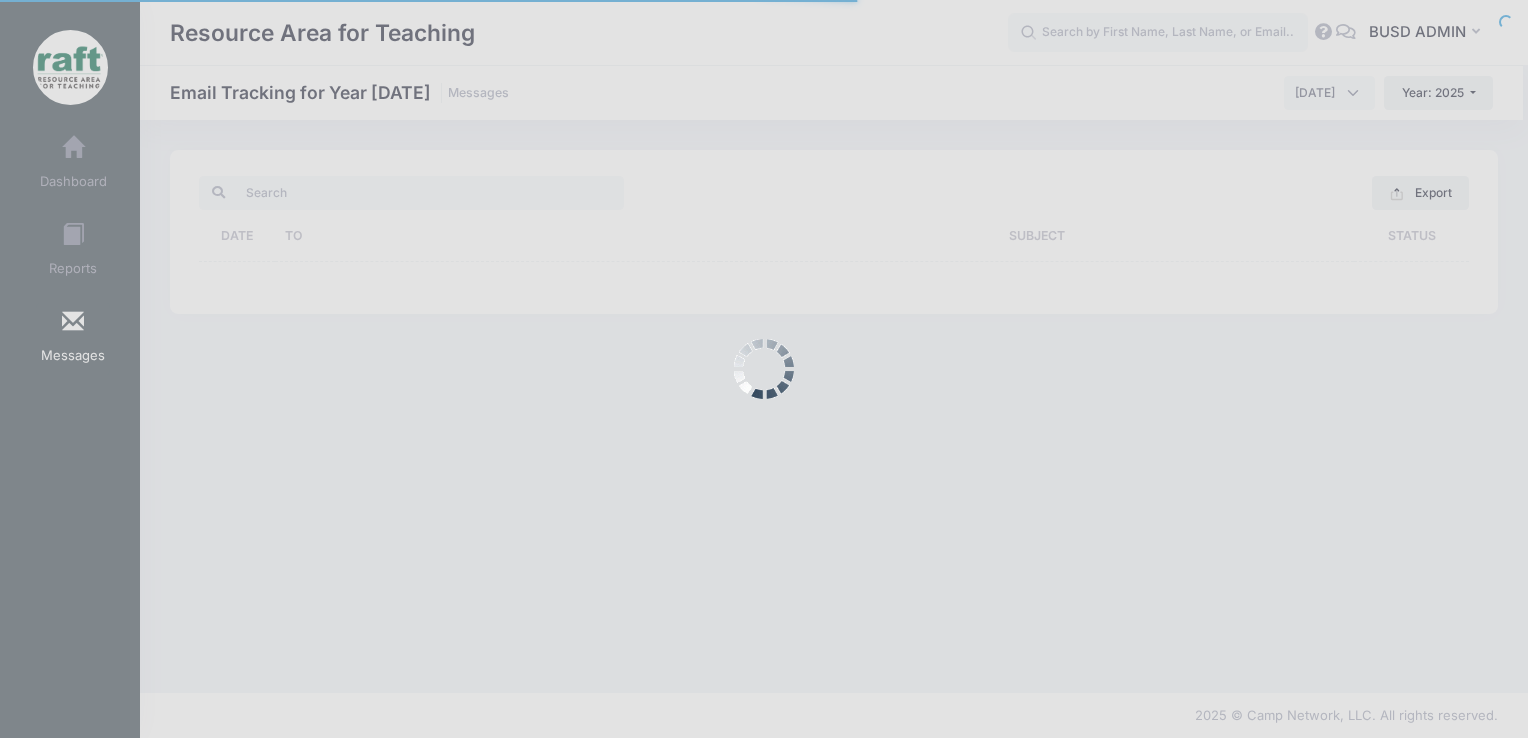 scroll, scrollTop: 0, scrollLeft: 0, axis: both 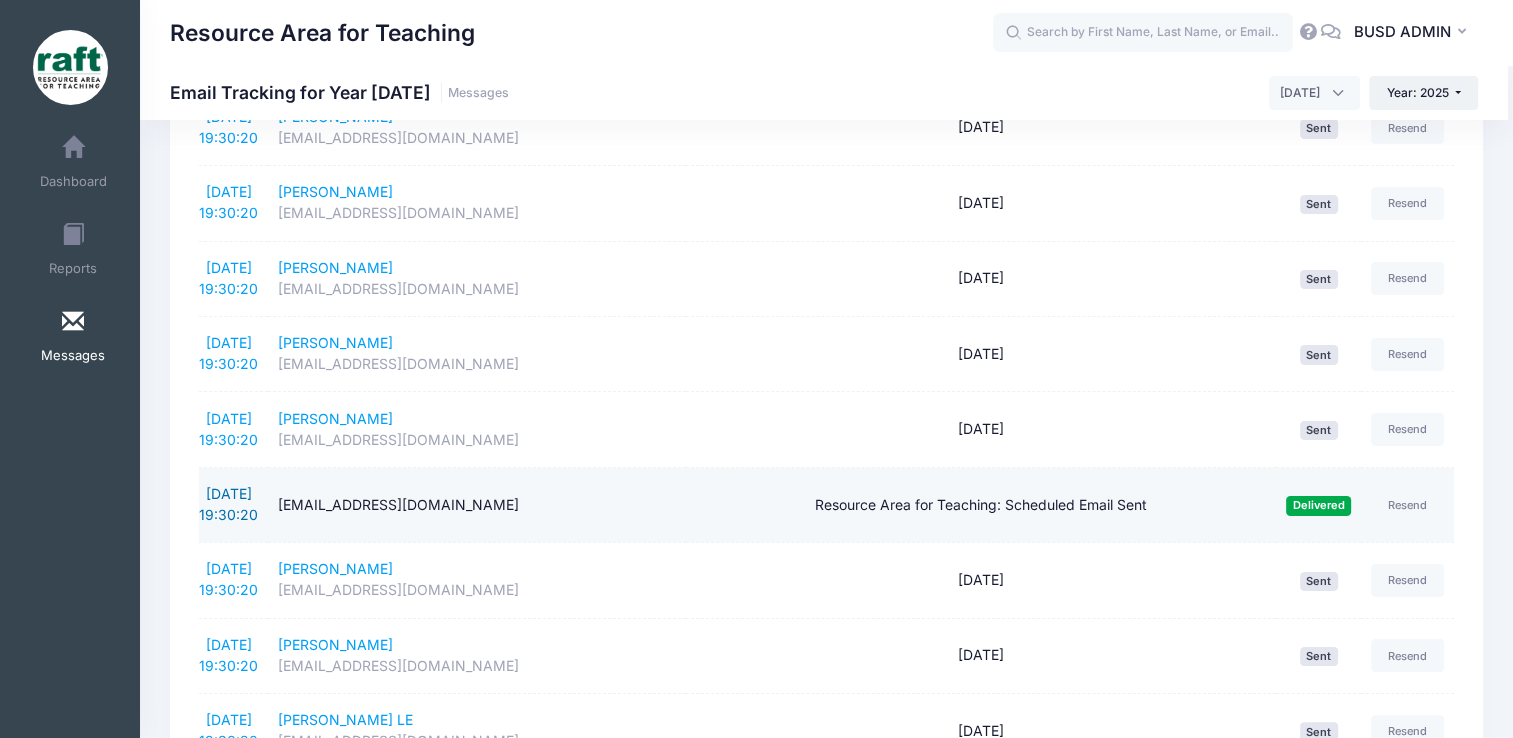 click on "[DATE] 19:30:20" at bounding box center [228, 504] 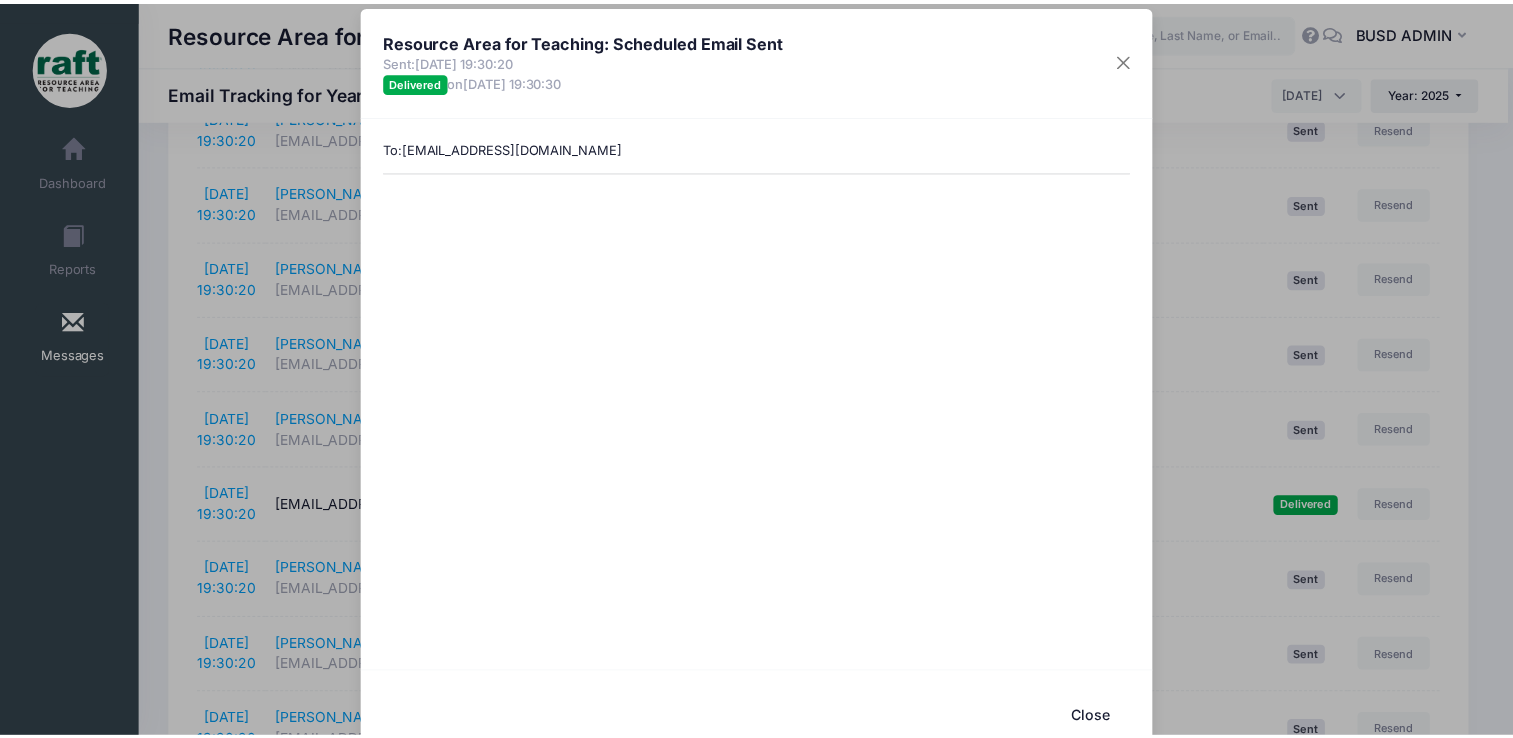 scroll, scrollTop: 2, scrollLeft: 0, axis: vertical 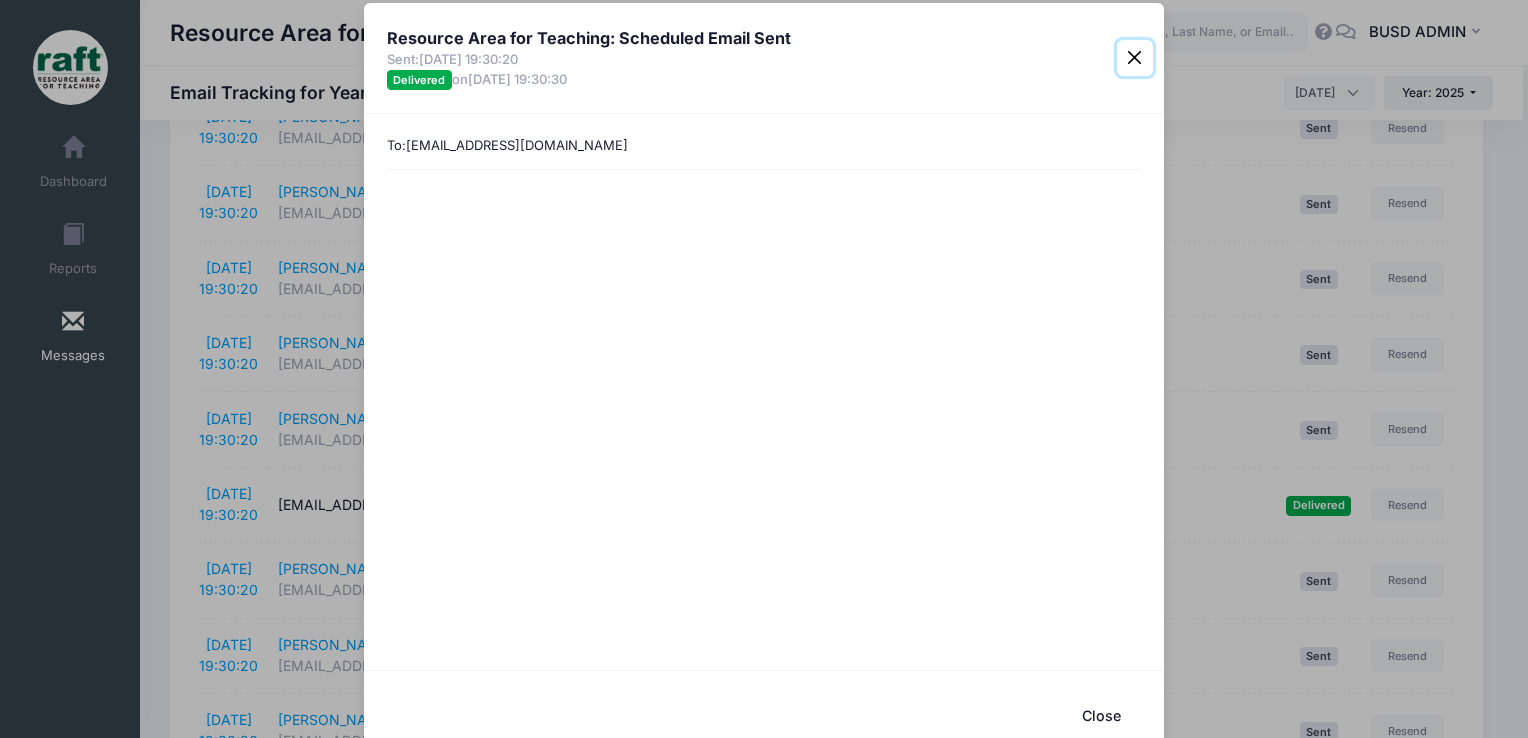 click at bounding box center (1135, 58) 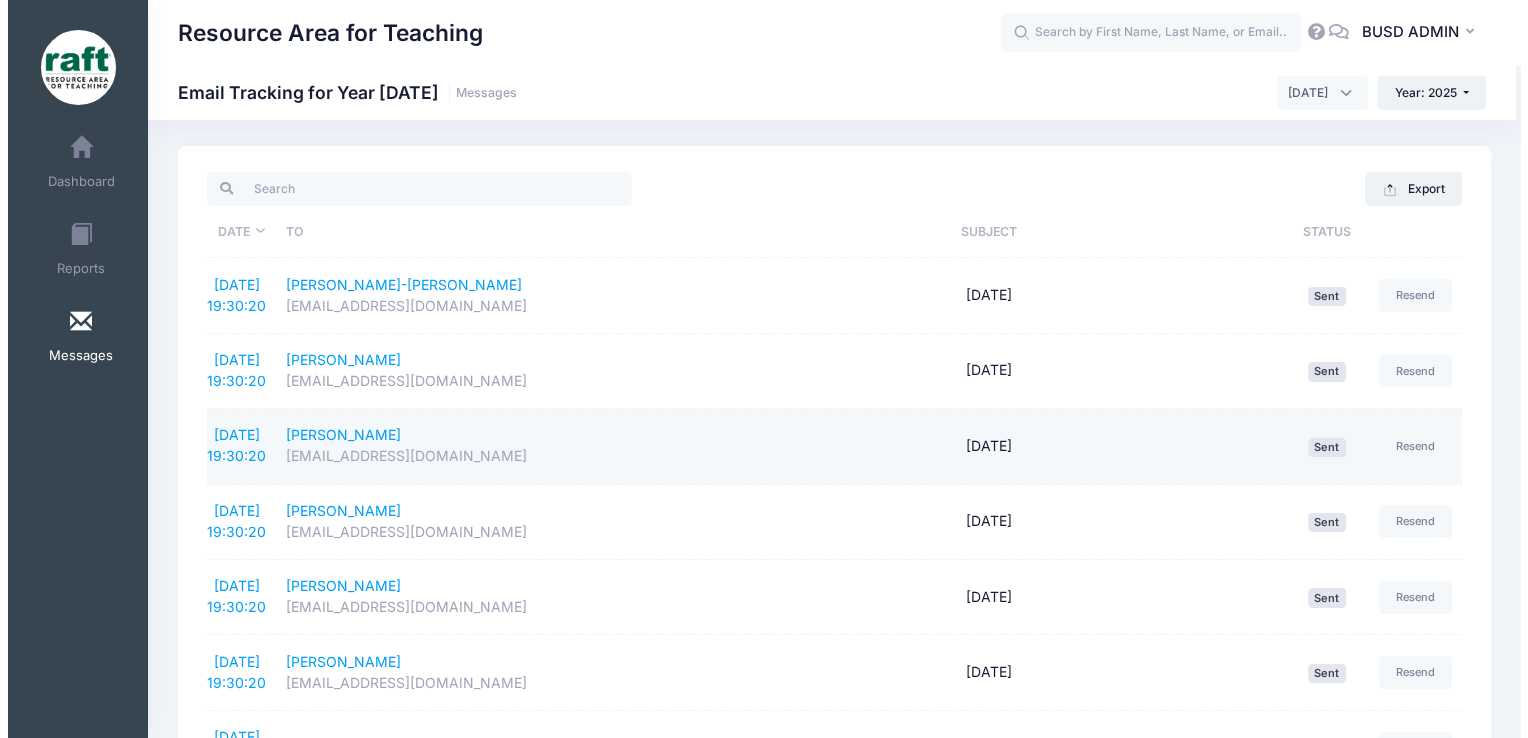 scroll, scrollTop: 5, scrollLeft: 0, axis: vertical 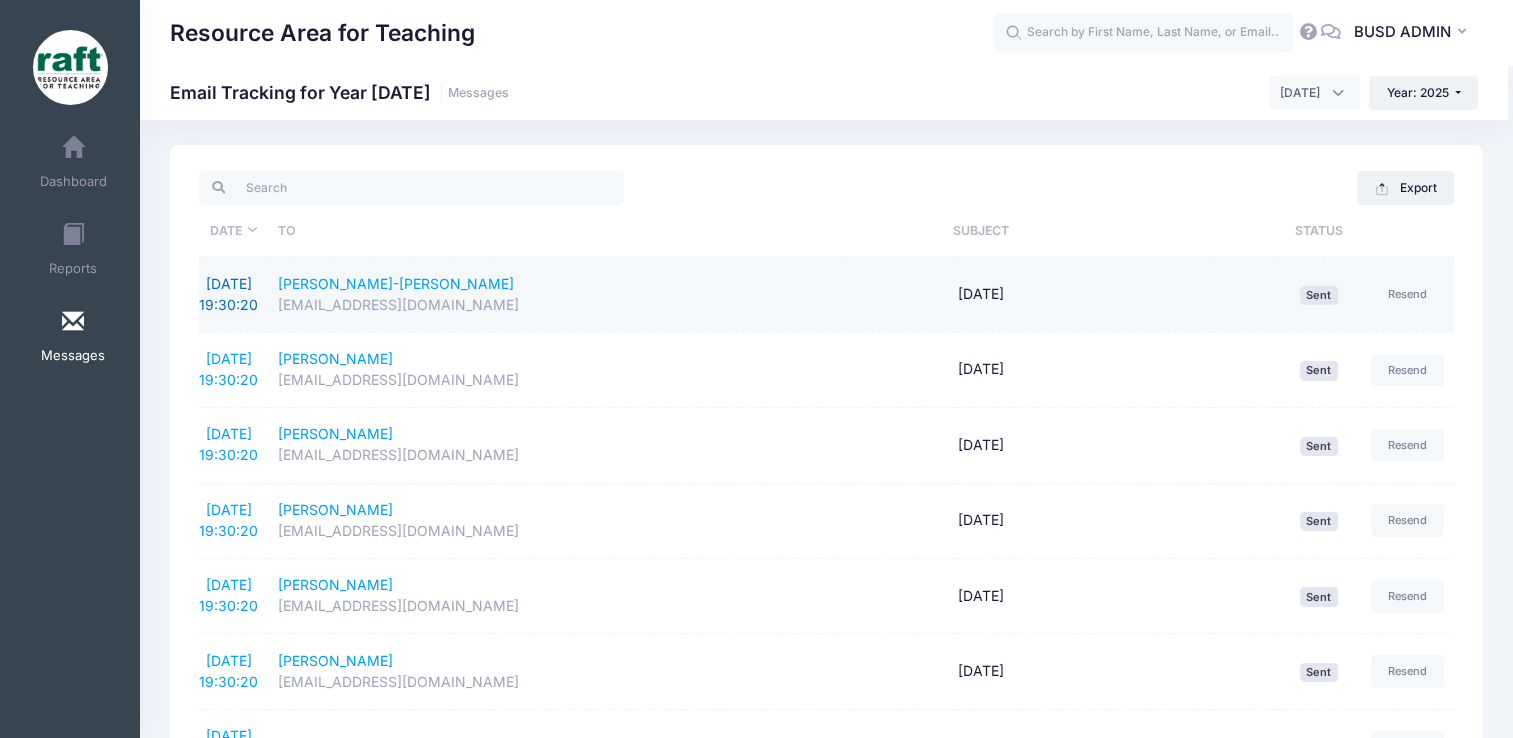 click on "7/17/2025 19:30:20" at bounding box center (228, 294) 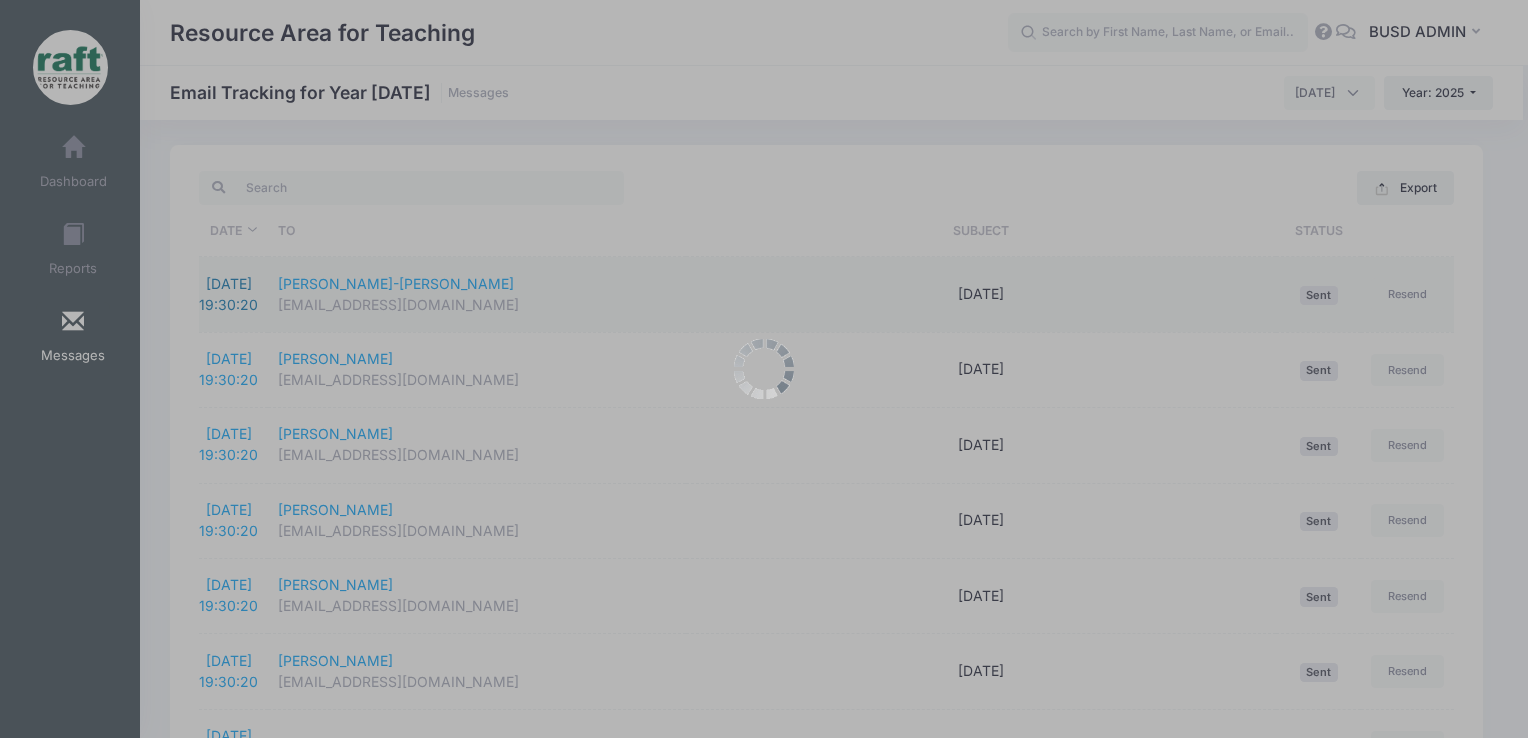 scroll, scrollTop: 0, scrollLeft: 0, axis: both 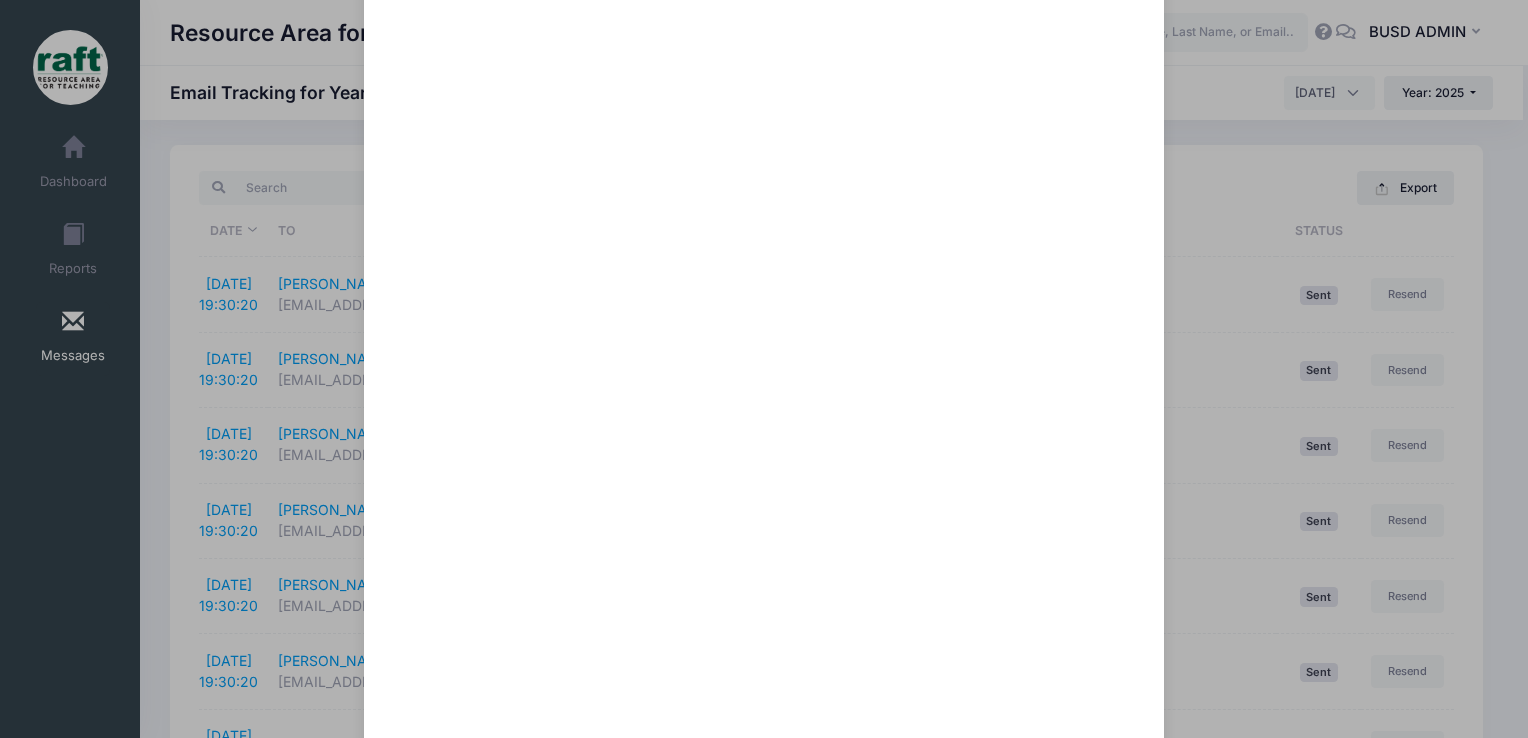 click on "Friday
Sent:  7/17/2025 19:30:19
Sent  on  12/31/1969 20:00:00
To:
Cc: <steamcamp@raft.net>
Close" at bounding box center [764, 369] 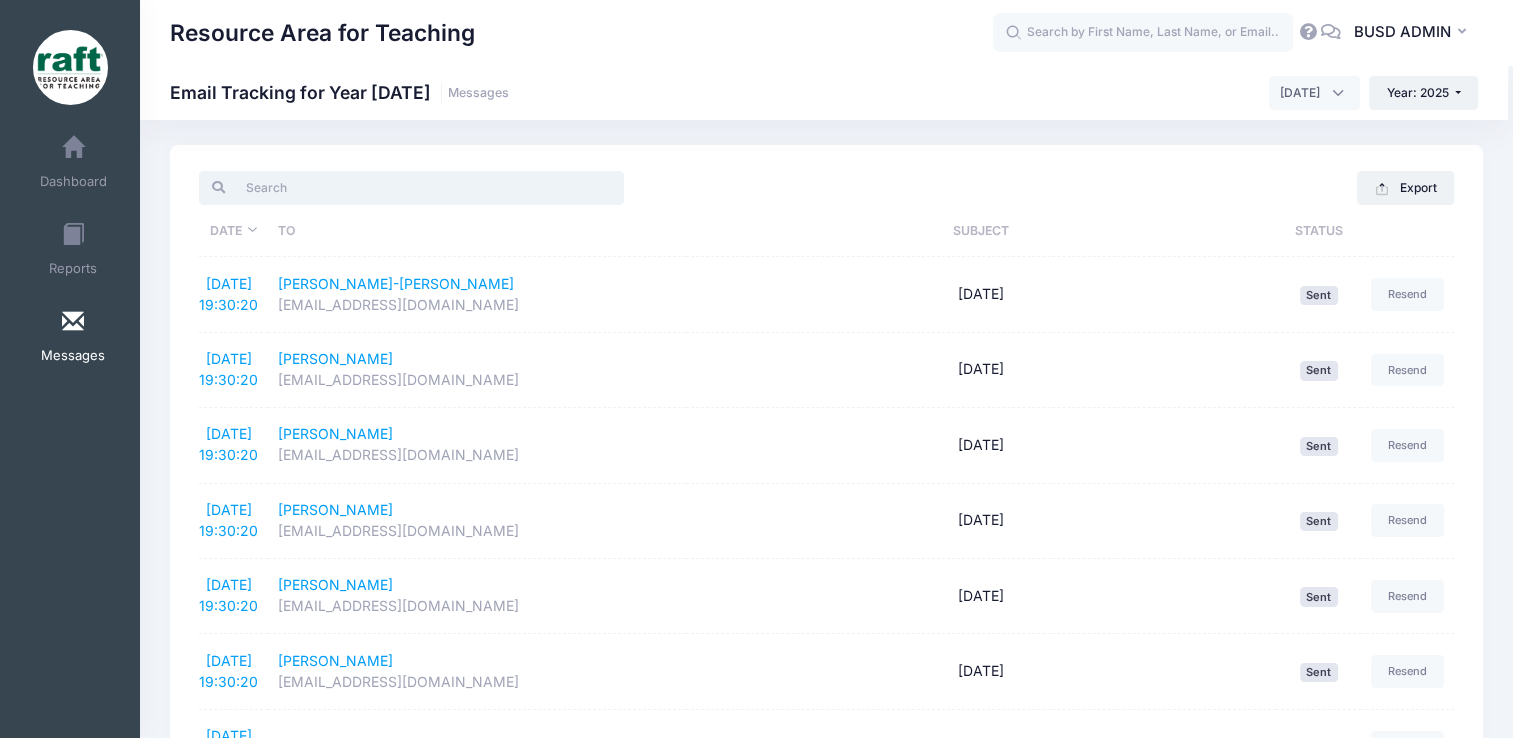click at bounding box center [411, 188] 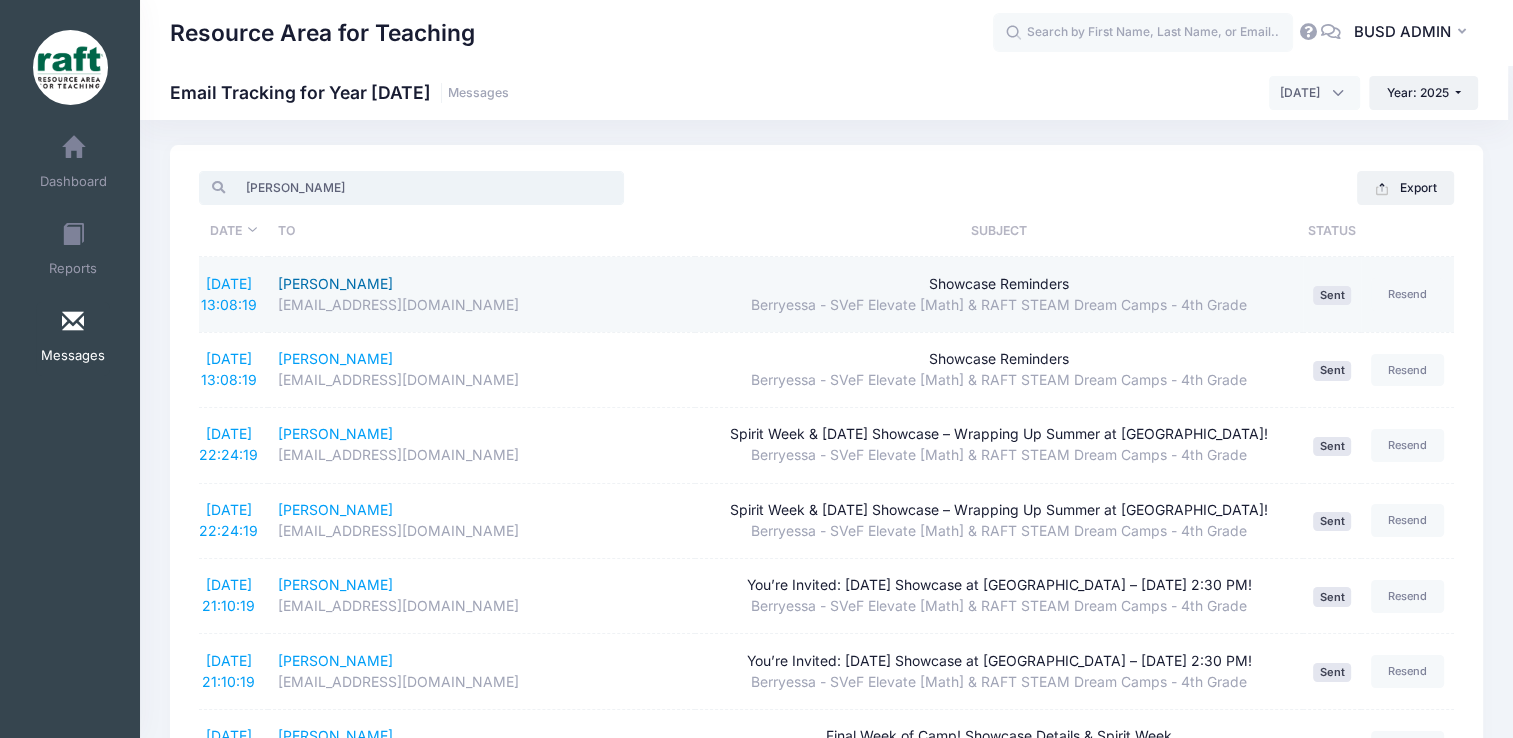 type on "kenn" 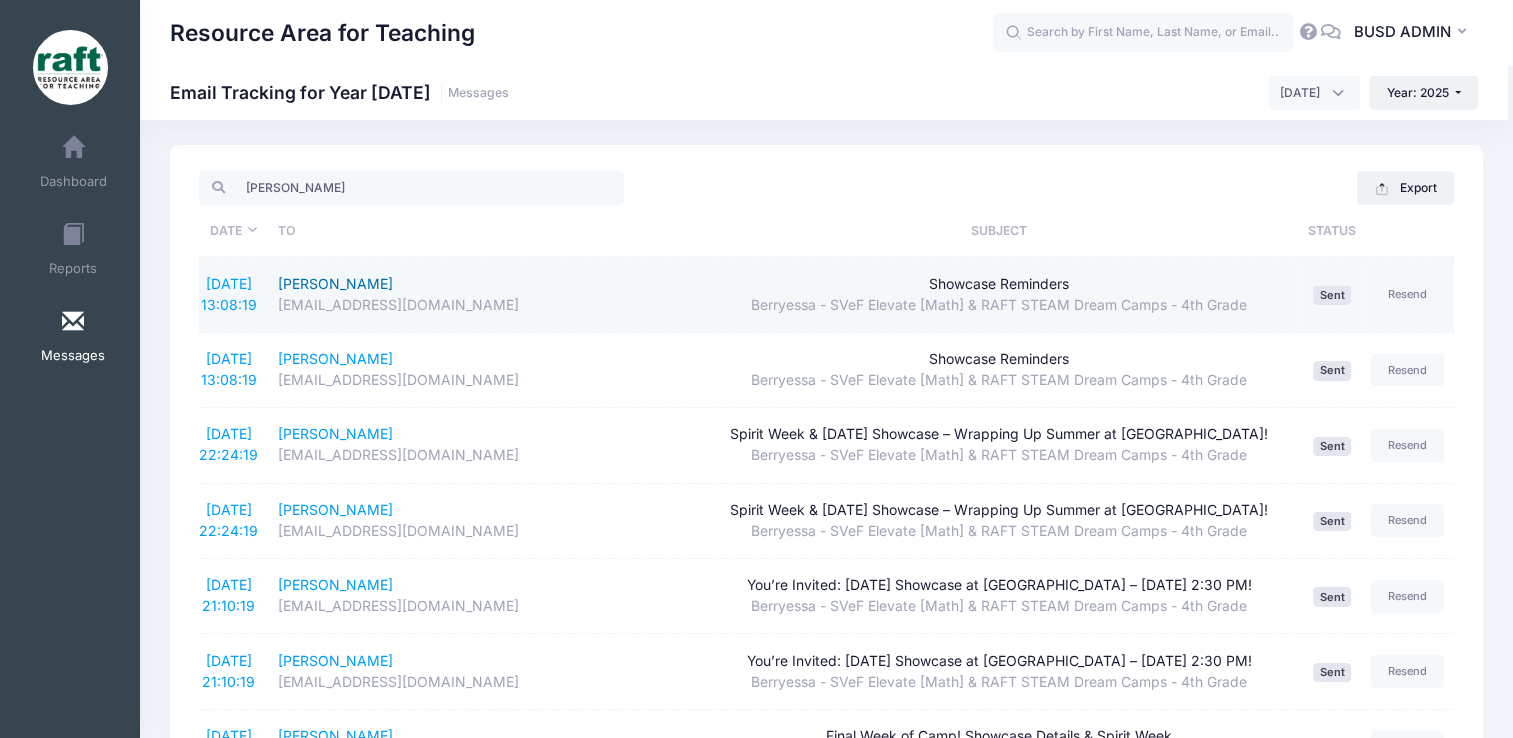 click on "[PERSON_NAME]" at bounding box center (481, 284) 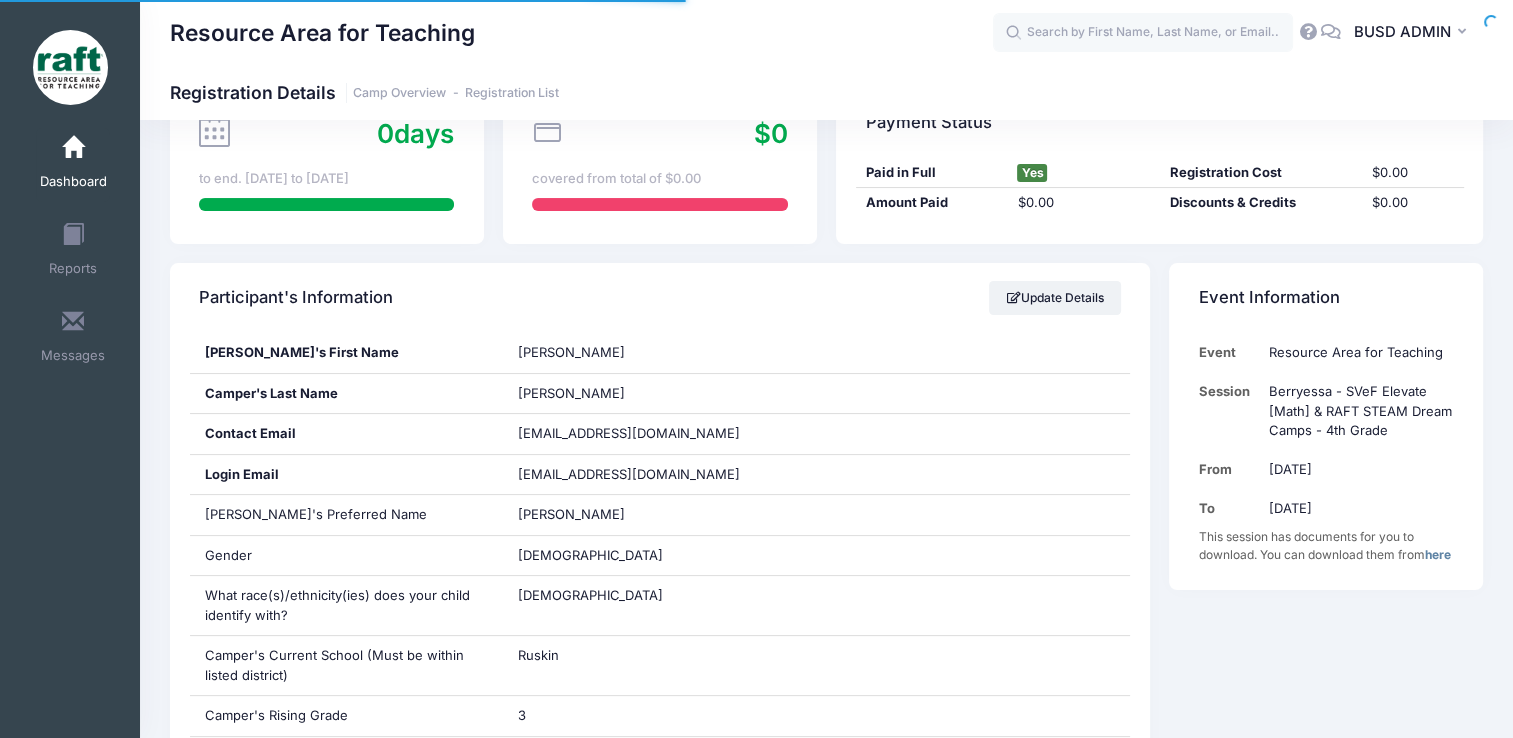 scroll, scrollTop: 128, scrollLeft: 0, axis: vertical 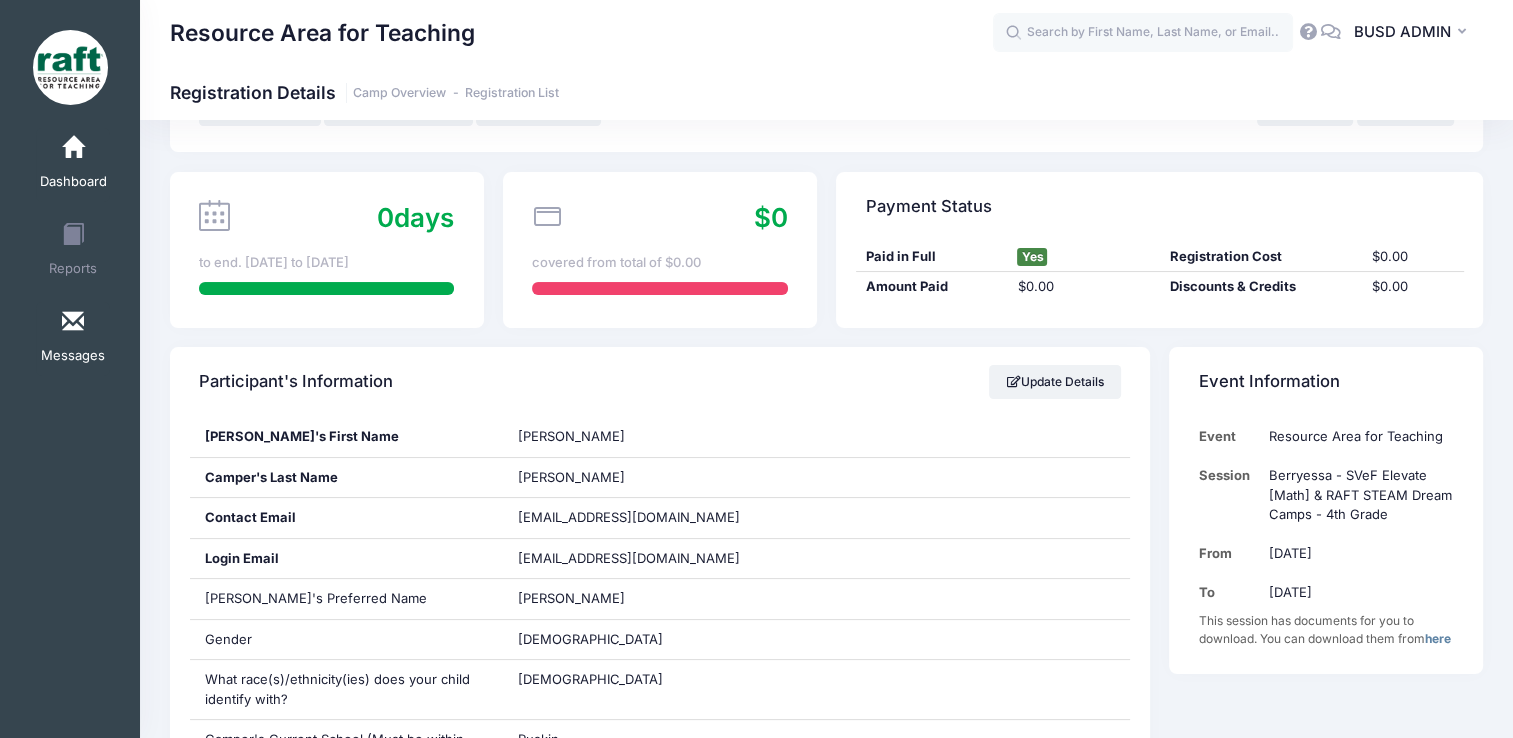 click at bounding box center (73, 322) 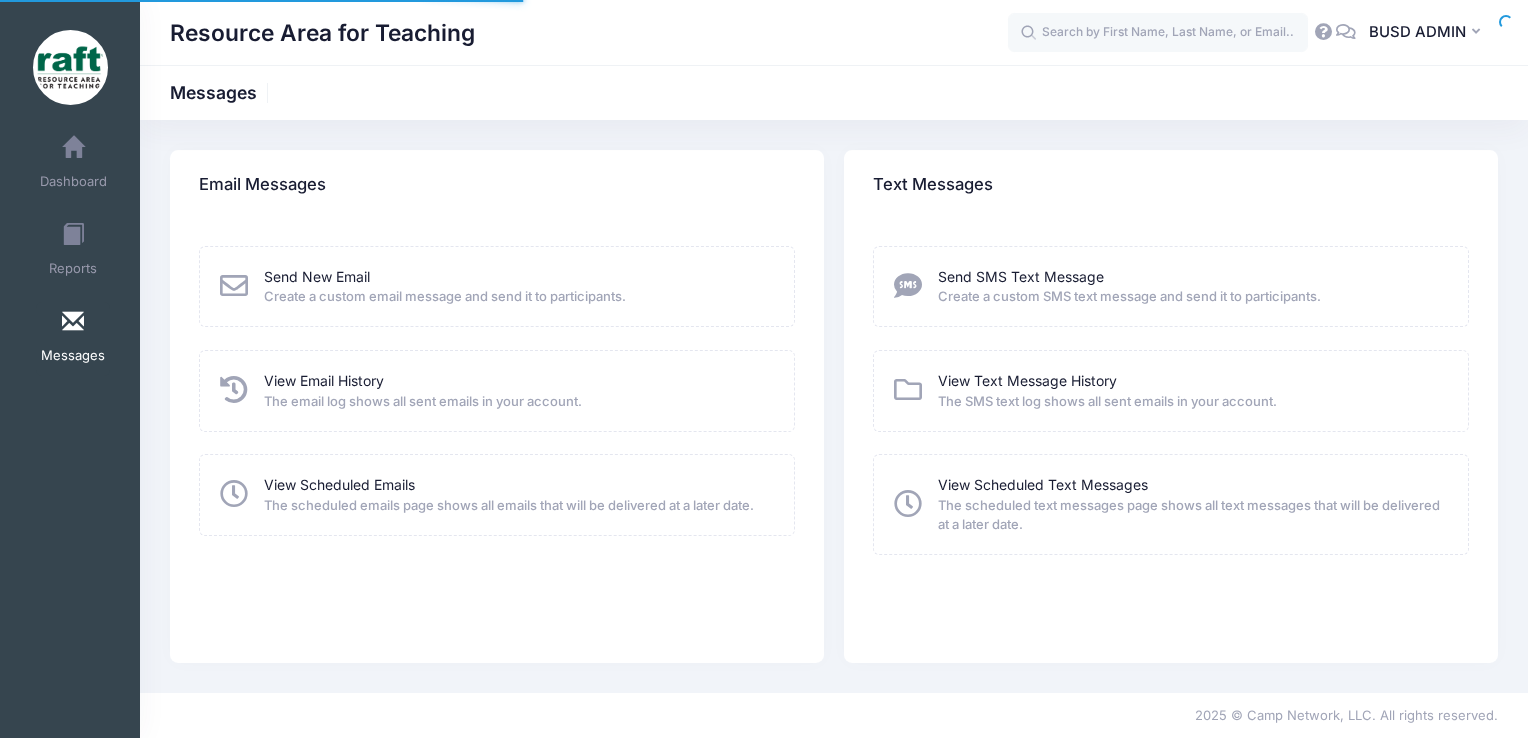 scroll, scrollTop: 0, scrollLeft: 0, axis: both 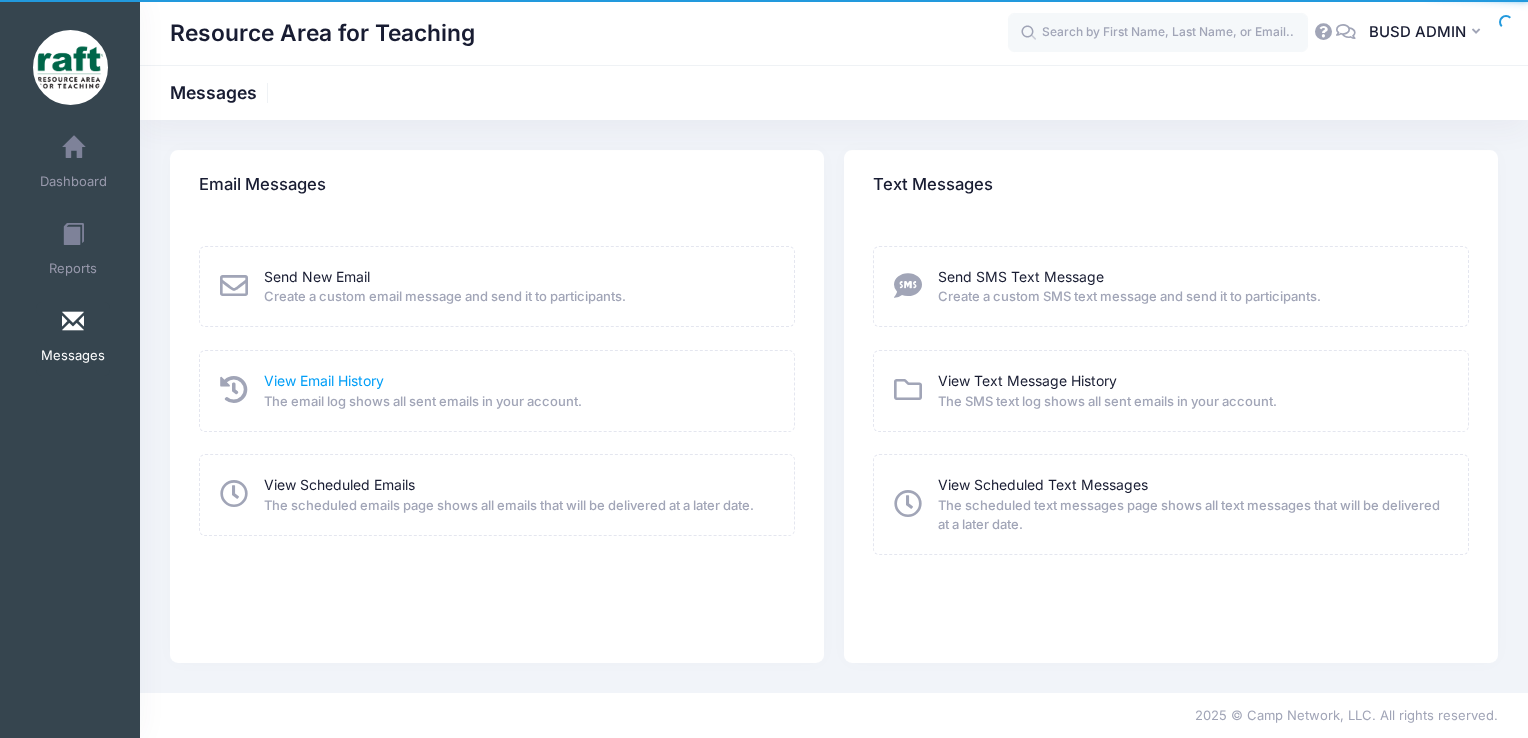 click on "View Email History" at bounding box center [324, 380] 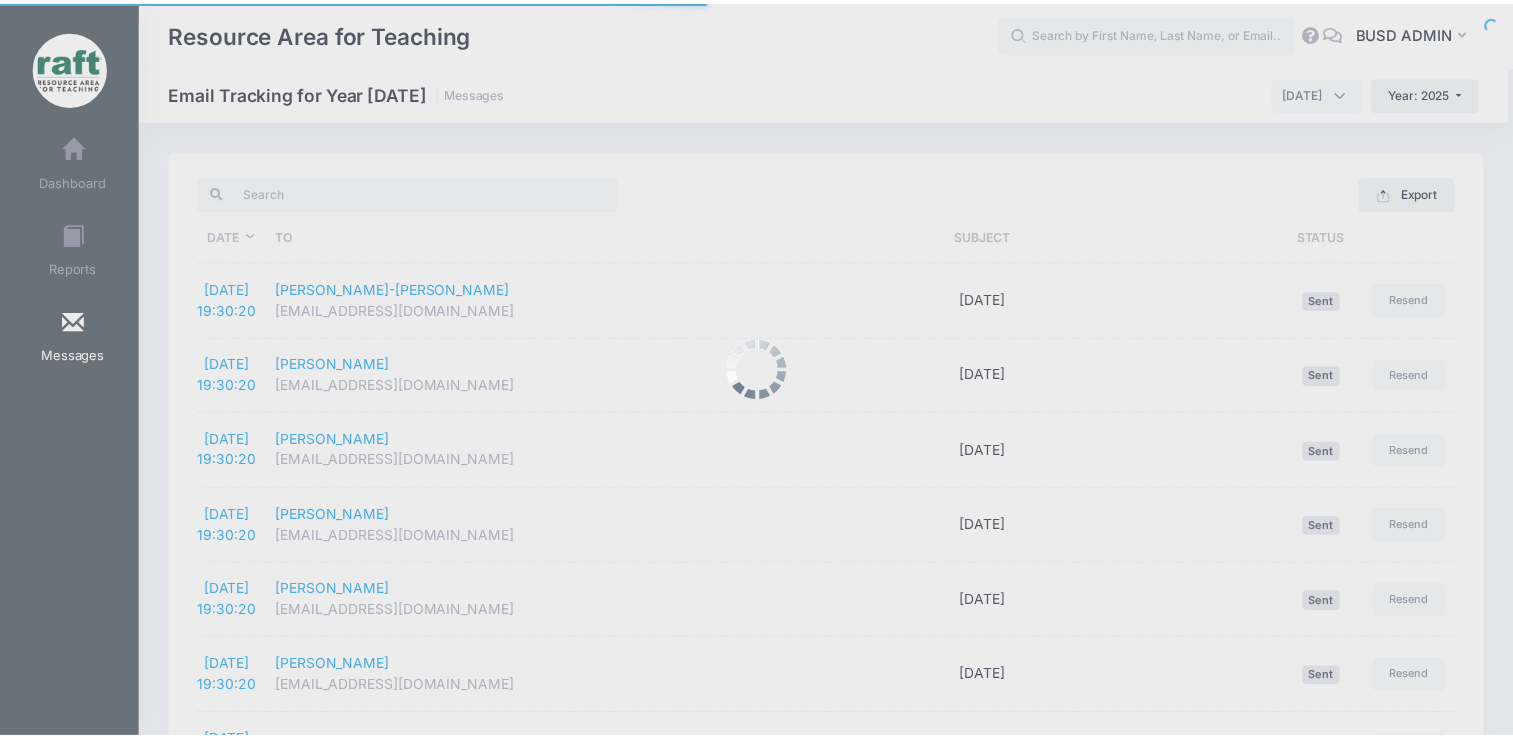 scroll, scrollTop: 0, scrollLeft: 0, axis: both 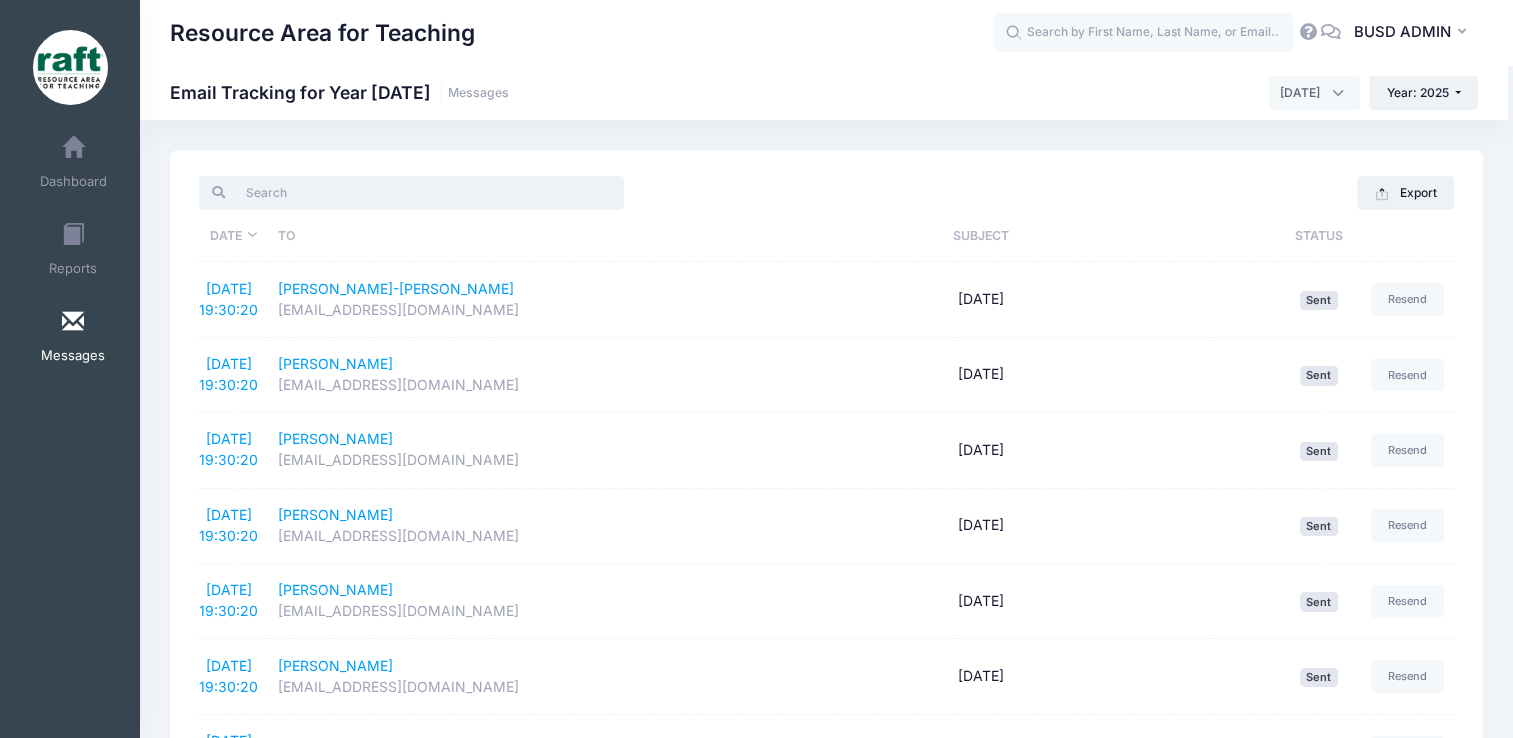 click at bounding box center (411, 193) 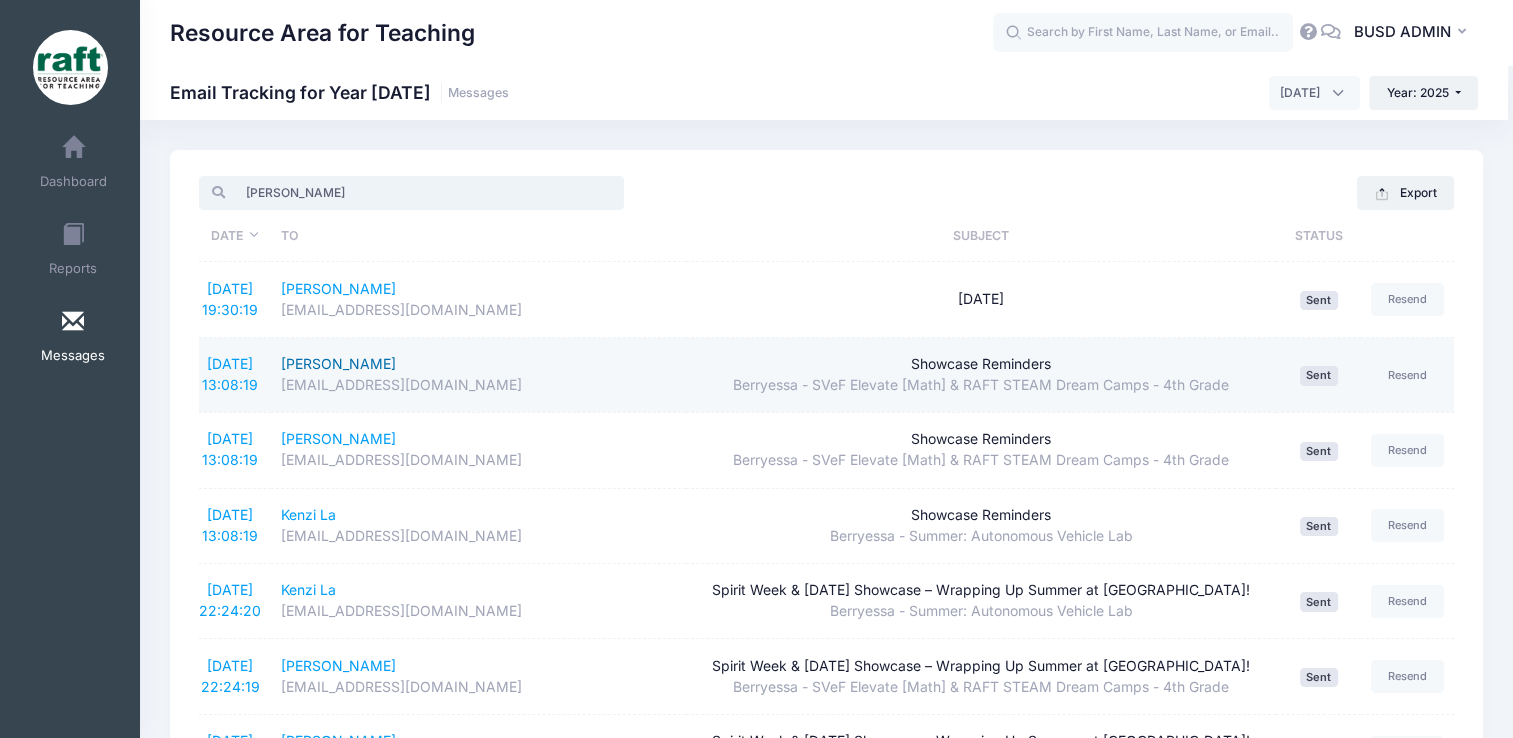type on "[PERSON_NAME]" 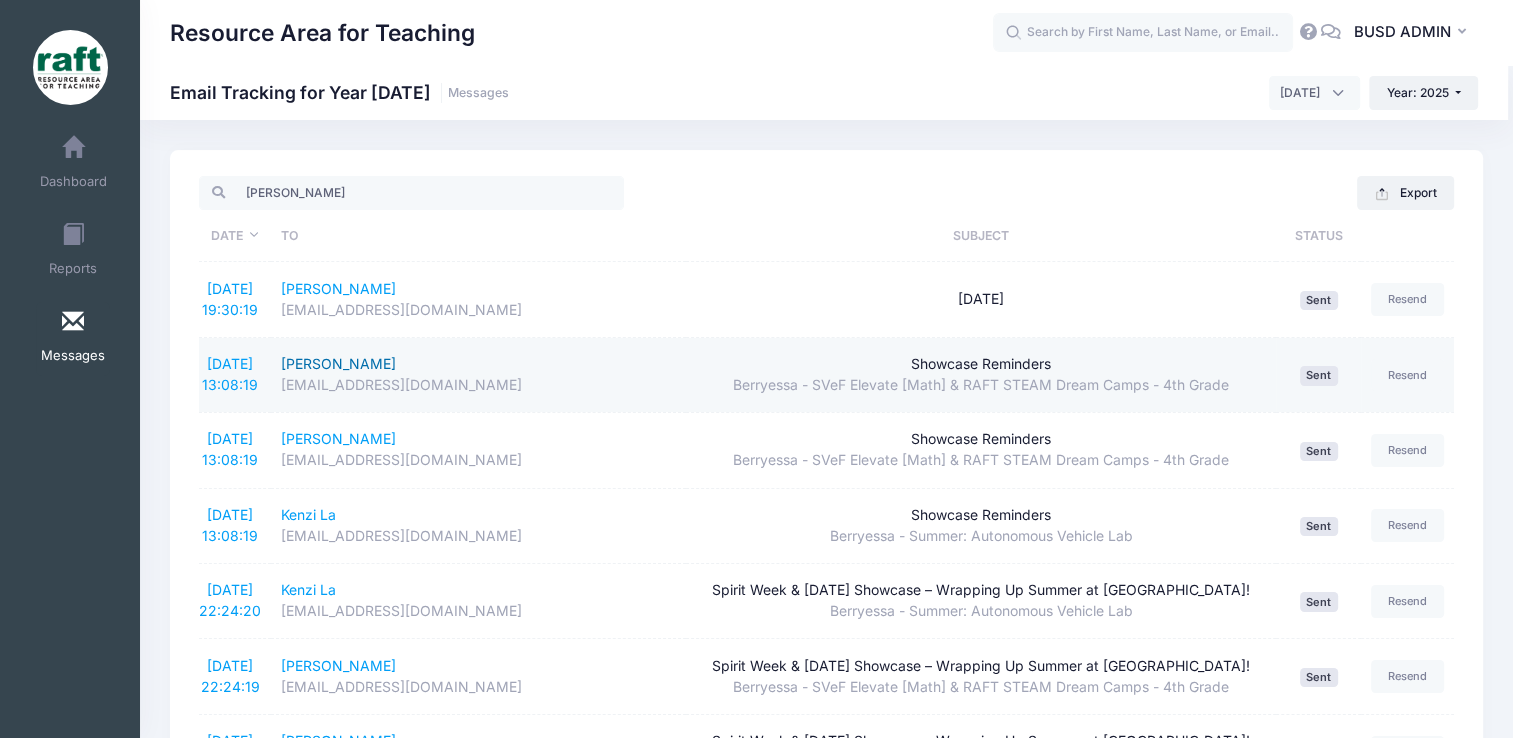 click on "[PERSON_NAME]" at bounding box center [479, 364] 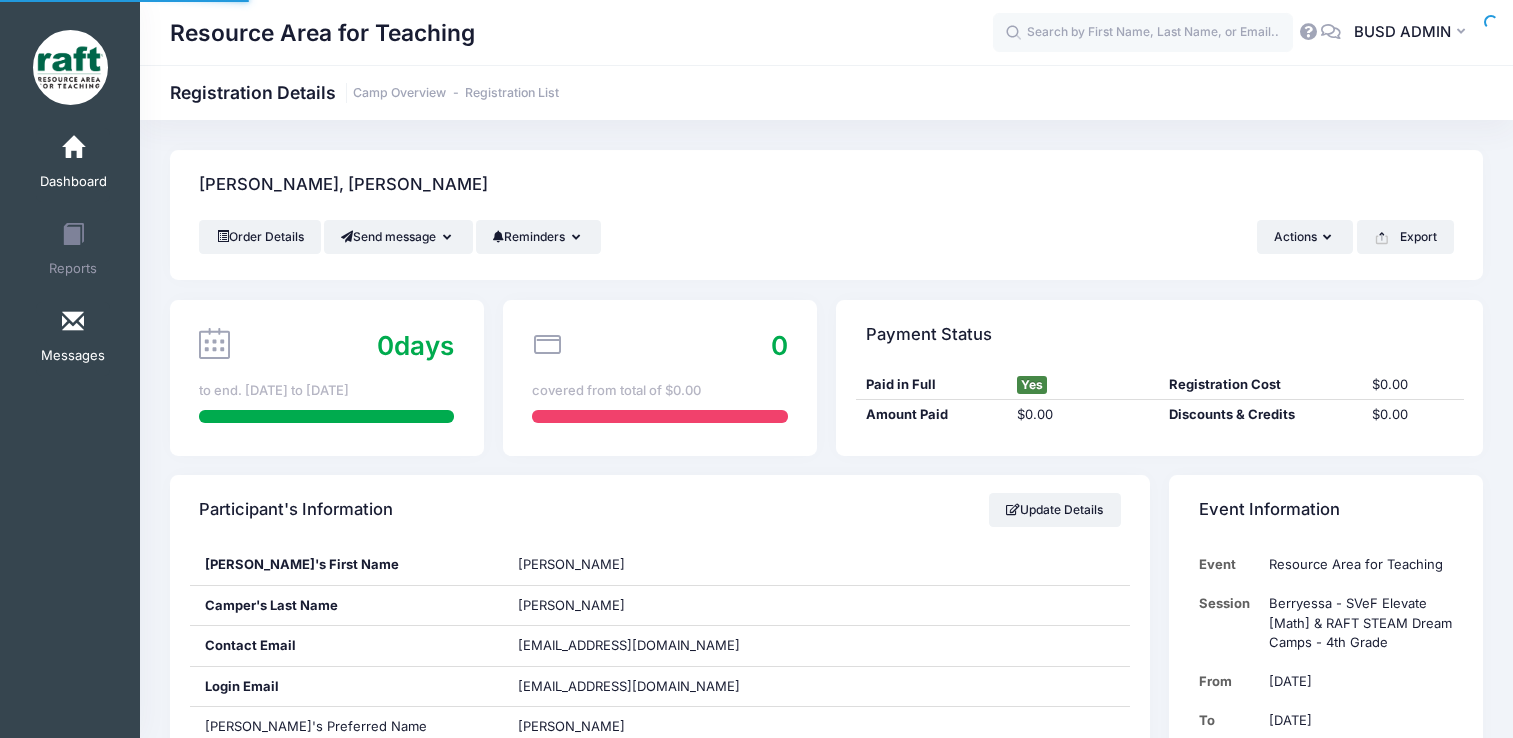 scroll, scrollTop: 0, scrollLeft: 0, axis: both 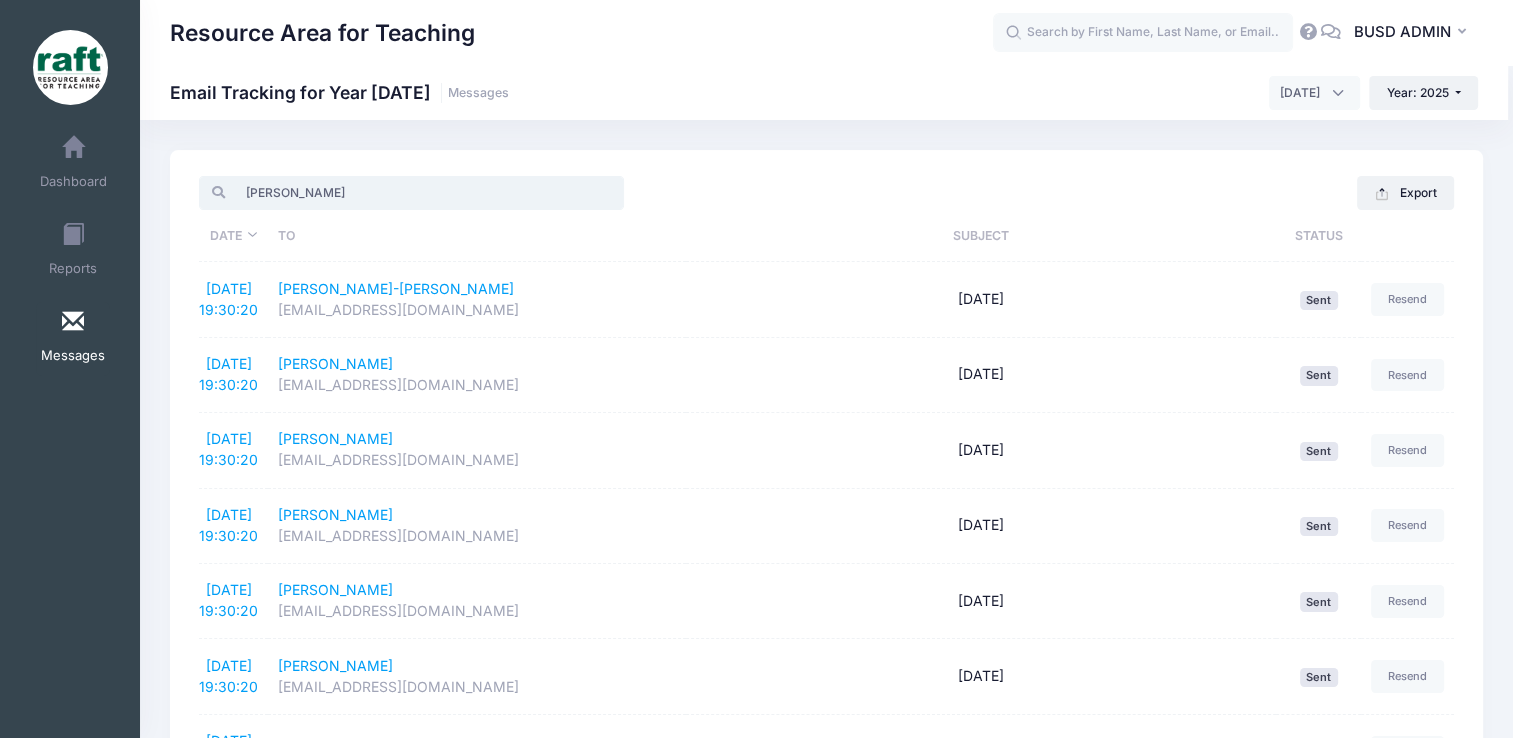 click on "ken" at bounding box center (411, 193) 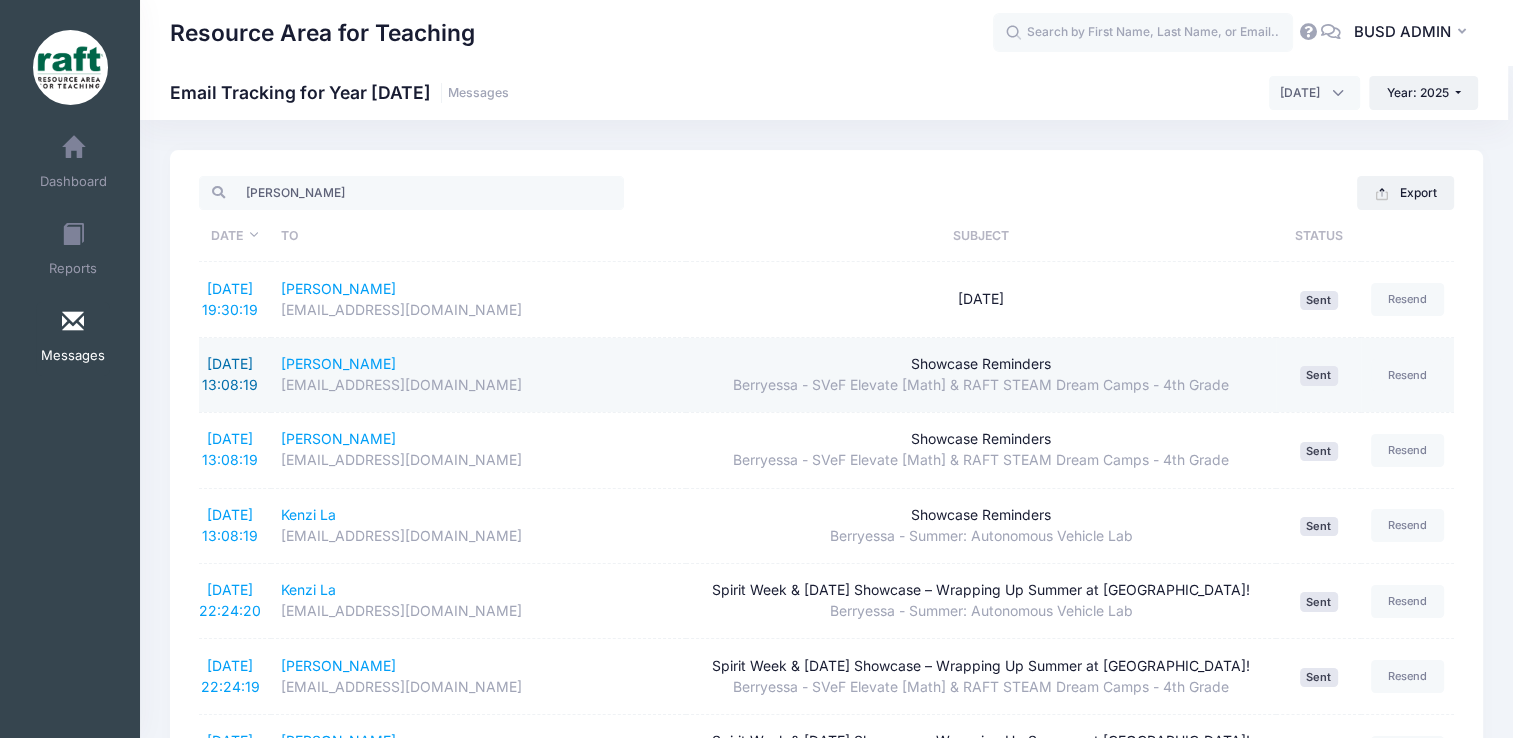click on "7/17/2025 13:08:19" at bounding box center [230, 374] 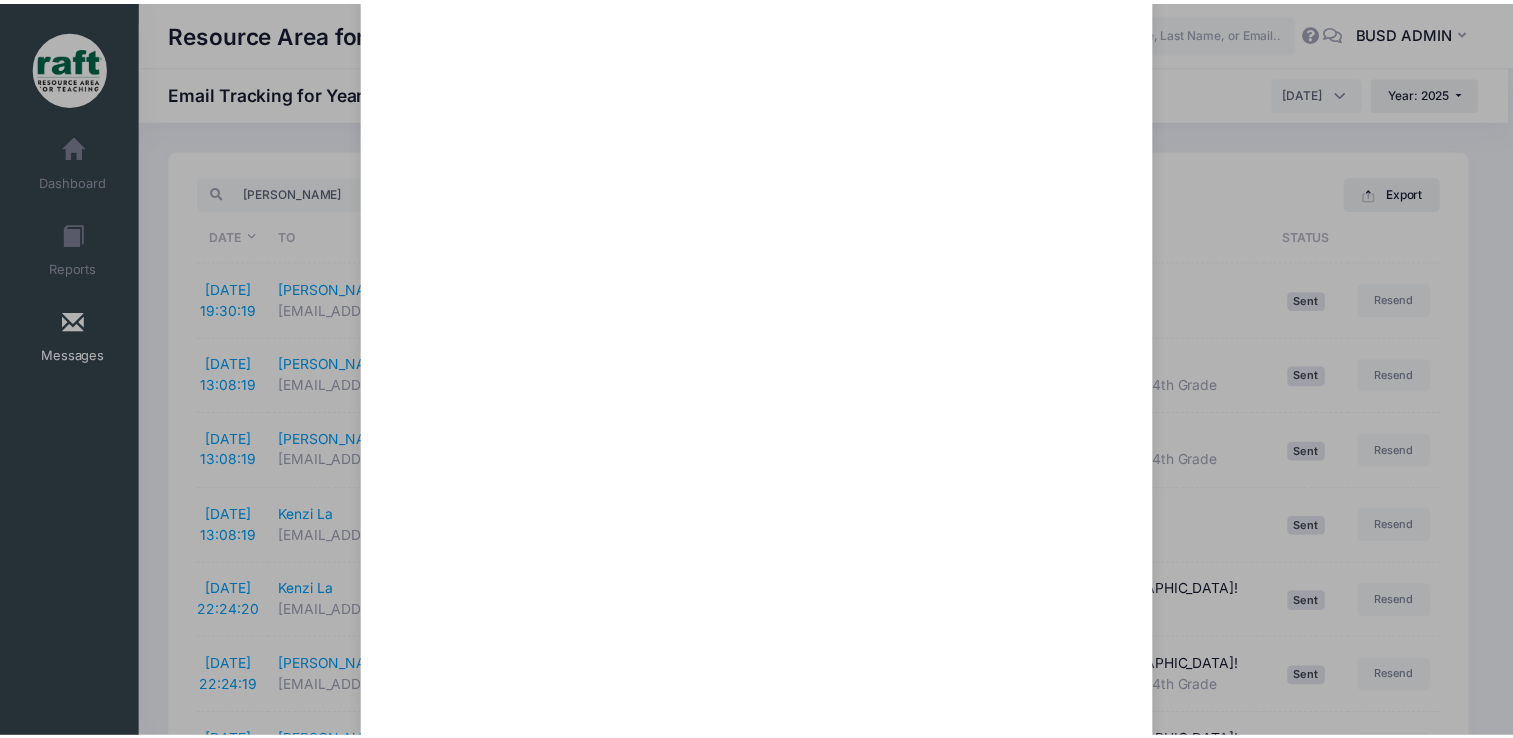 scroll, scrollTop: 508, scrollLeft: 0, axis: vertical 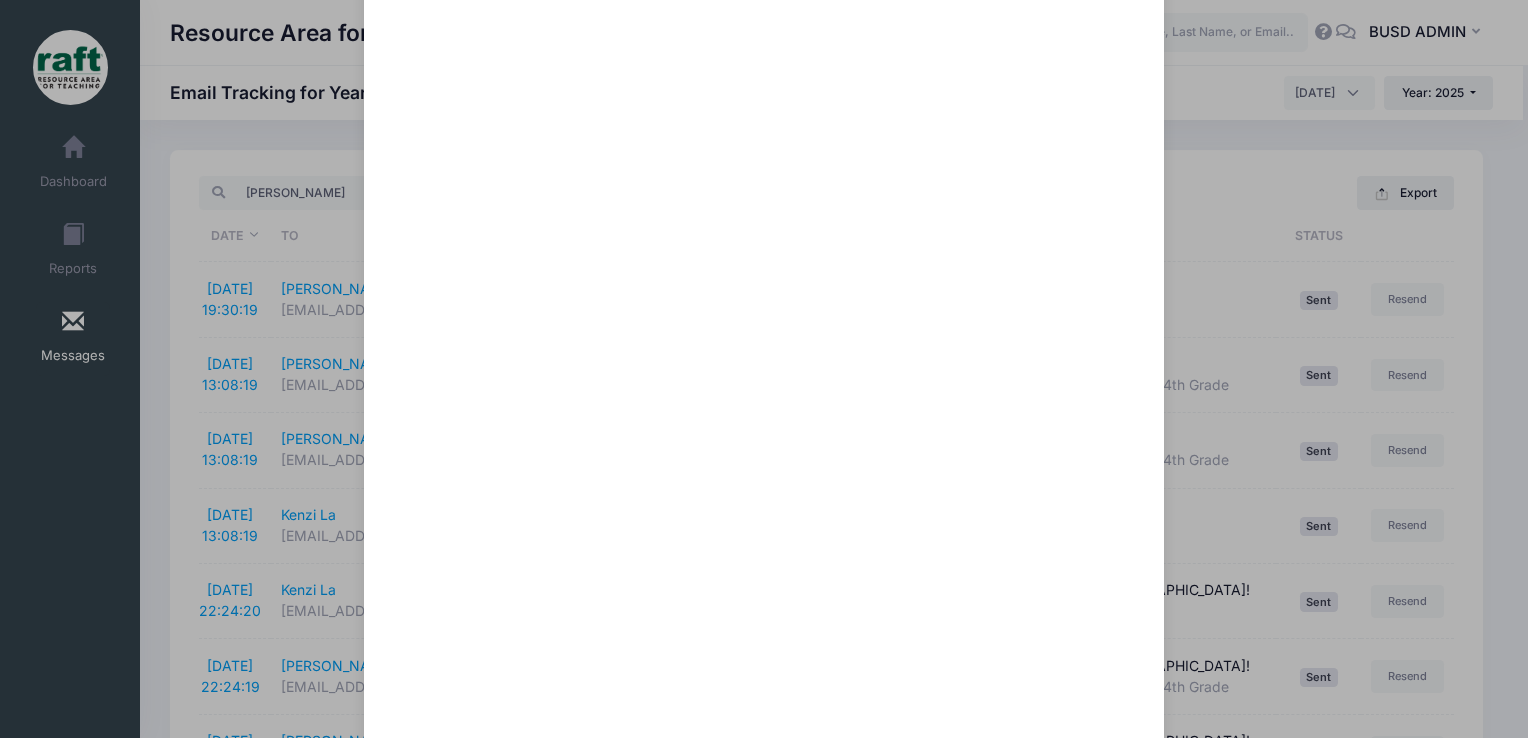 click on "Showcase Reminders
Sent:  7/17/2025 13:08:19
Sent  on  12/31/1969 20:00:00
To:
Cc: <steamcamp@raft.net>
Close" at bounding box center [764, 369] 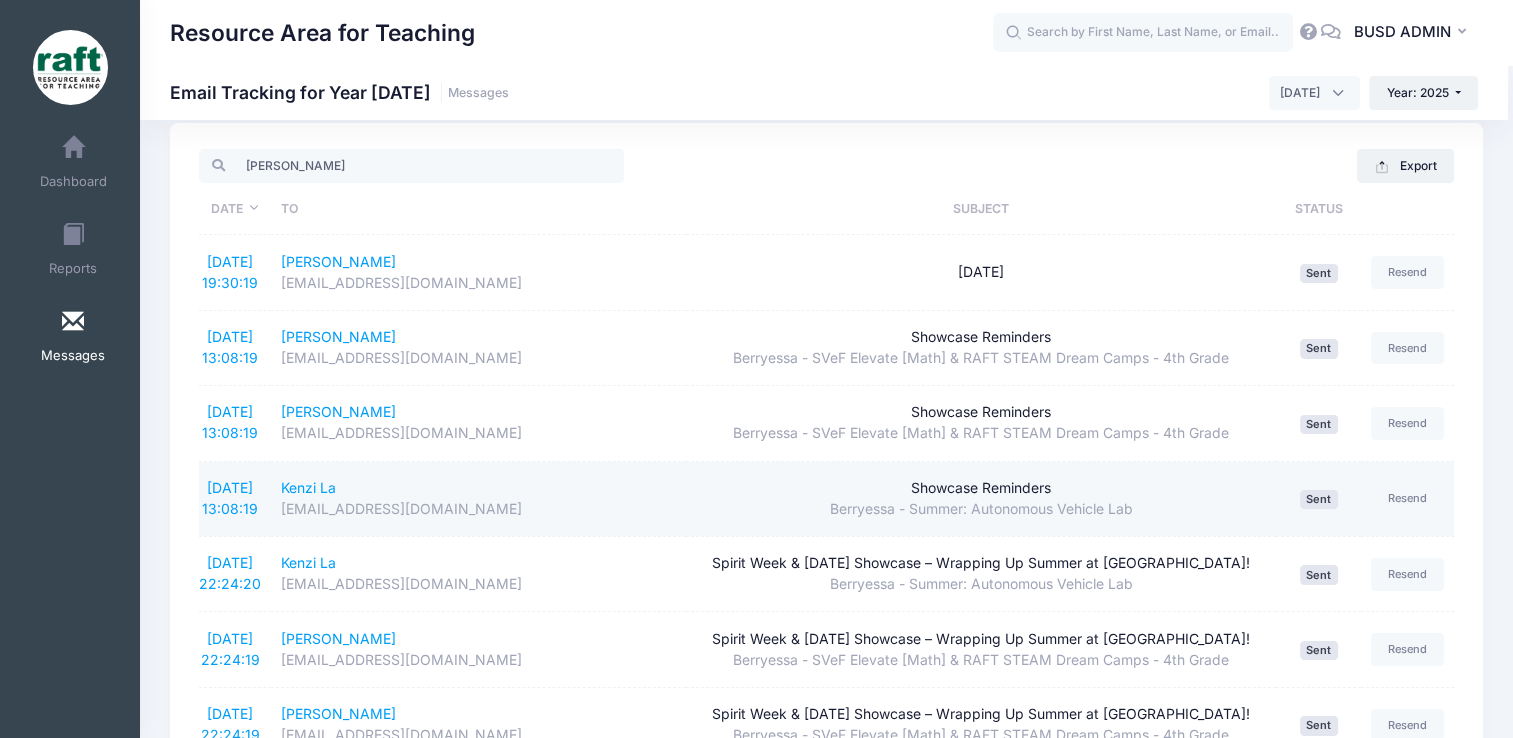 scroll, scrollTop: 27, scrollLeft: 0, axis: vertical 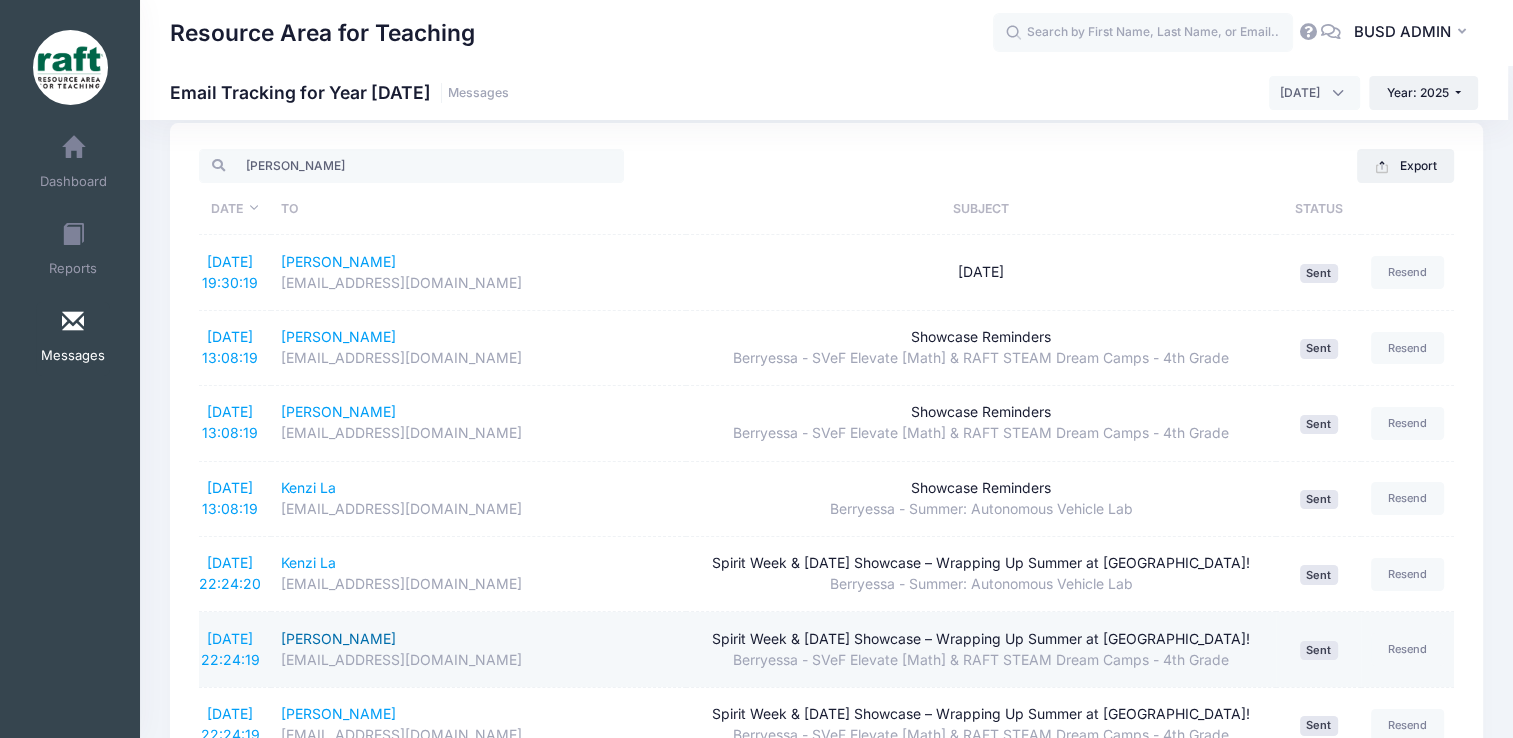 click on "Kennedy Pannell" at bounding box center [479, 639] 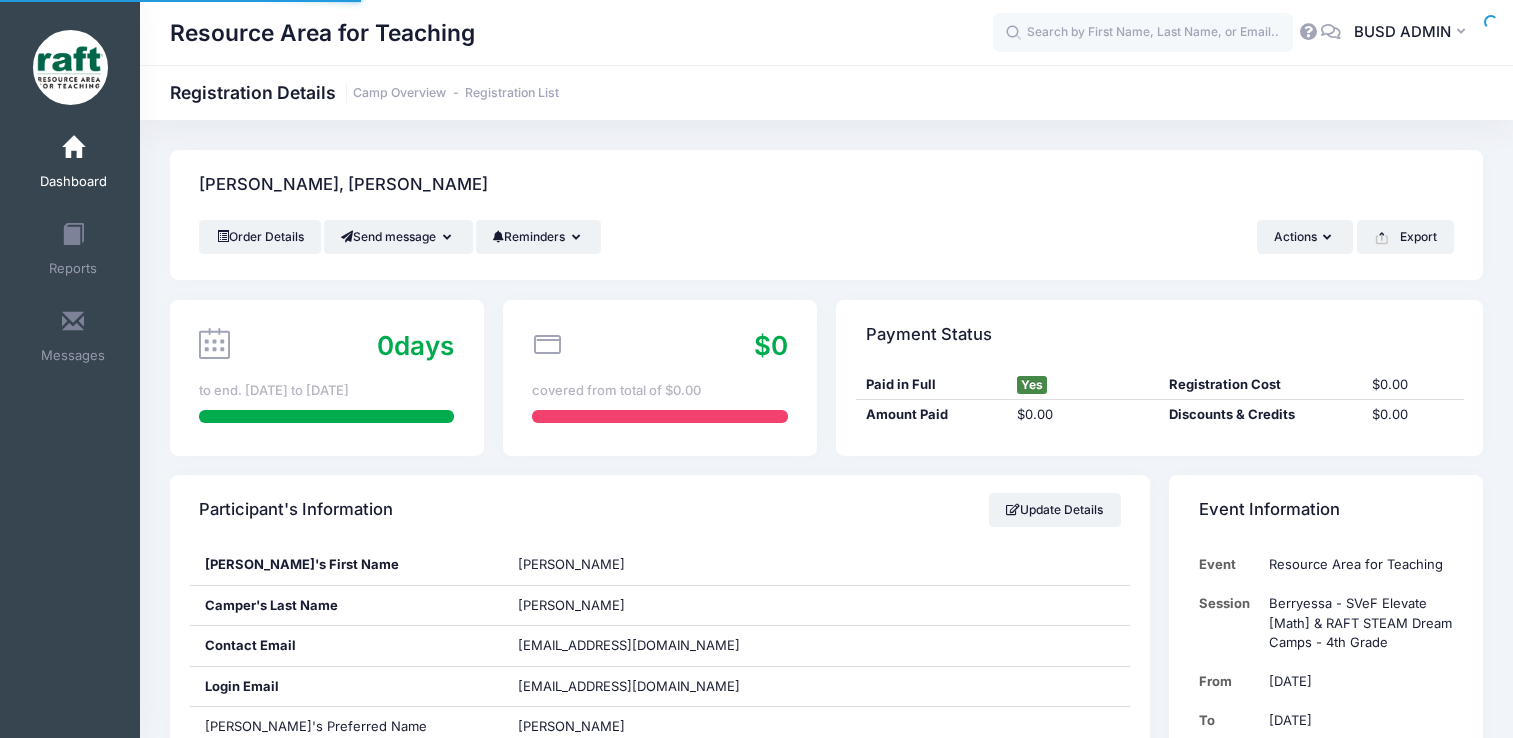 scroll, scrollTop: 0, scrollLeft: 0, axis: both 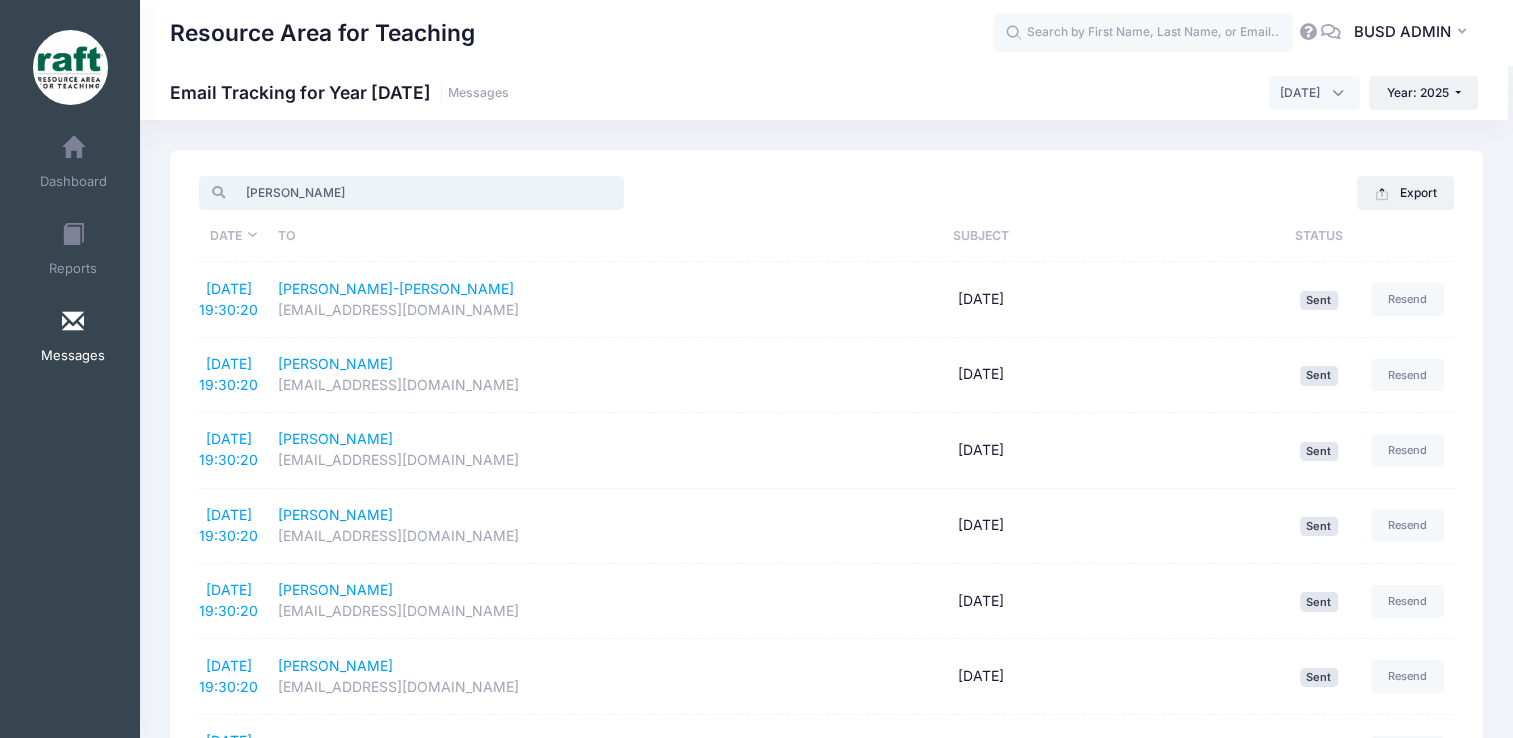click on "ken" at bounding box center [411, 193] 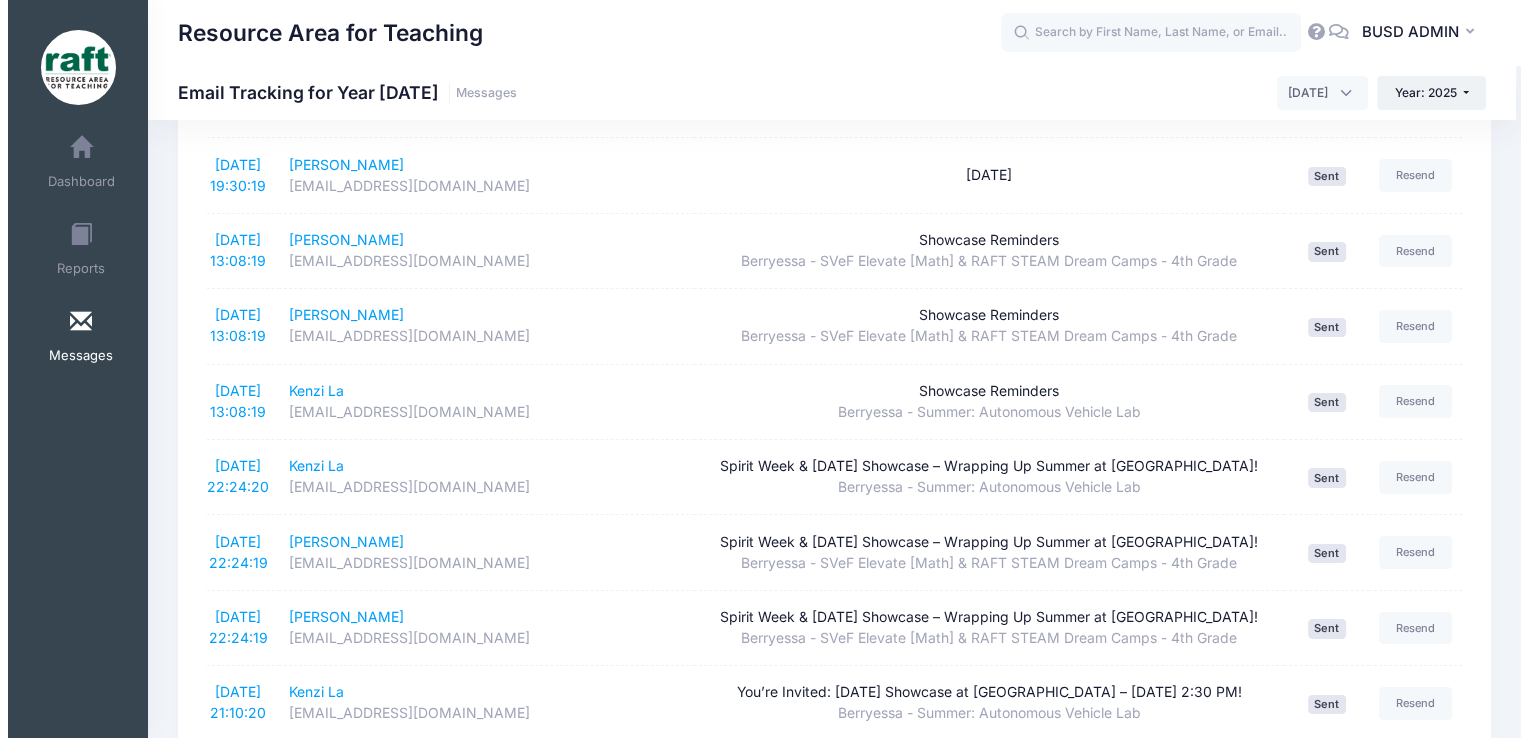 scroll, scrollTop: 126, scrollLeft: 0, axis: vertical 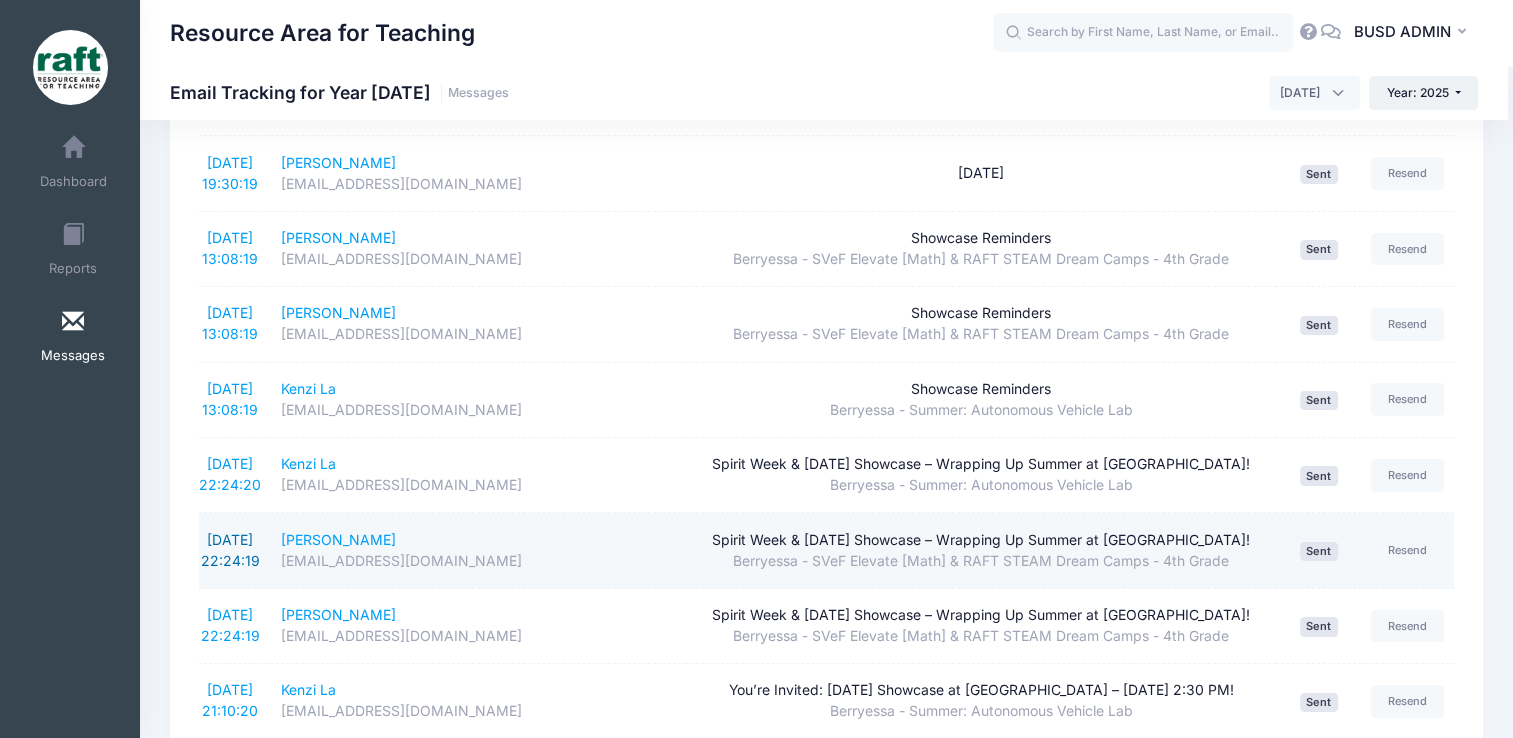 click on "7/16/2025 22:24:19" at bounding box center (230, 550) 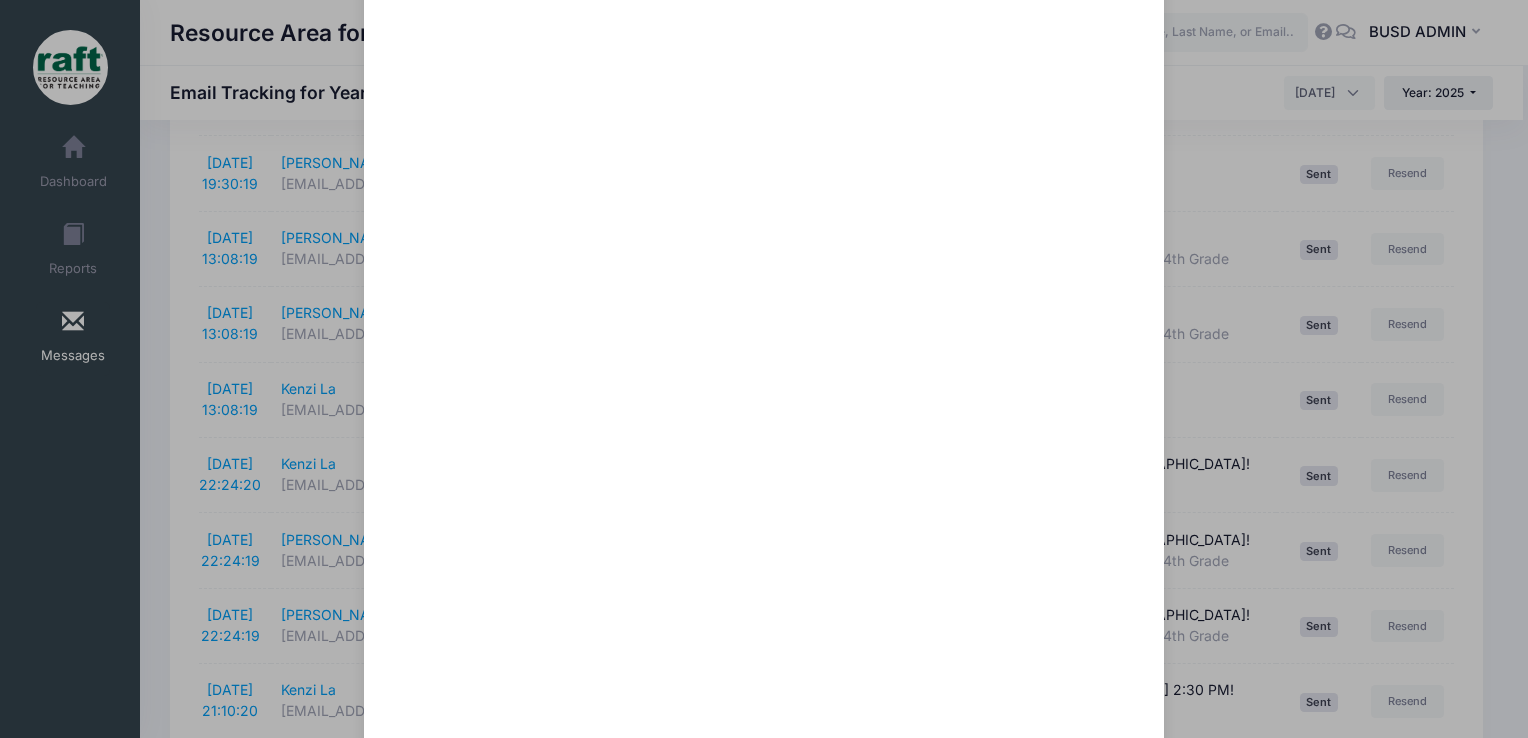 scroll, scrollTop: 779, scrollLeft: 0, axis: vertical 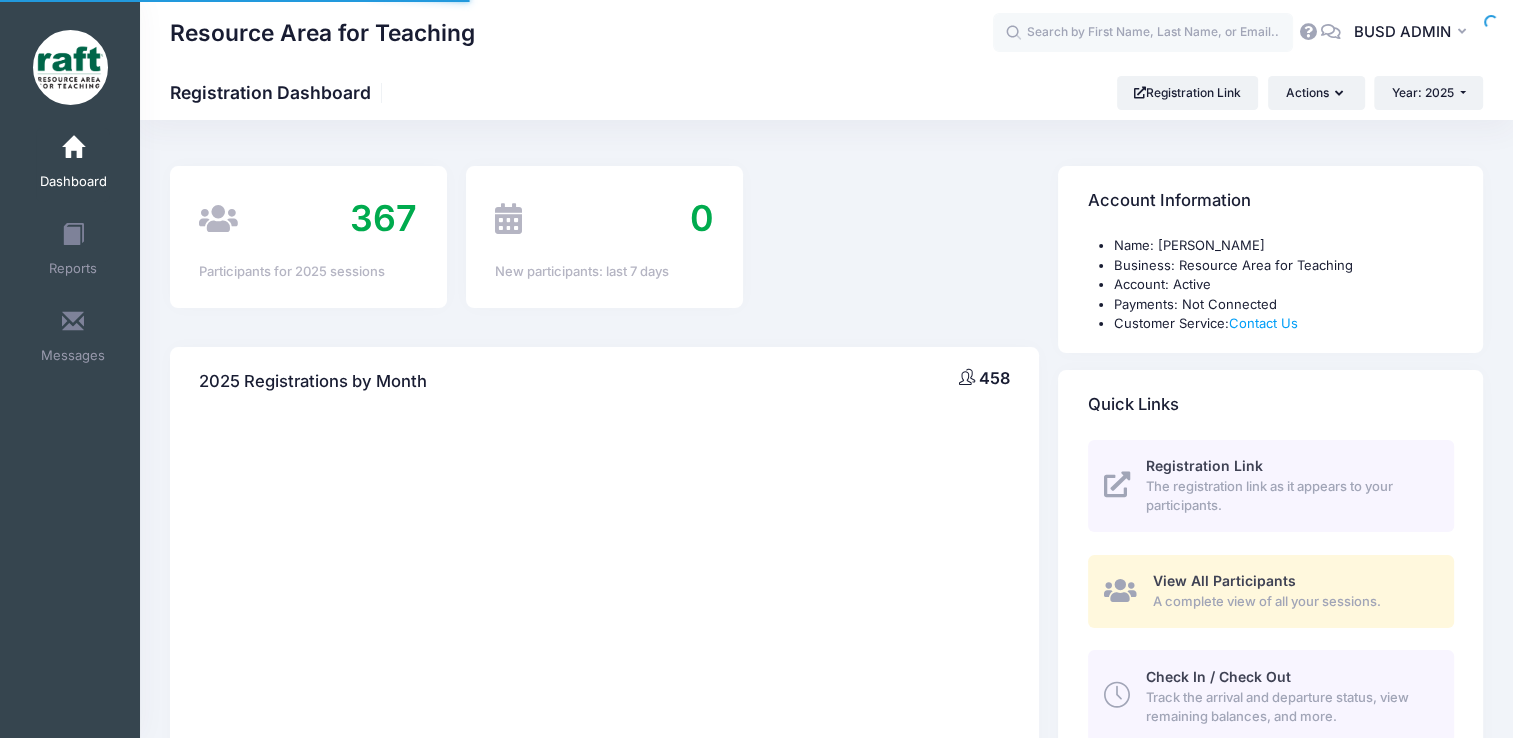 select 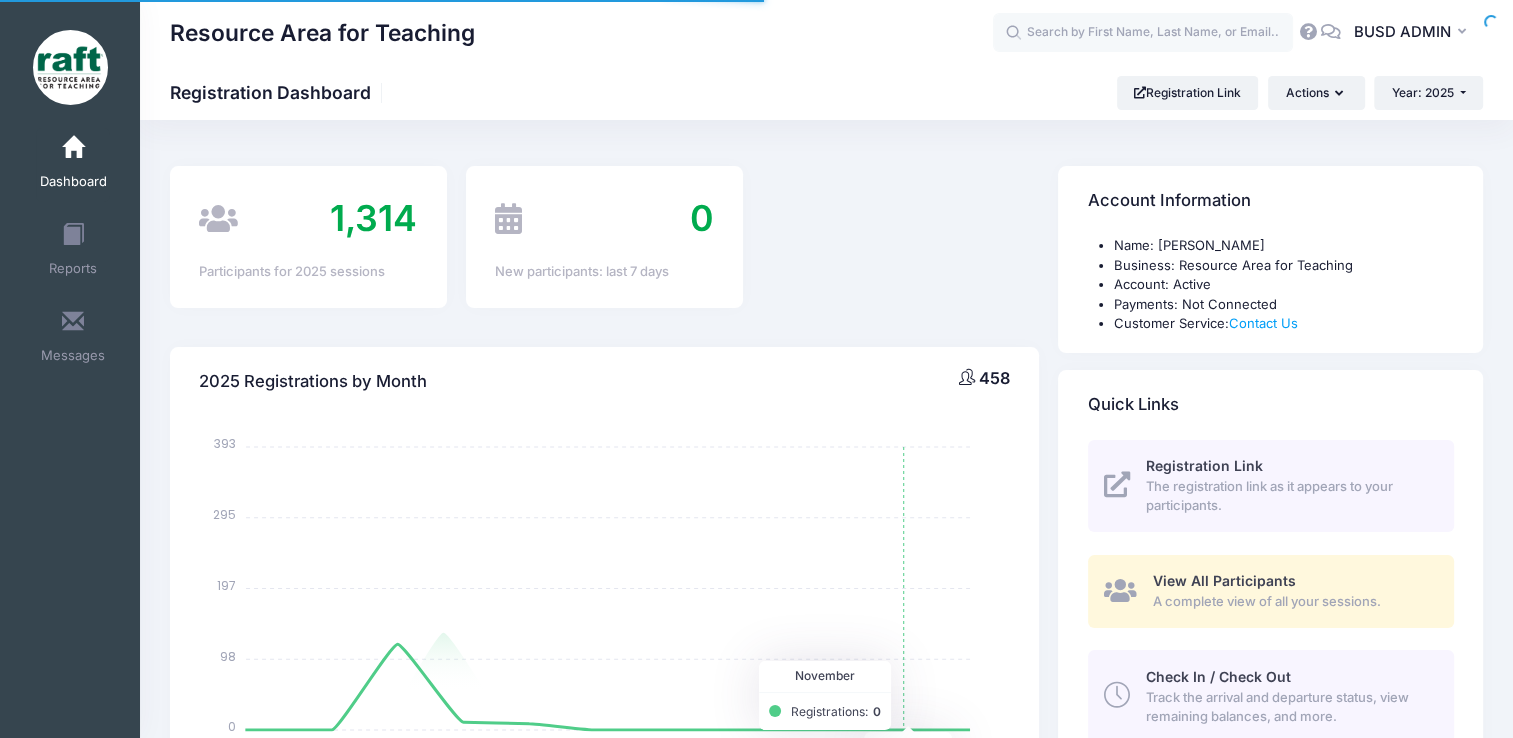 scroll, scrollTop: 0, scrollLeft: 0, axis: both 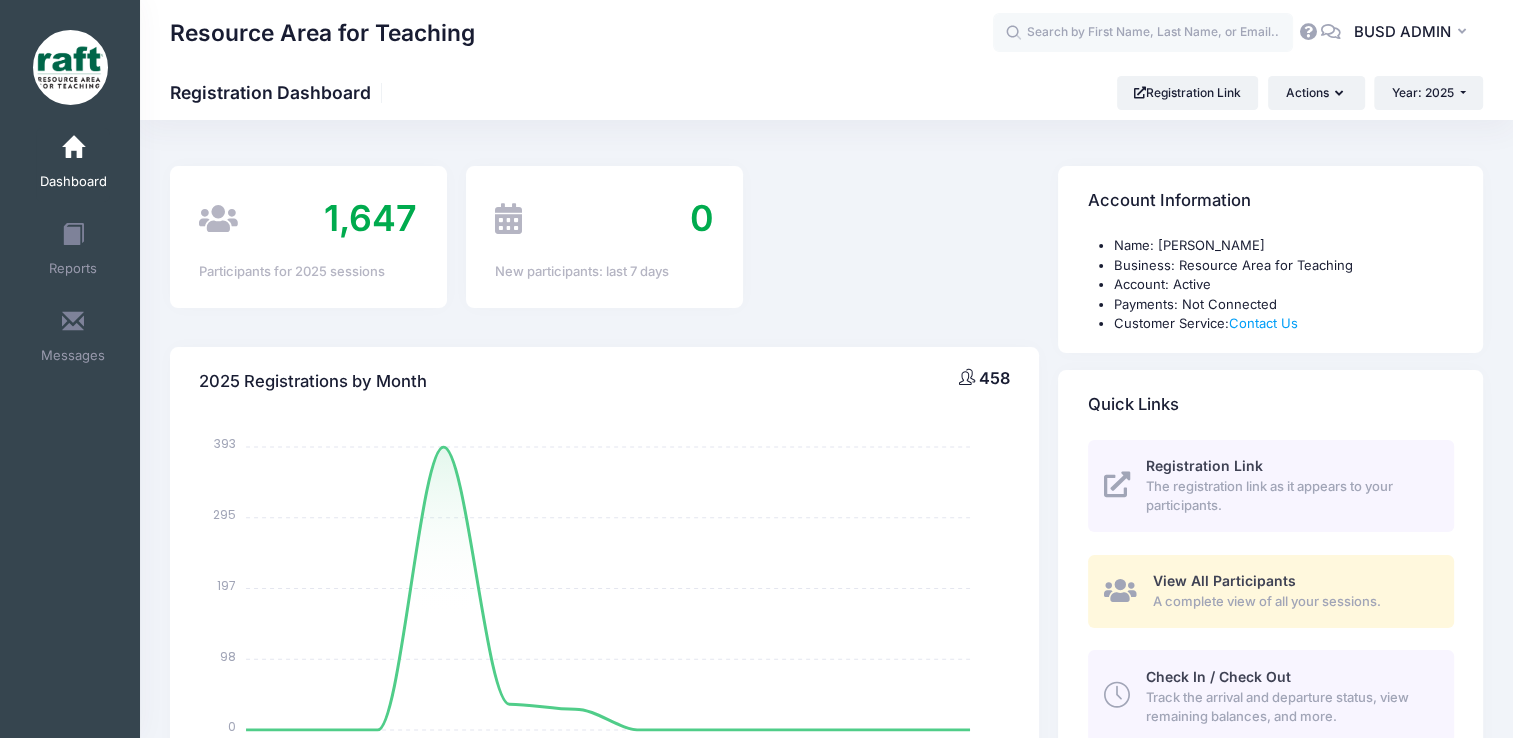 click on "A complete view of all your sessions." at bounding box center [1292, 602] 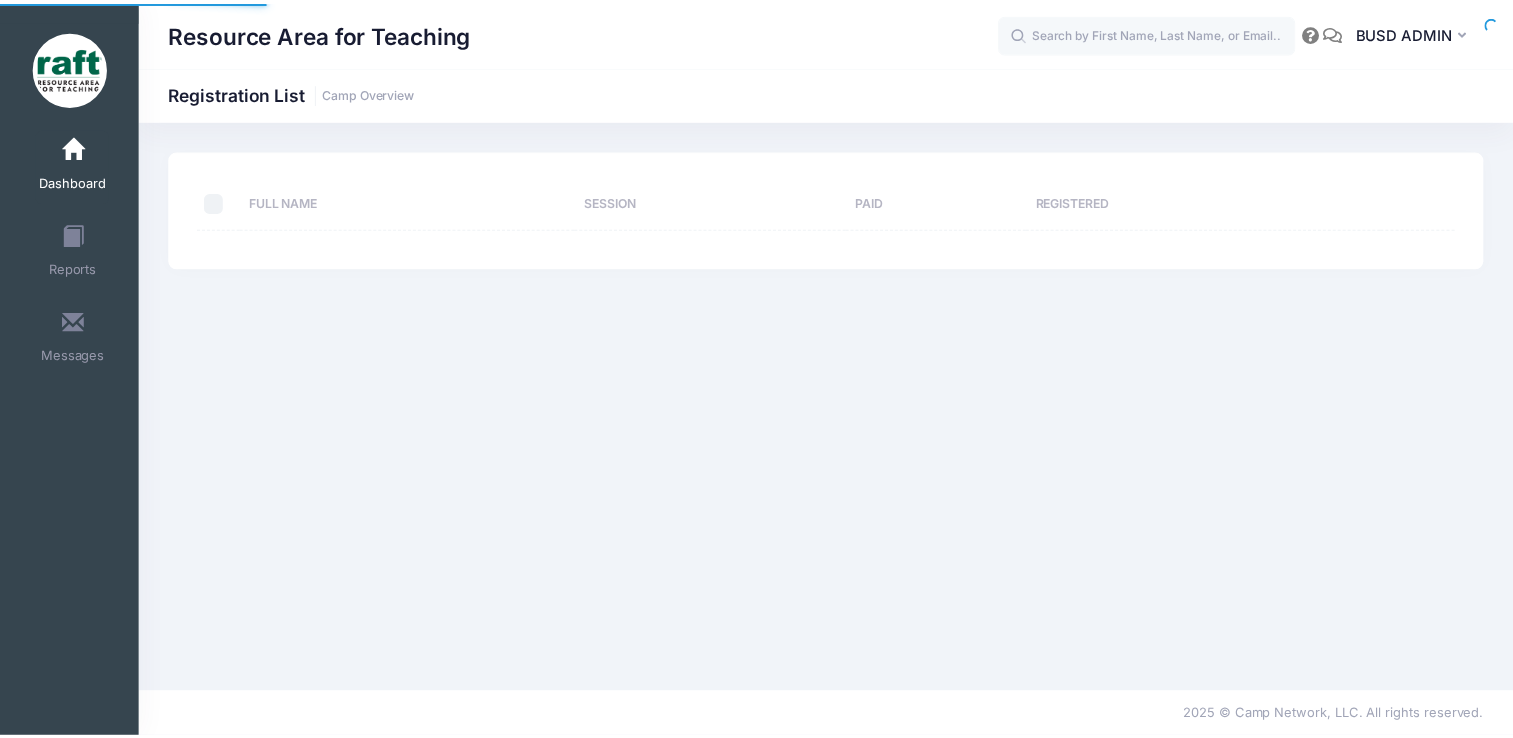 scroll, scrollTop: 0, scrollLeft: 0, axis: both 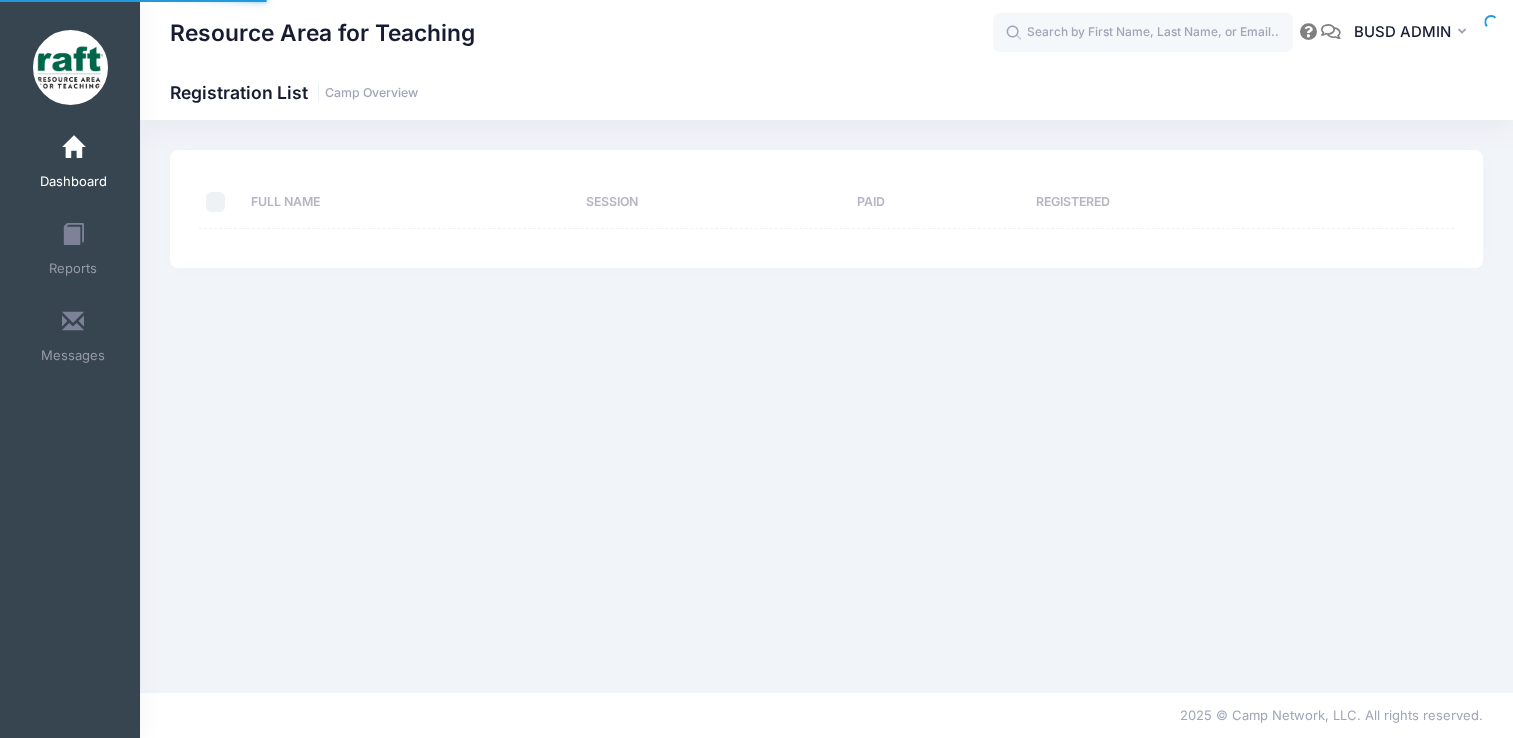 select on "10" 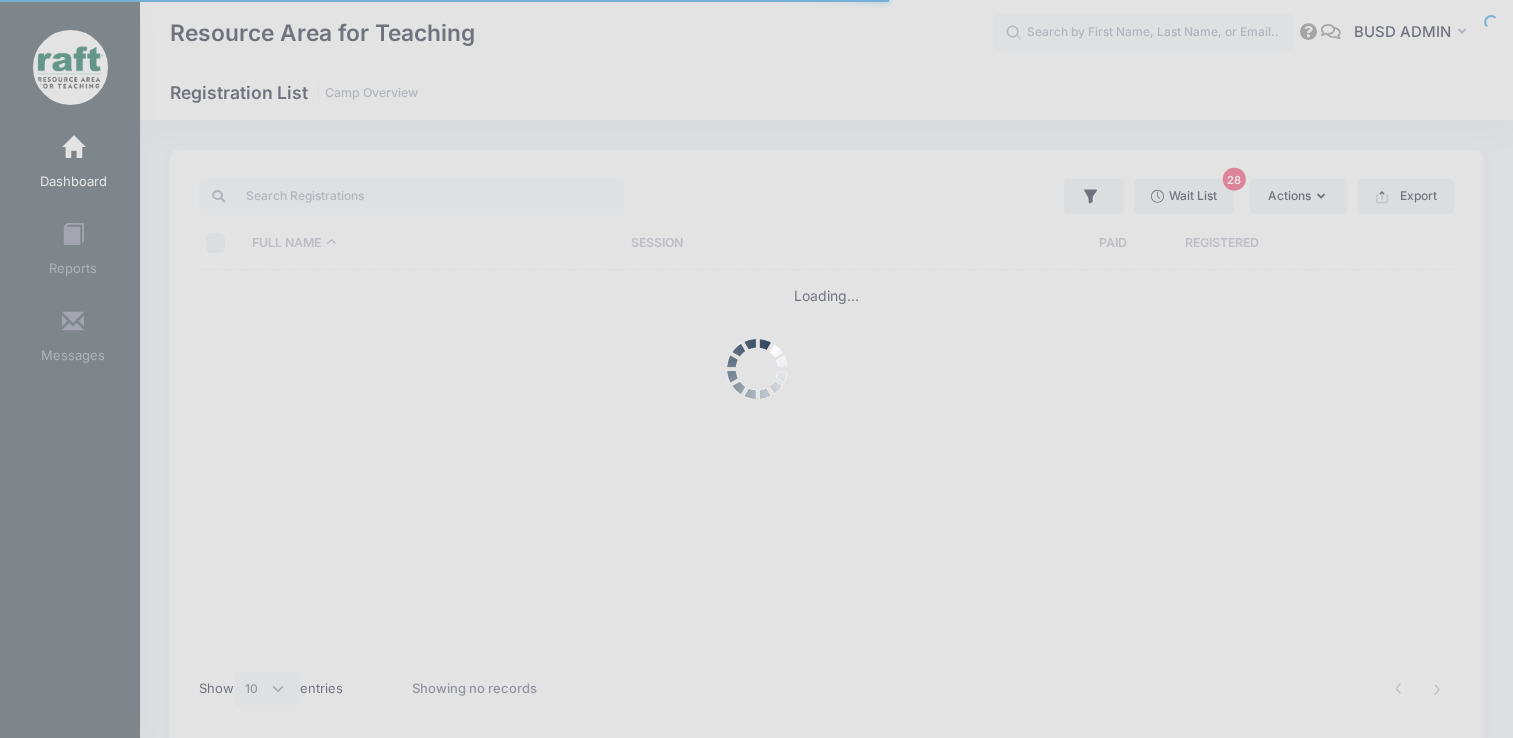 scroll, scrollTop: 0, scrollLeft: 0, axis: both 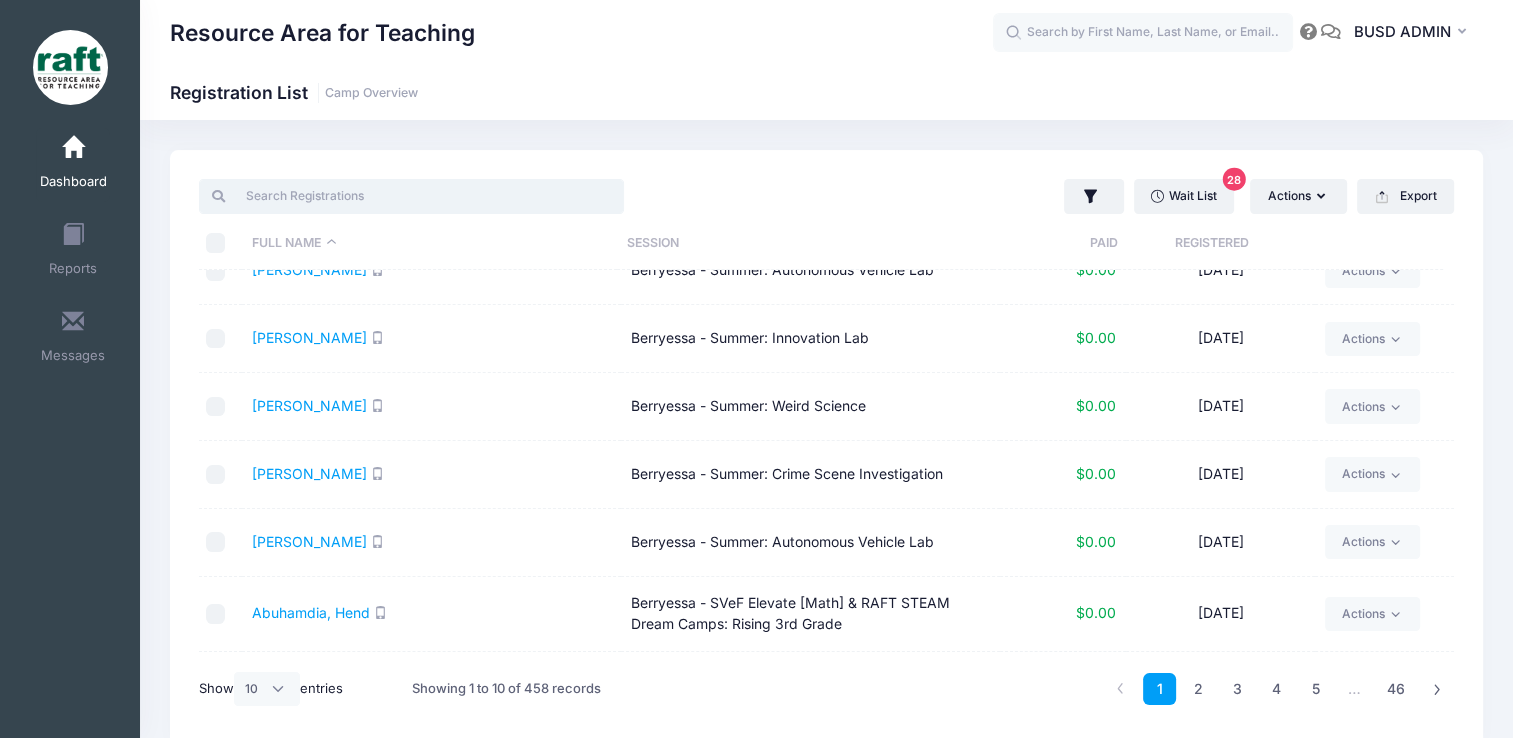 click at bounding box center [411, 196] 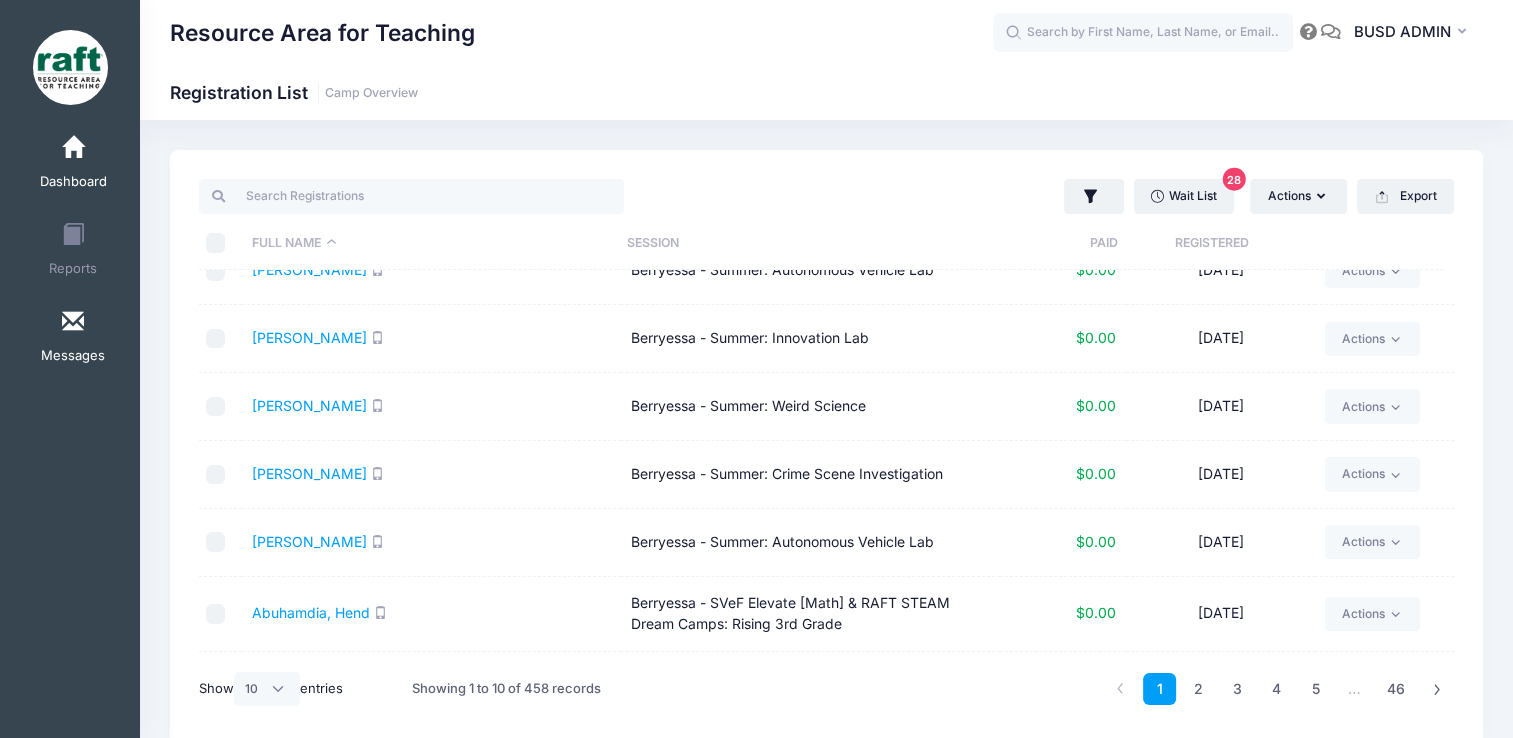 click at bounding box center [73, 322] 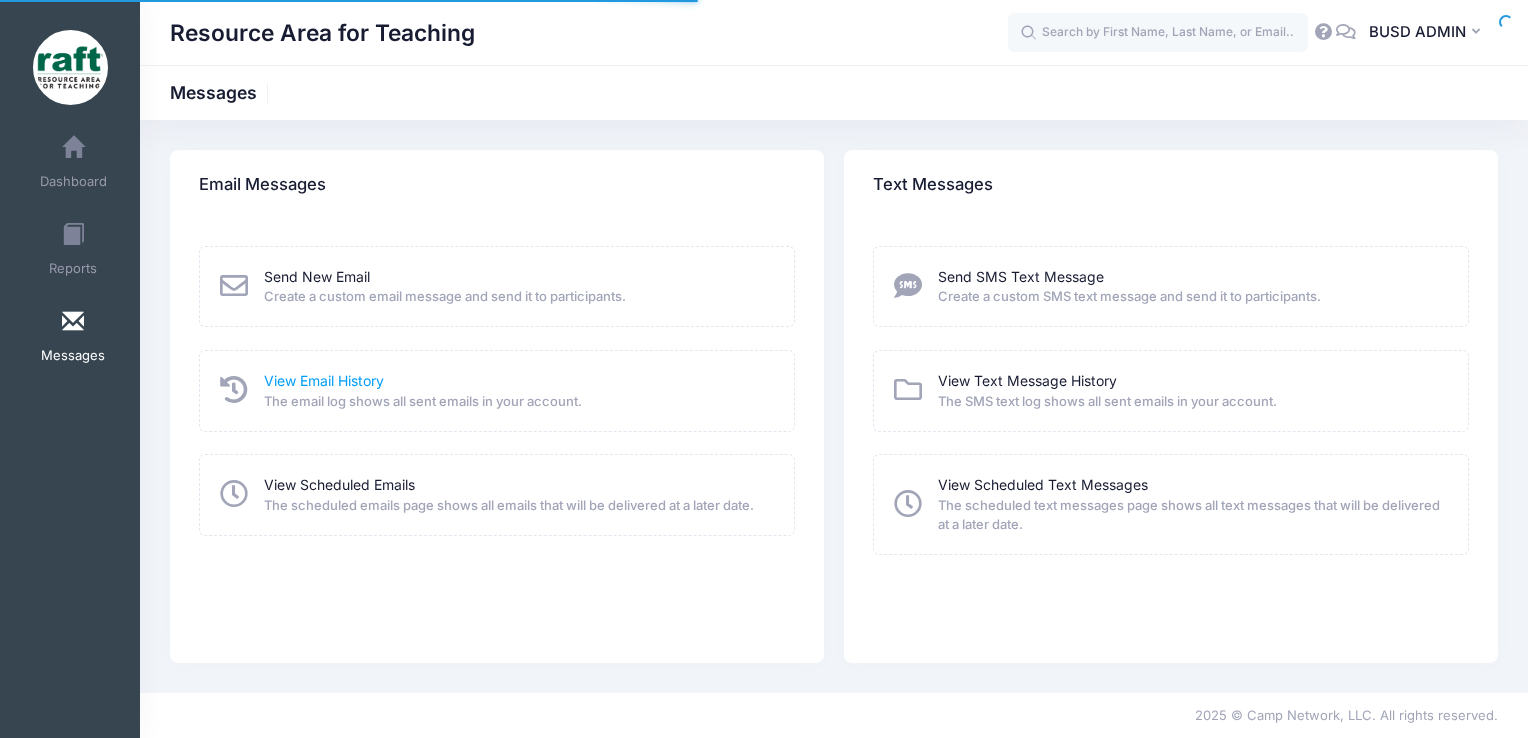 scroll, scrollTop: 0, scrollLeft: 0, axis: both 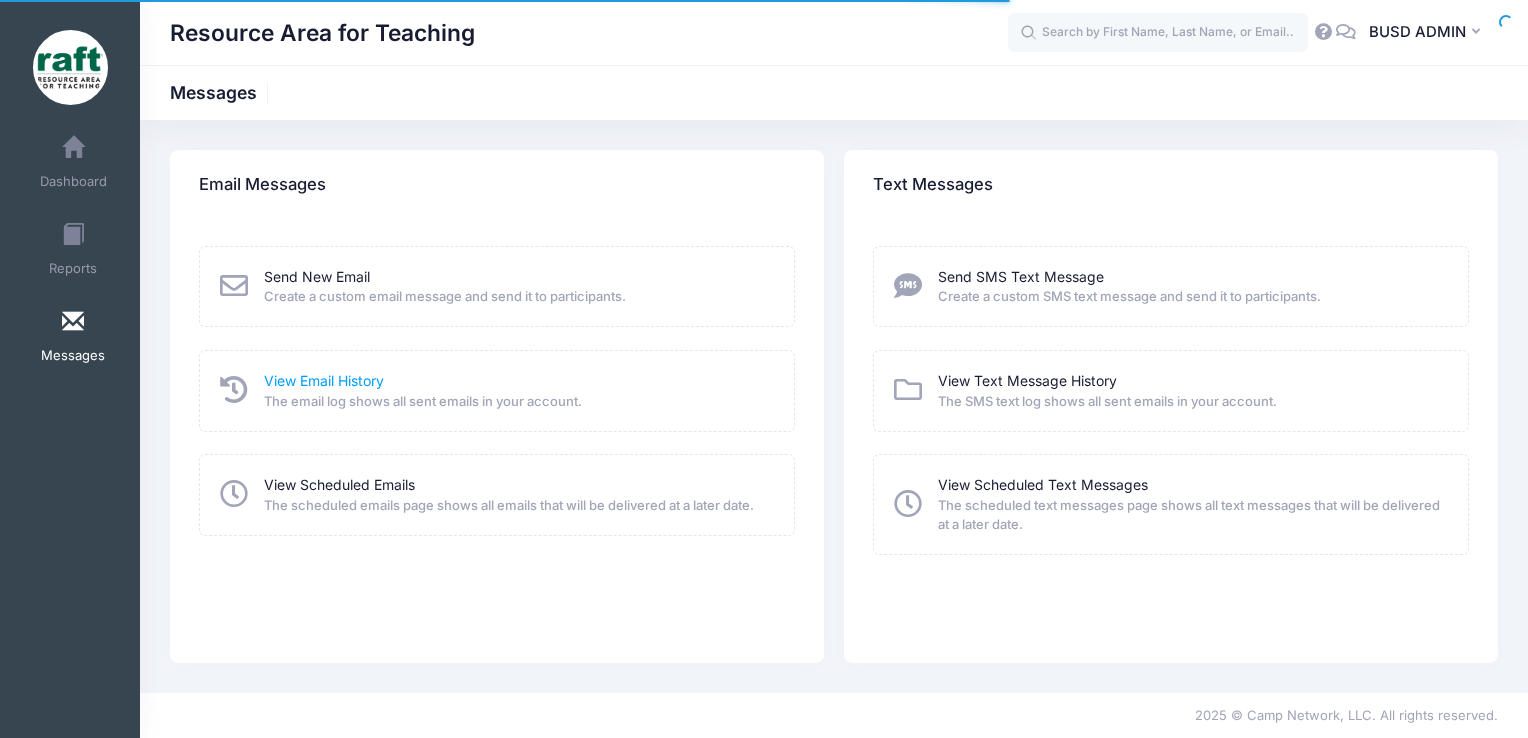 click on "View Email History" at bounding box center [324, 380] 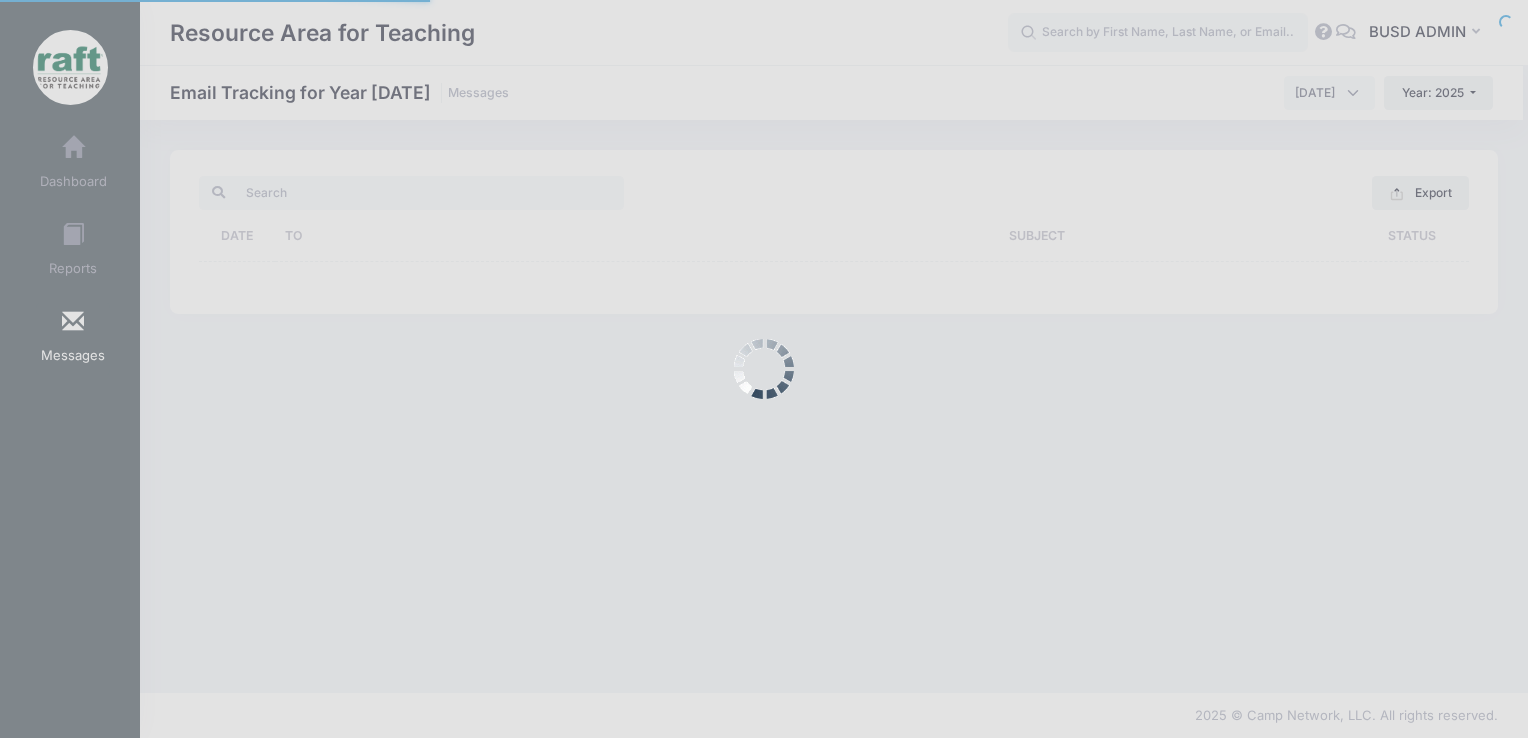 scroll, scrollTop: 0, scrollLeft: 0, axis: both 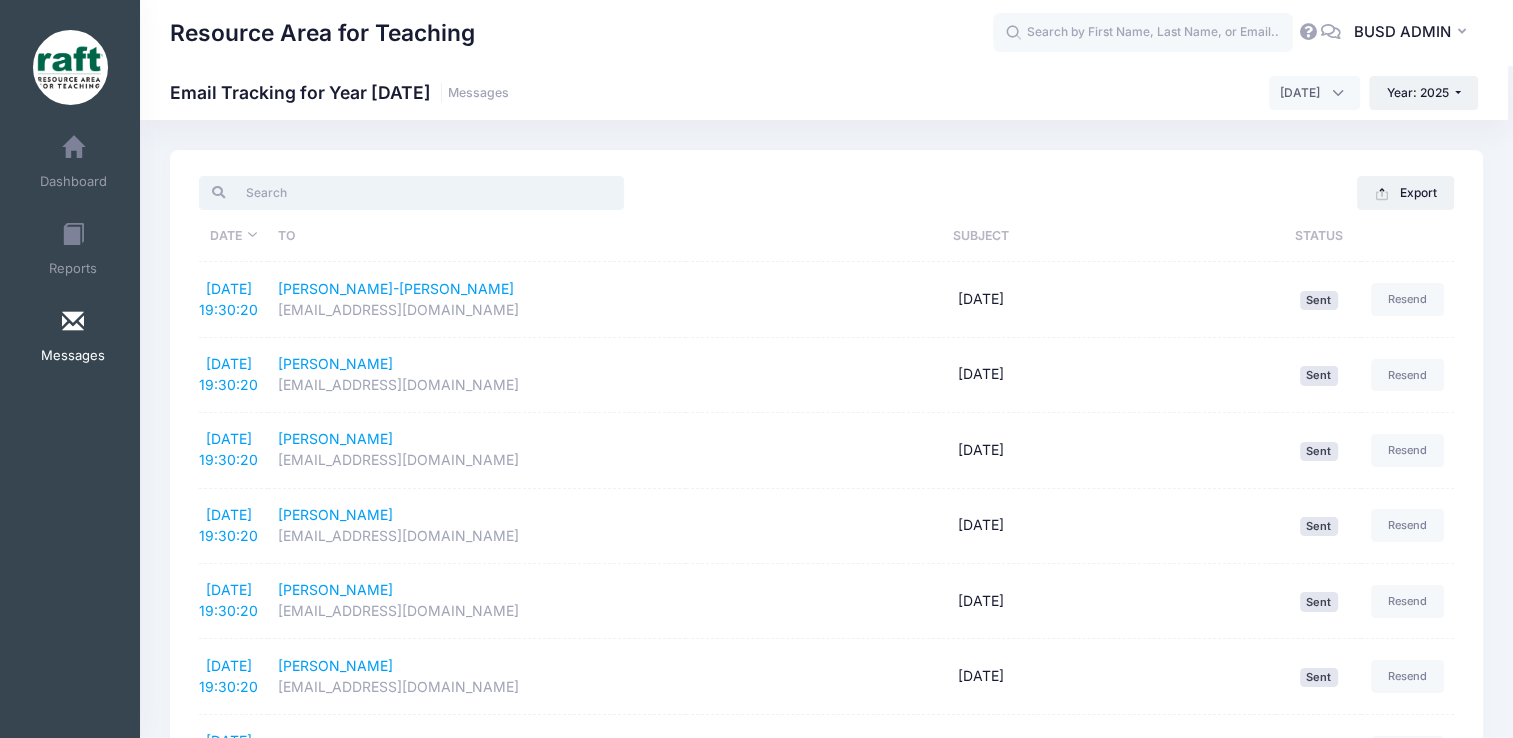 click at bounding box center (411, 193) 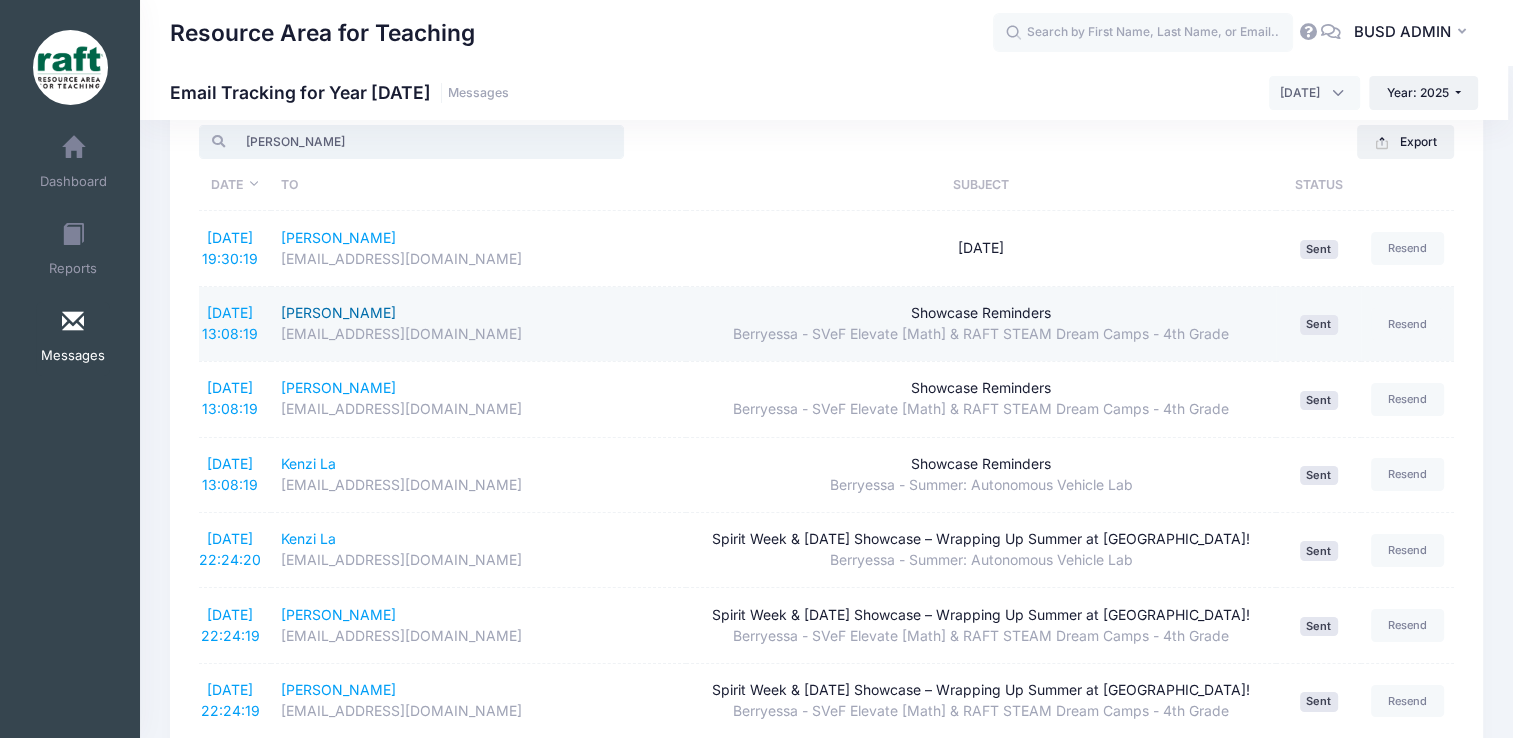 scroll, scrollTop: 0, scrollLeft: 0, axis: both 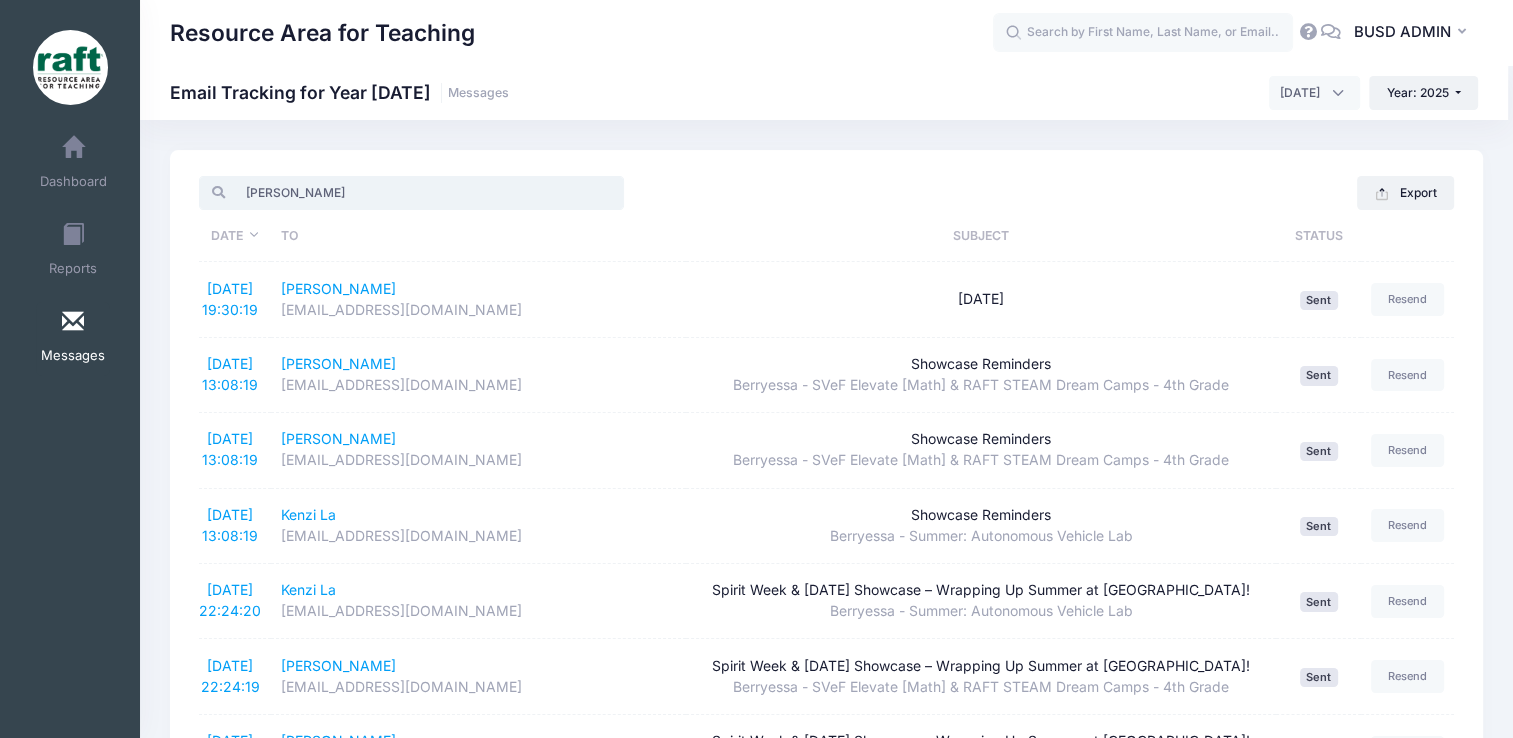 type on "ken" 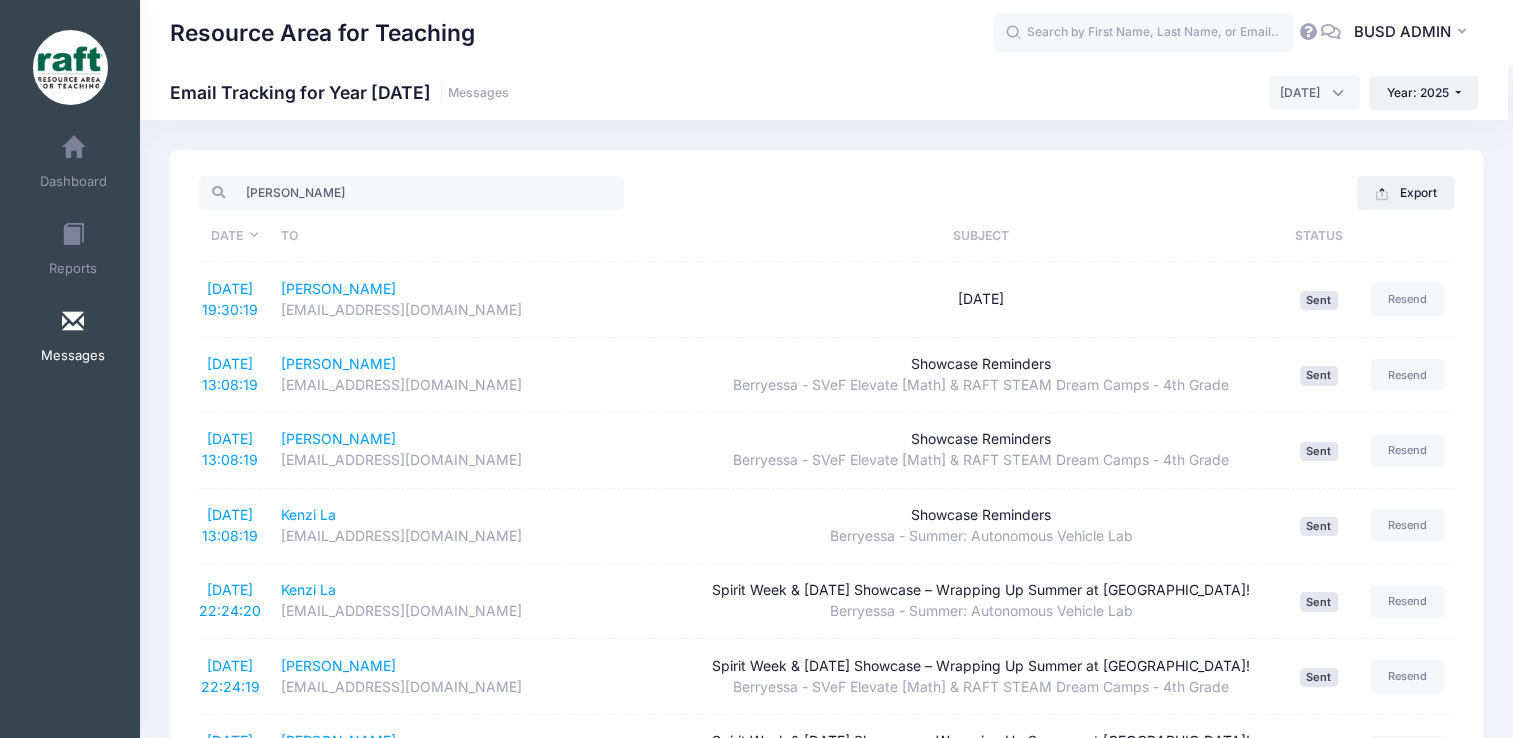 click at bounding box center [73, 322] 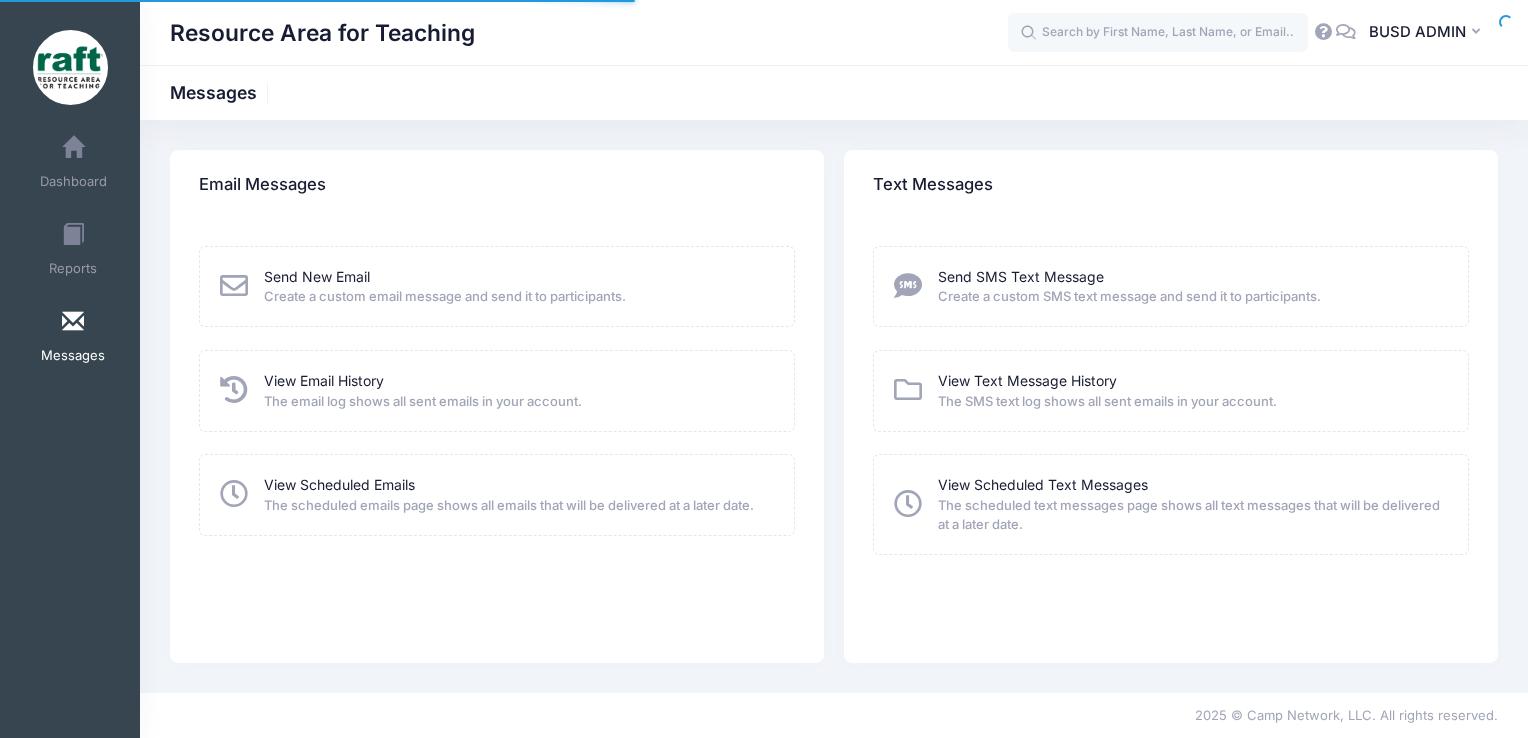 scroll, scrollTop: 0, scrollLeft: 0, axis: both 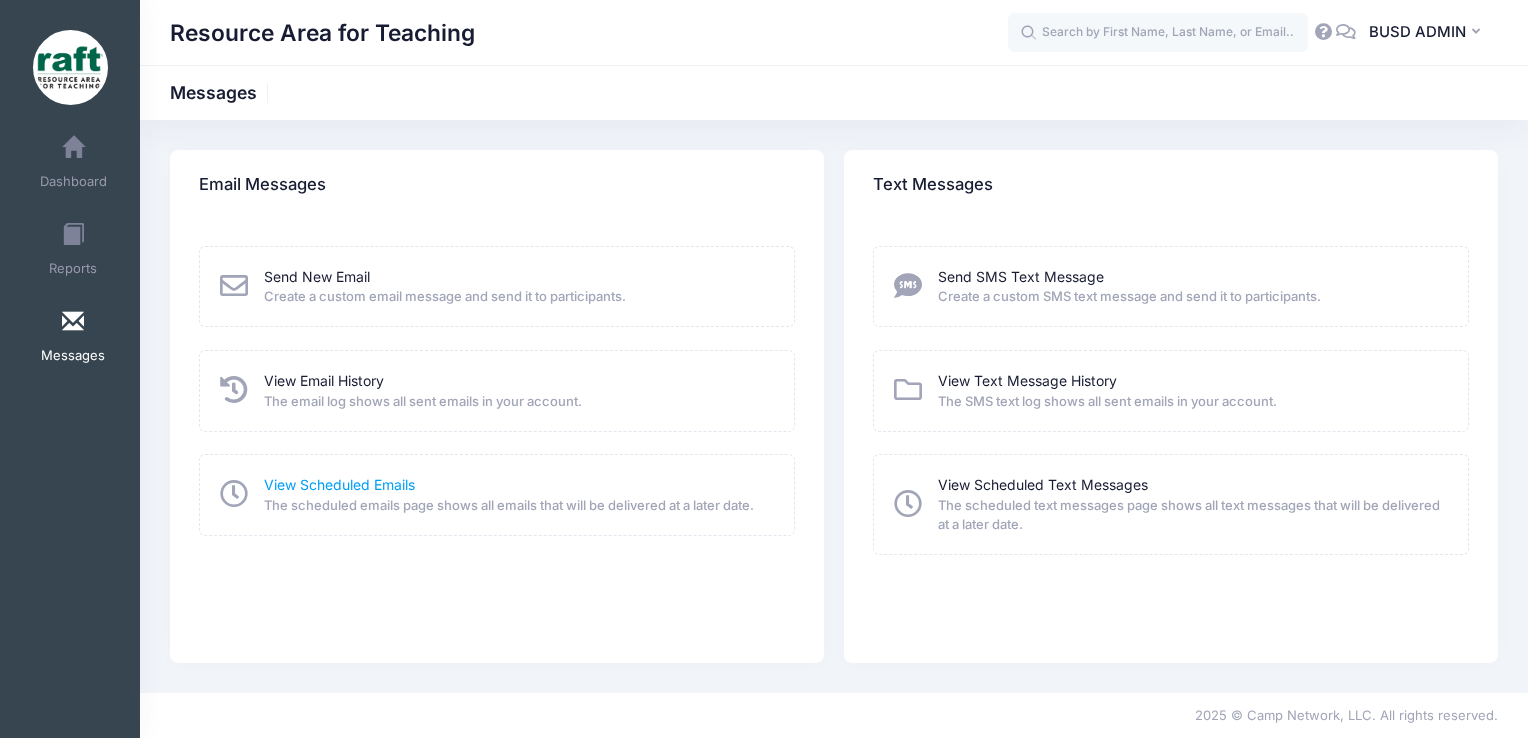 click on "View Scheduled Emails" at bounding box center [339, 484] 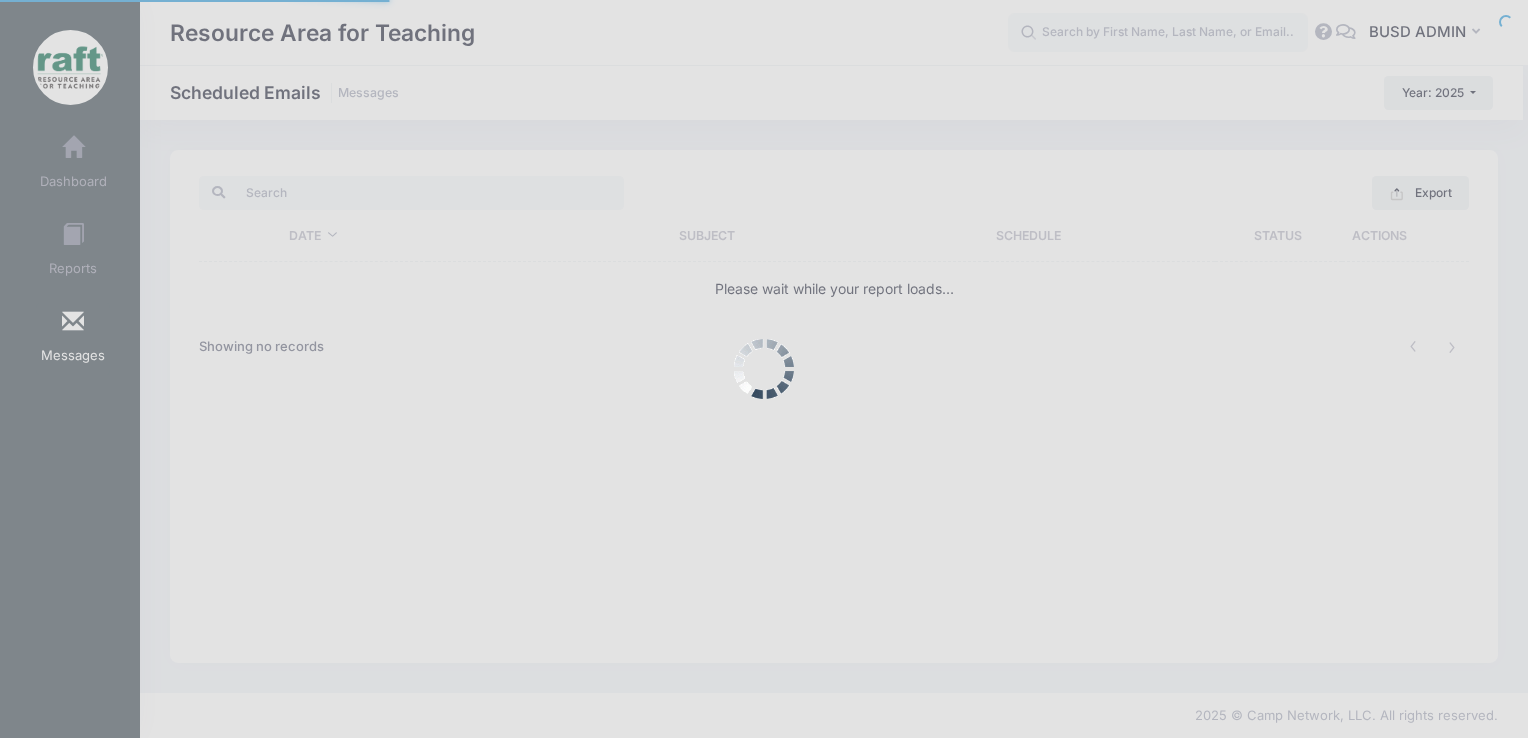 click at bounding box center (764, 369) 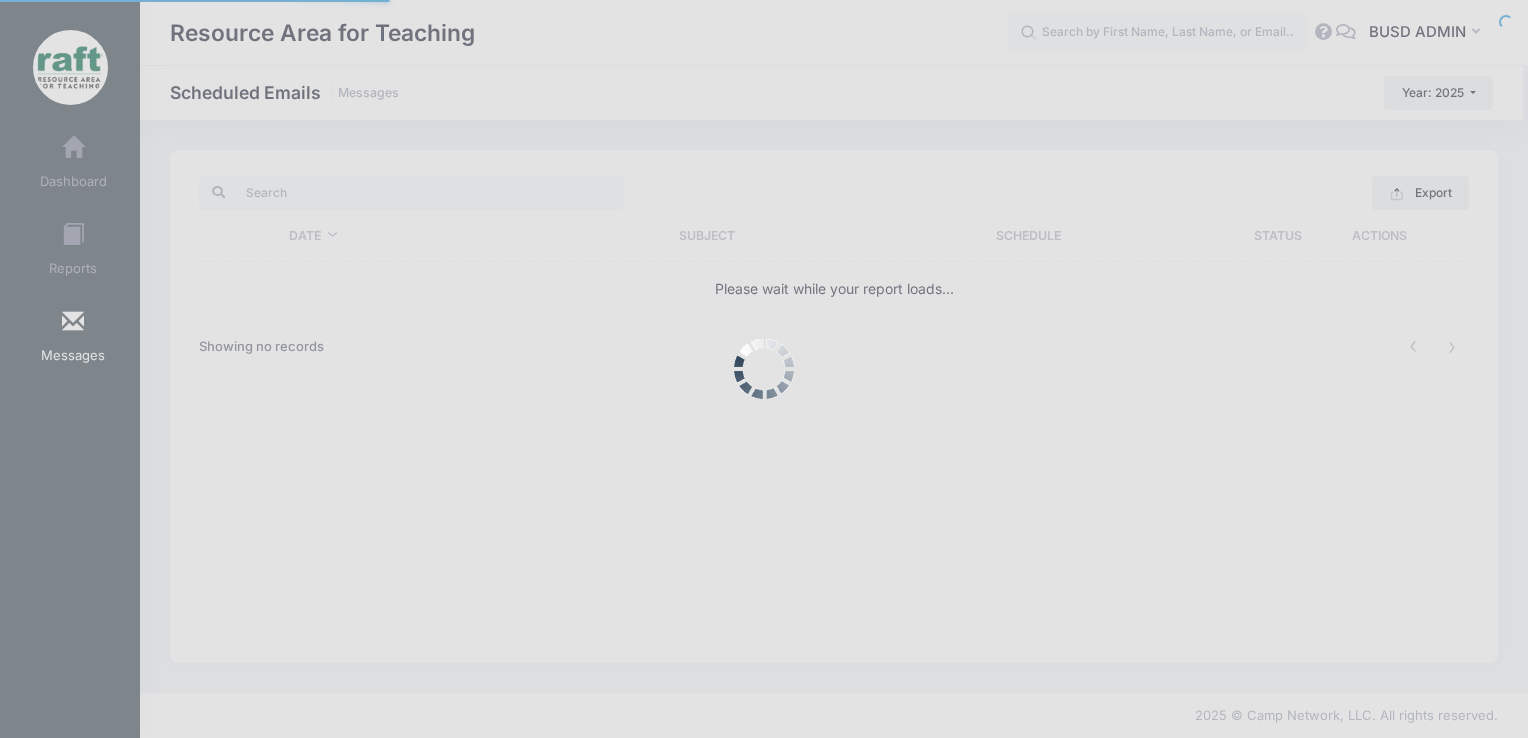scroll, scrollTop: 0, scrollLeft: 0, axis: both 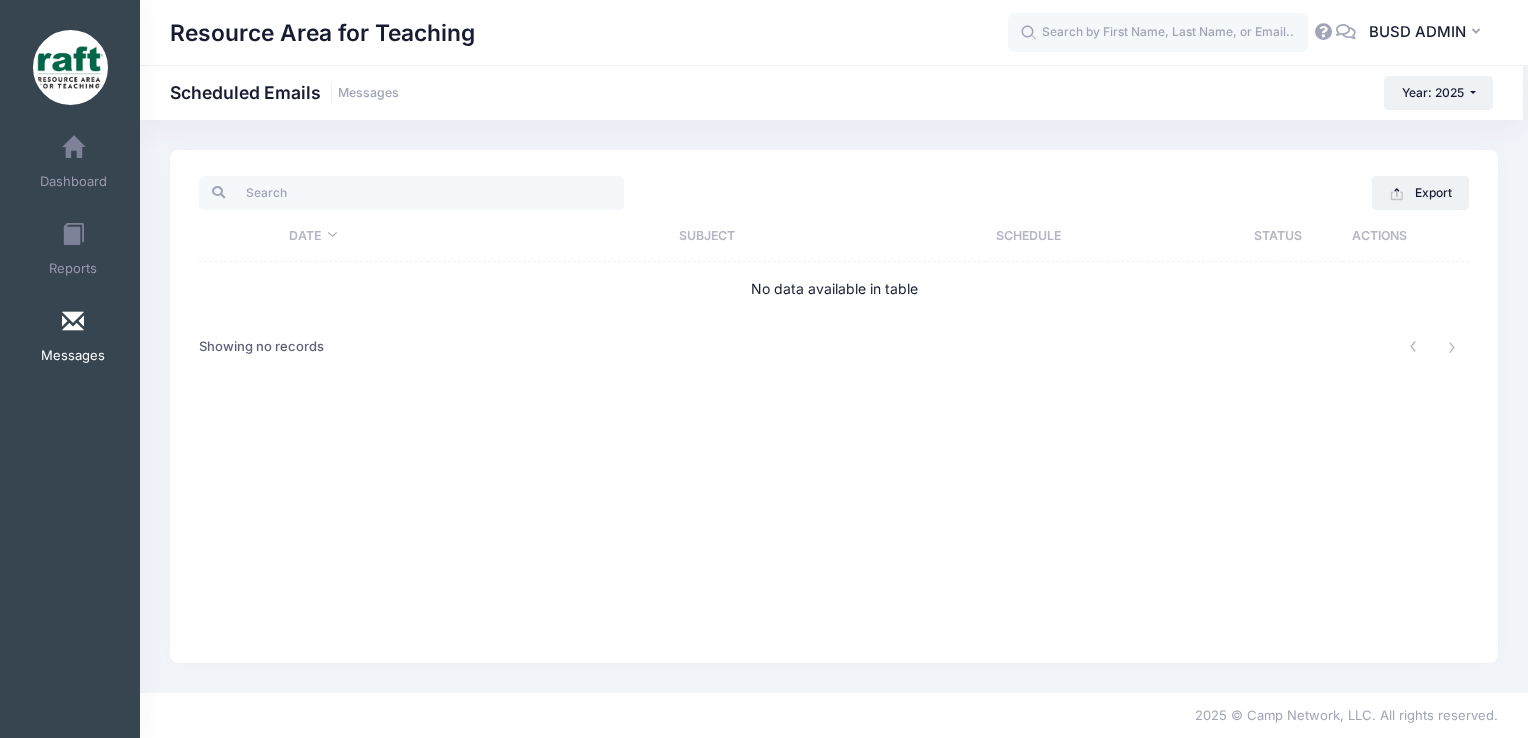 click on "Messages" at bounding box center (73, 339) 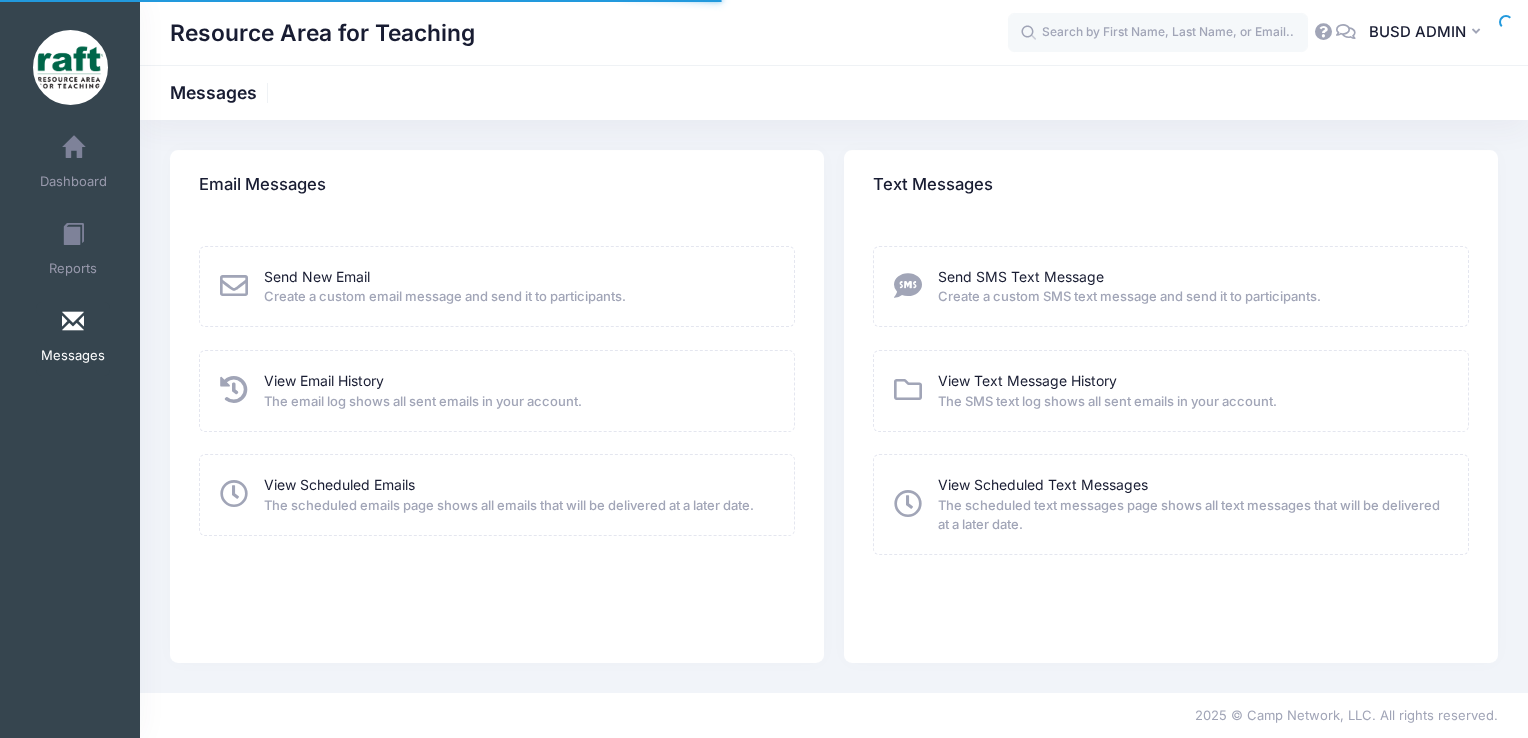 scroll, scrollTop: 0, scrollLeft: 0, axis: both 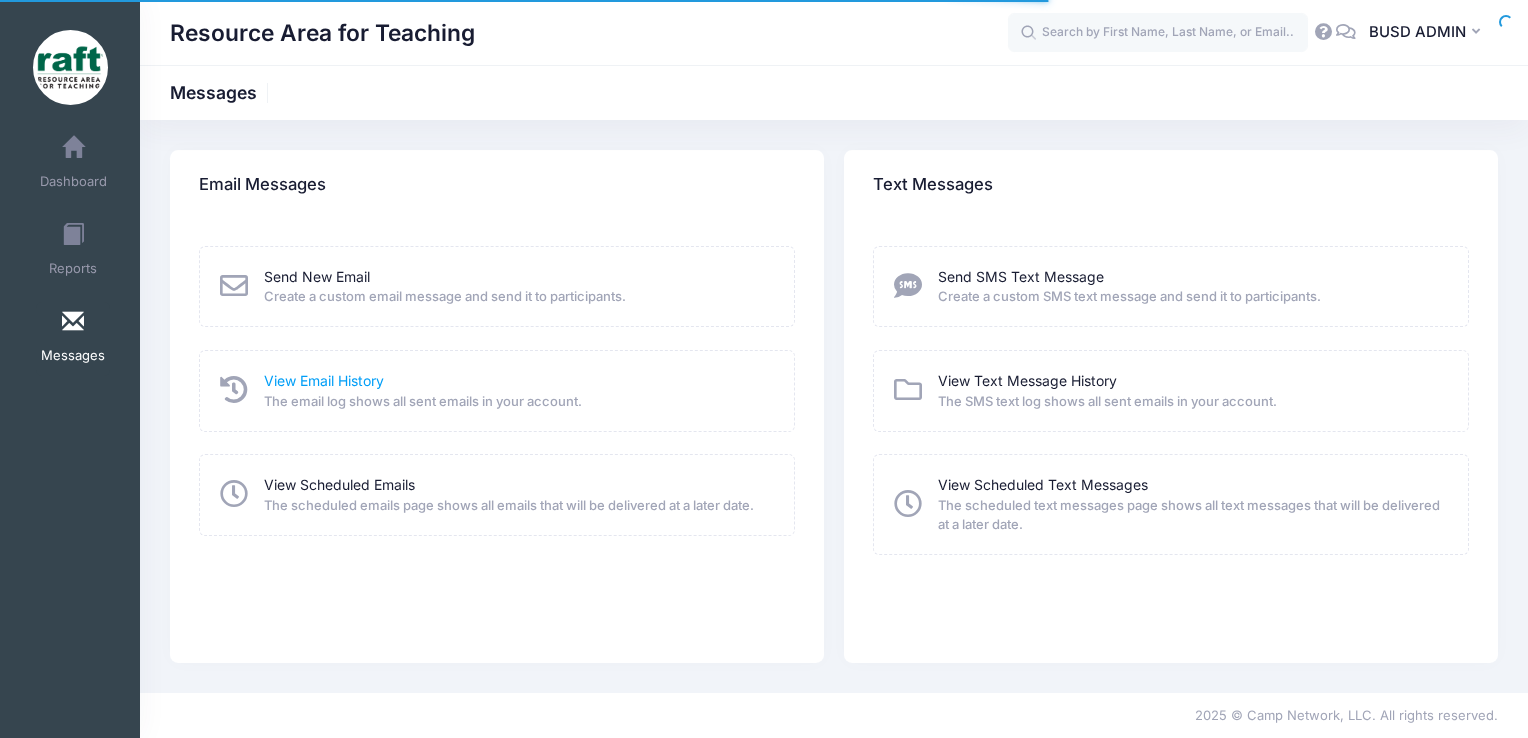 click on "View Email History" at bounding box center (324, 380) 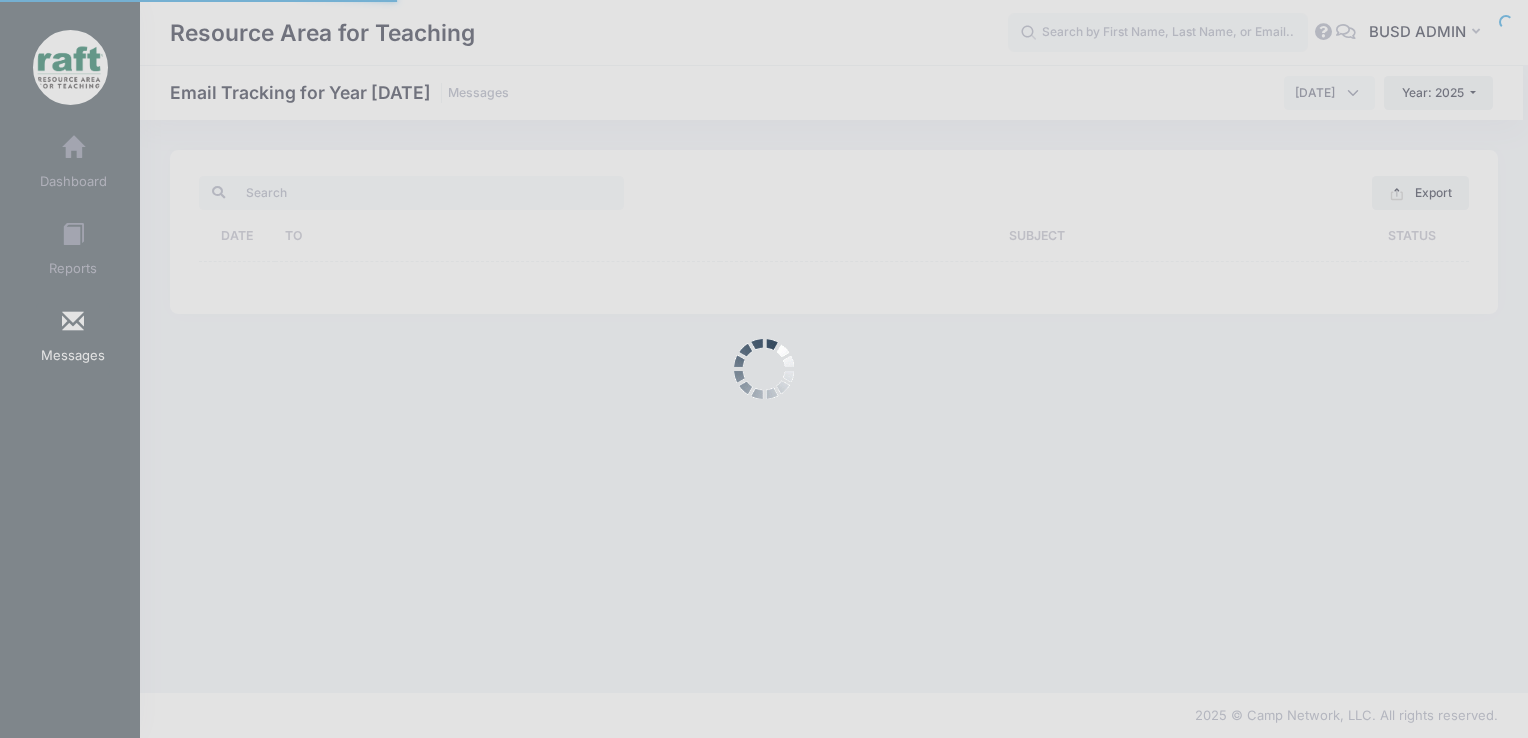 scroll, scrollTop: 0, scrollLeft: 0, axis: both 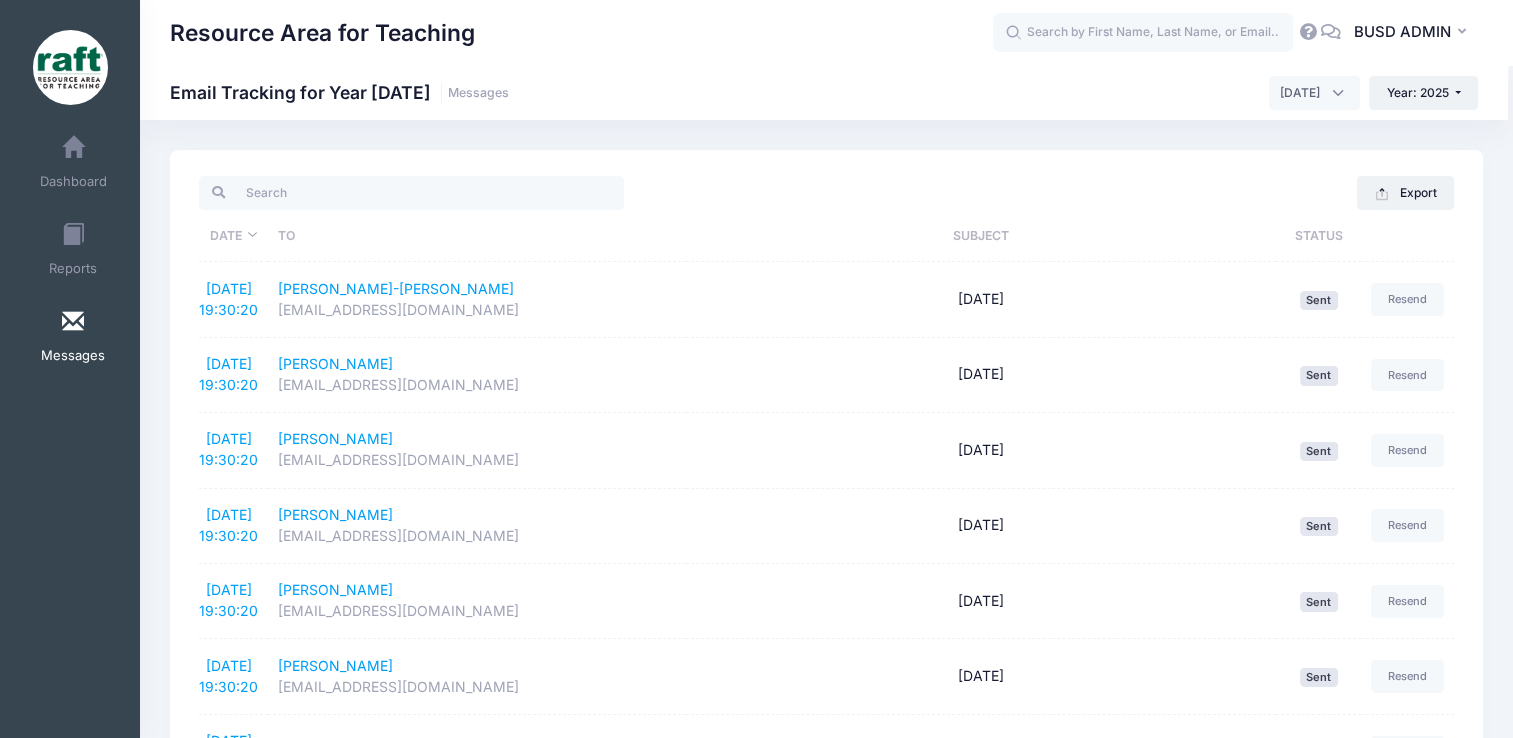 click at bounding box center [73, 322] 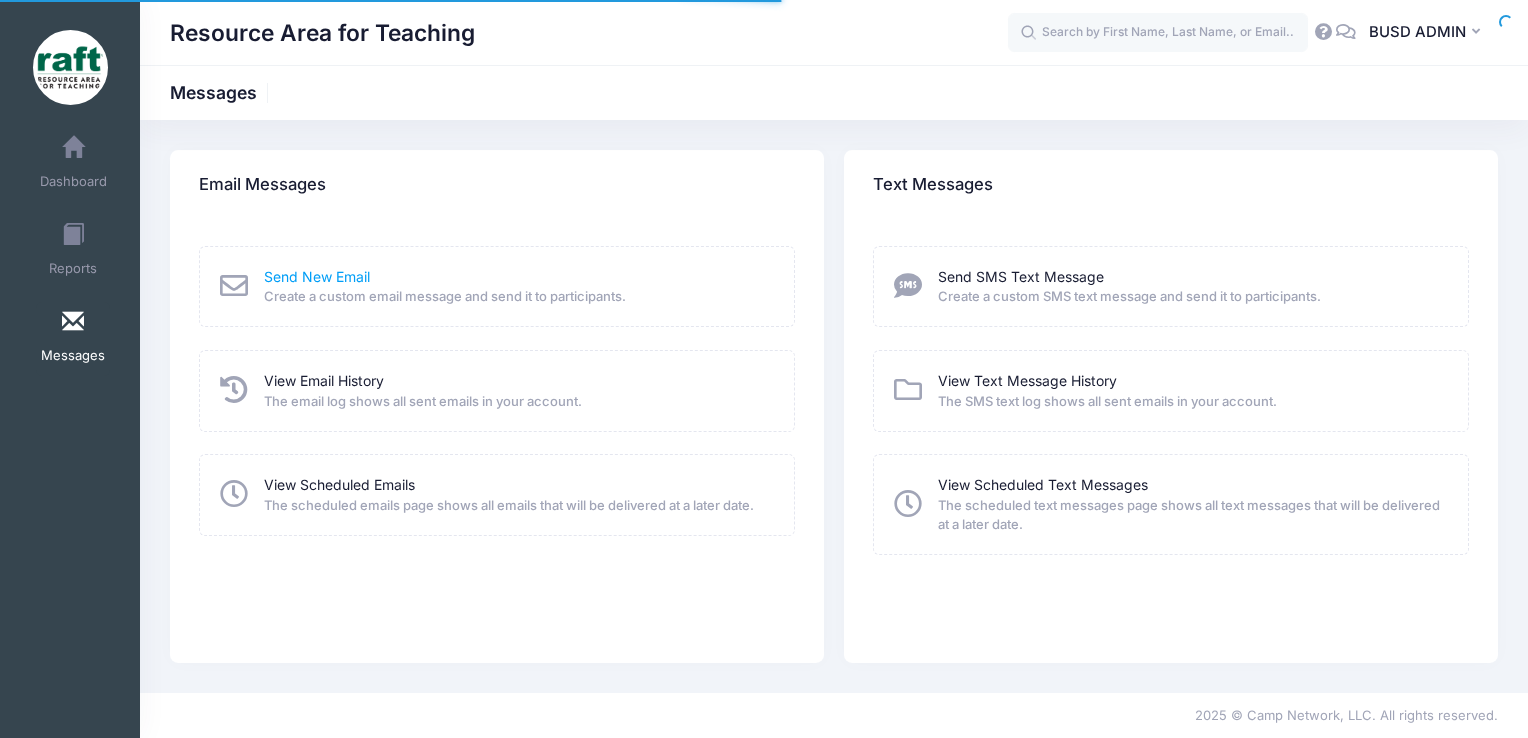 scroll, scrollTop: 0, scrollLeft: 0, axis: both 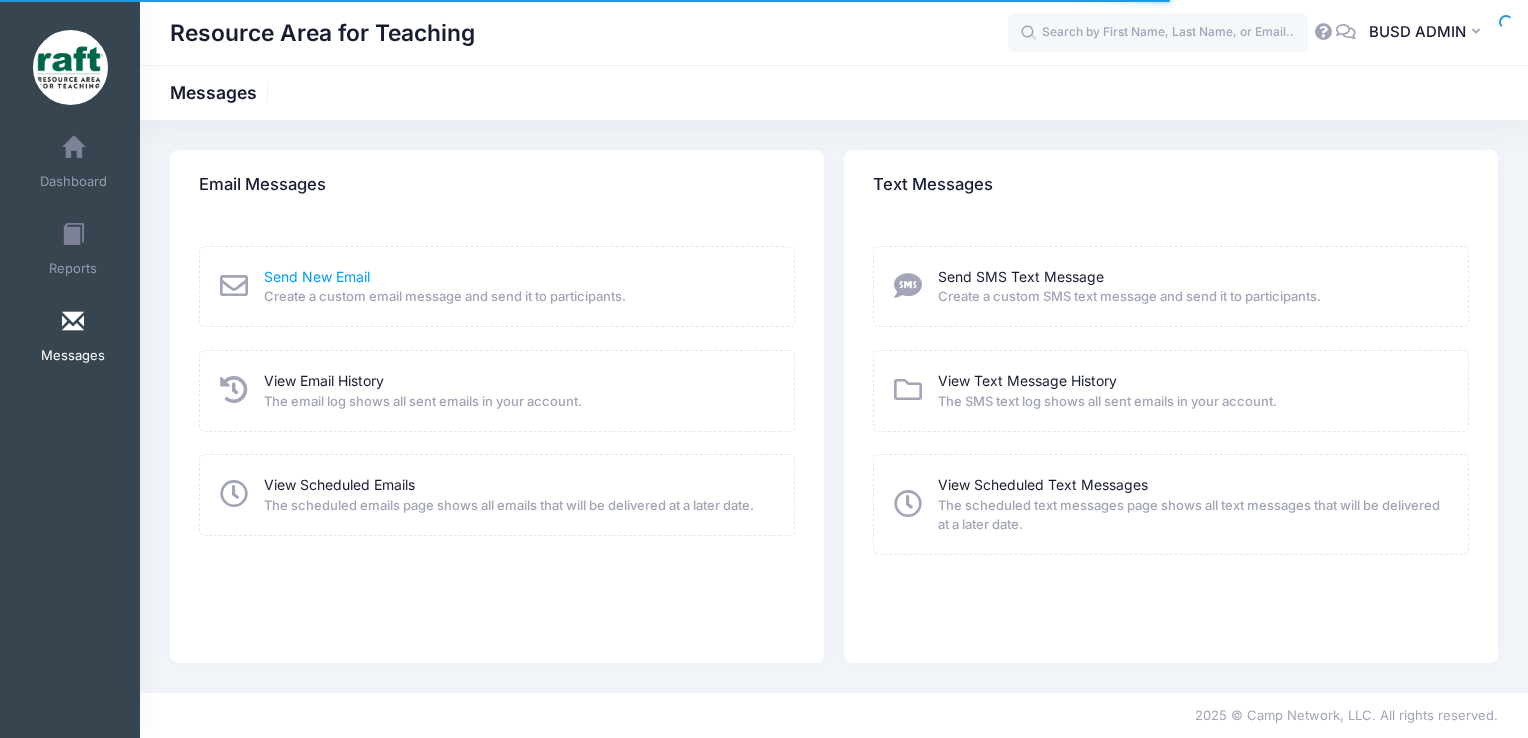 click on "Send New Email" at bounding box center (317, 276) 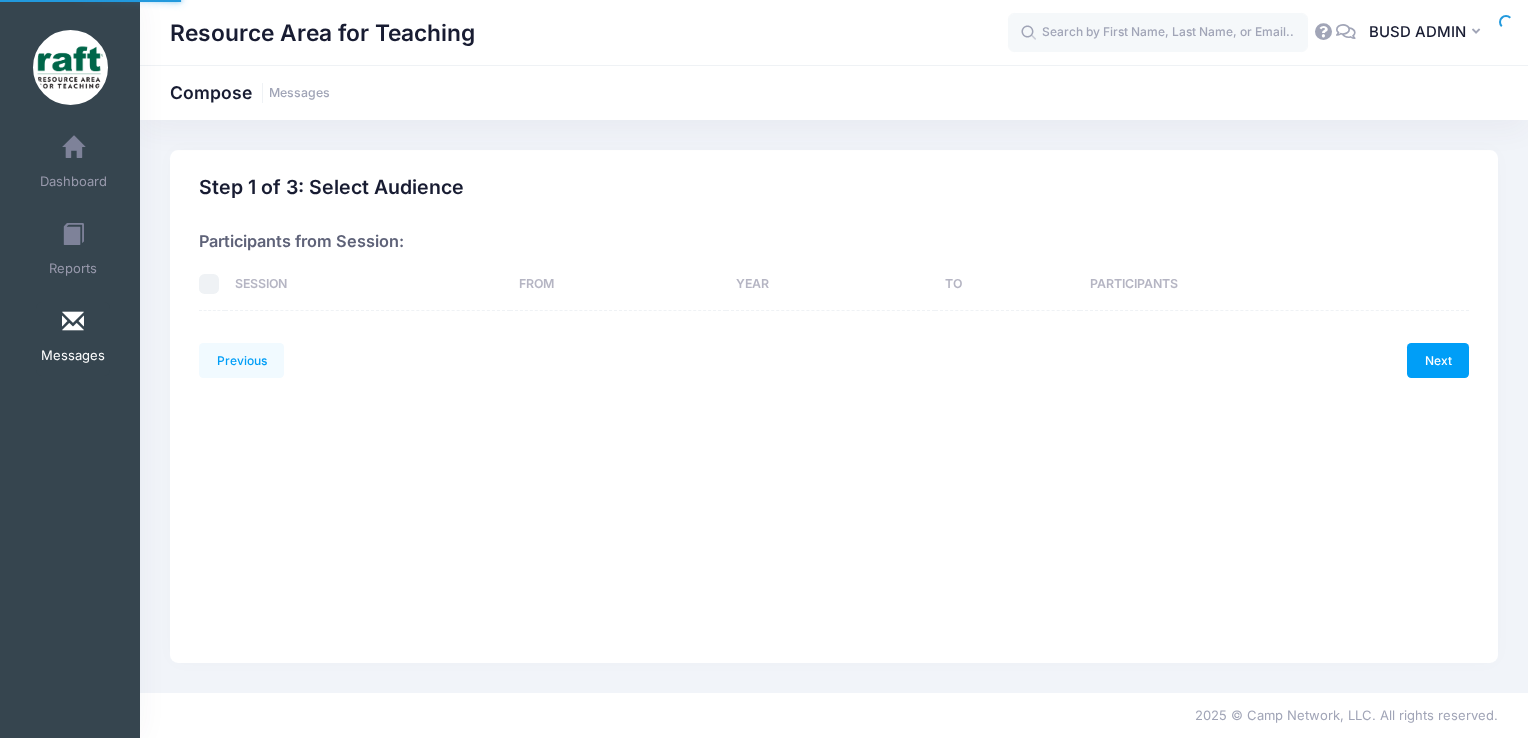 scroll, scrollTop: 0, scrollLeft: 0, axis: both 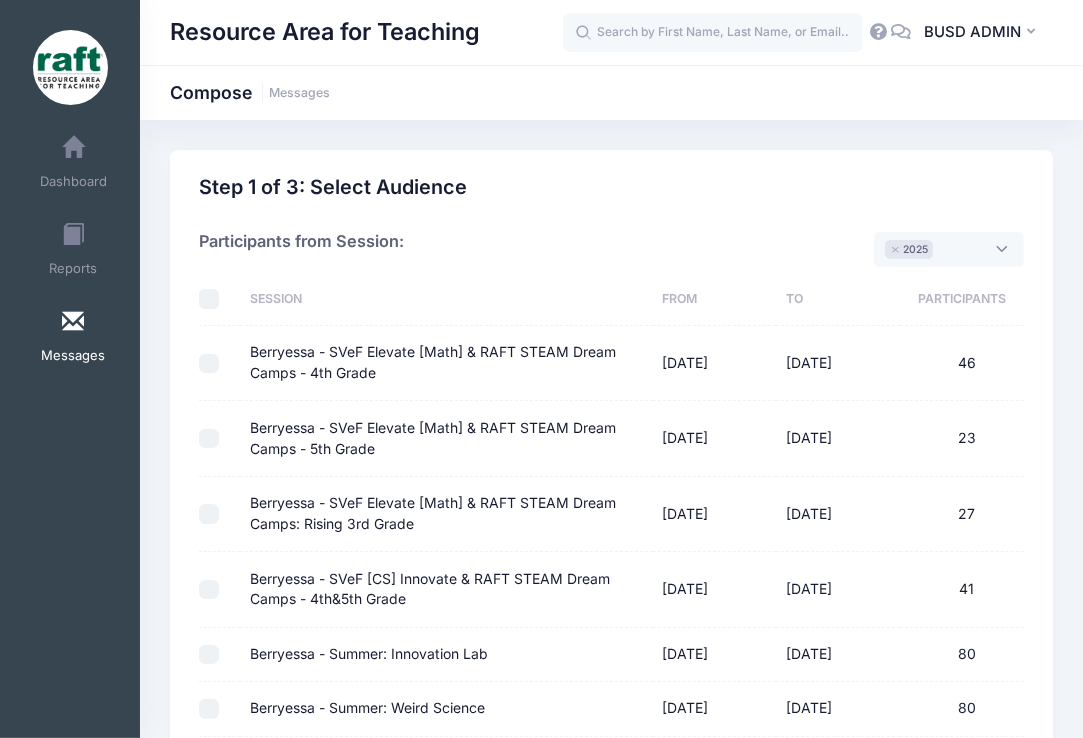click at bounding box center [219, 363] 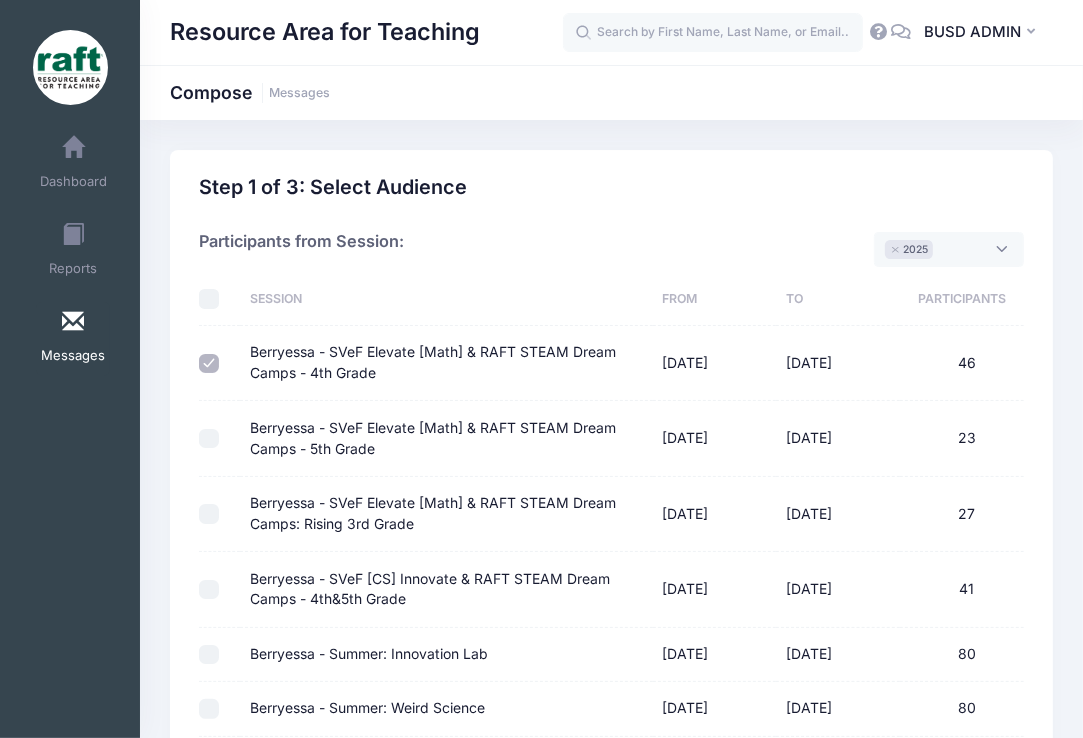 click at bounding box center (219, 438) 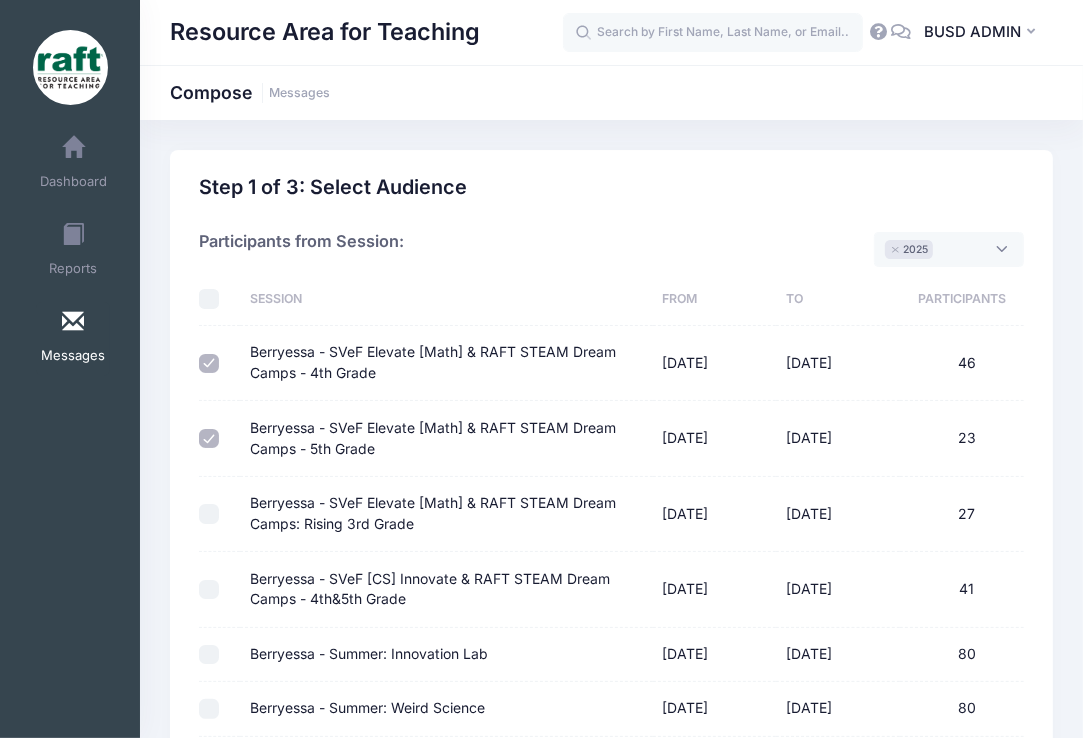 click on "Berryessa - SVeF Elevate [Math] & RAFT STEAM Dream Camps: Rising 3rd Grade" at bounding box center (209, 514) 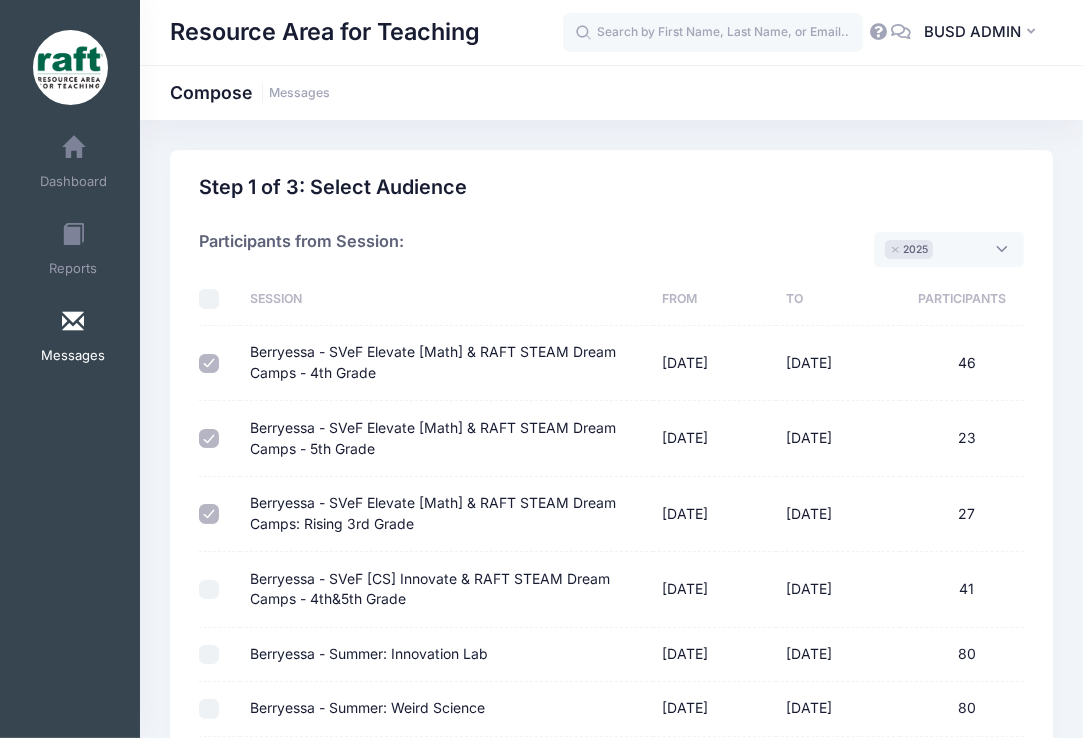 click on "Berryessa - SVeF [CS] Innovate & RAFT STEAM Dream Camps - 4th&5th Grade" at bounding box center [209, 590] 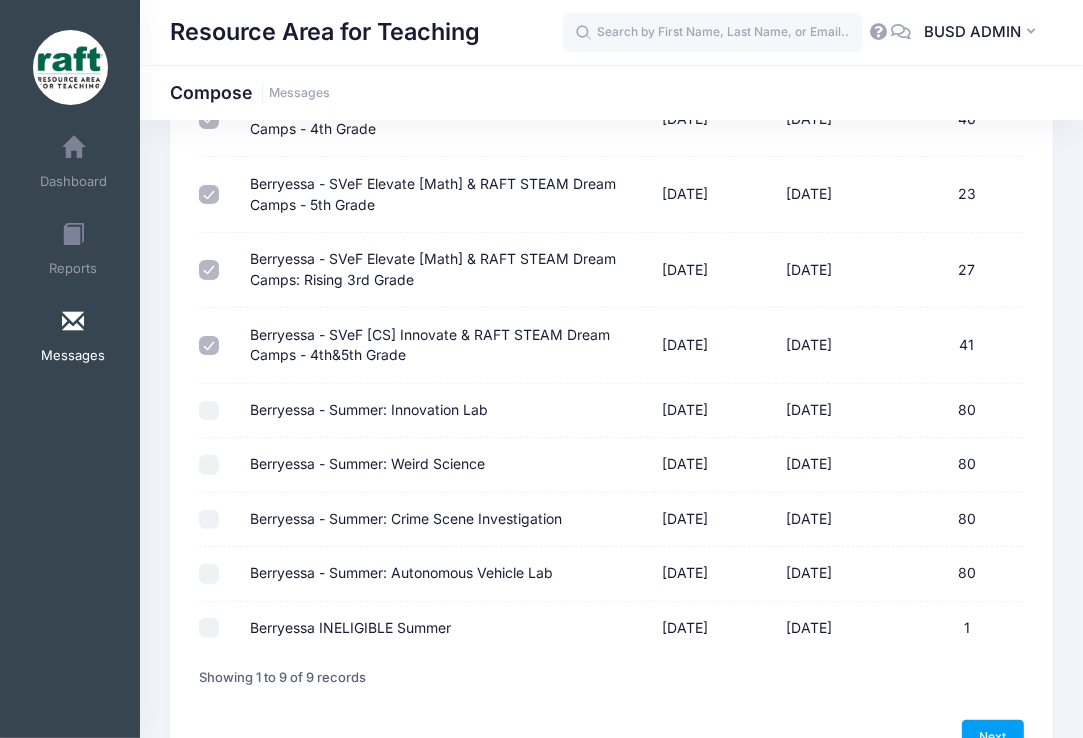scroll, scrollTop: 332, scrollLeft: 0, axis: vertical 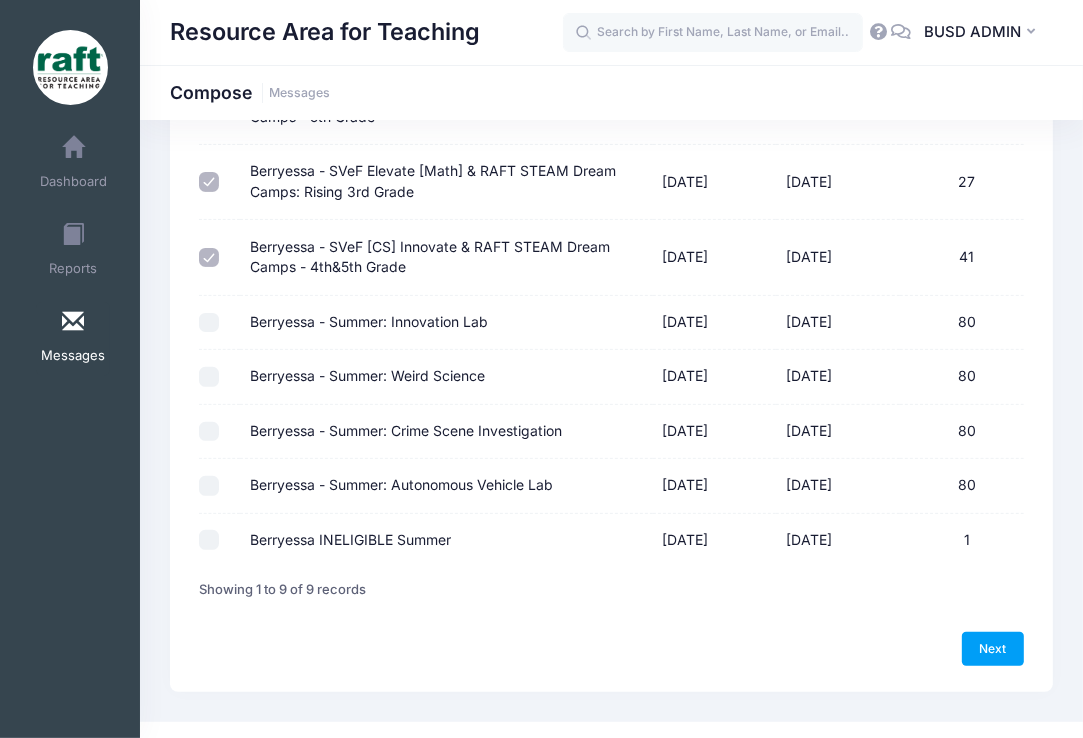 click on "Berryessa - Summer: Autonomous Vehicle Lab" at bounding box center [209, 486] 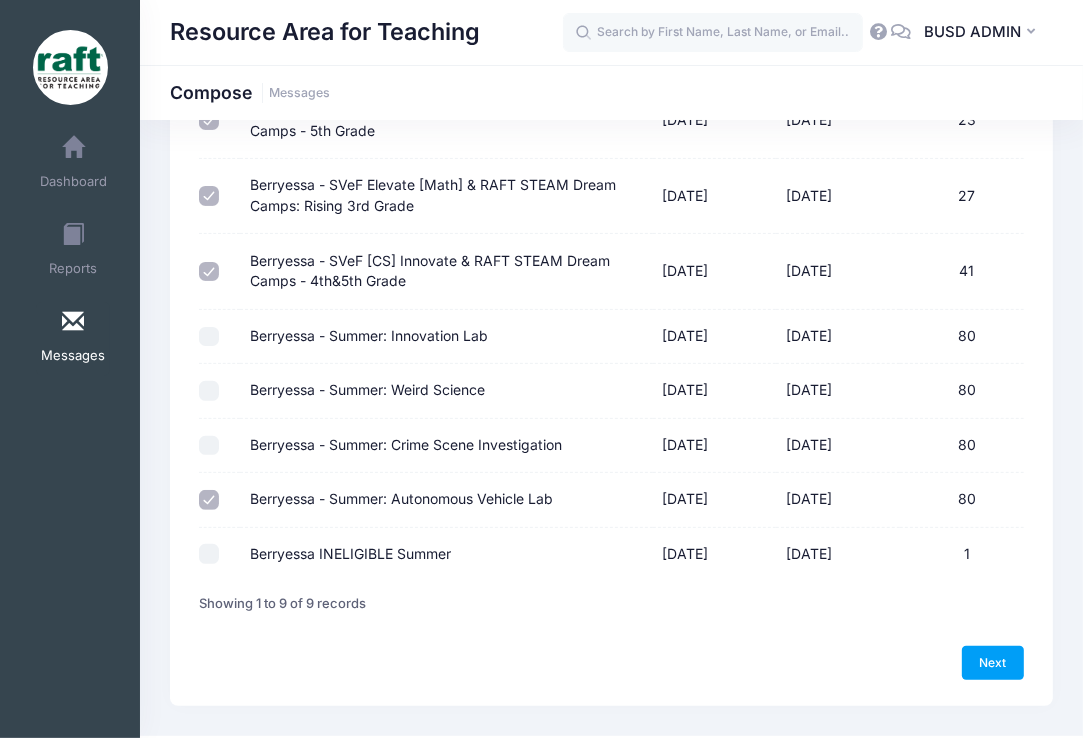 scroll, scrollTop: 319, scrollLeft: 0, axis: vertical 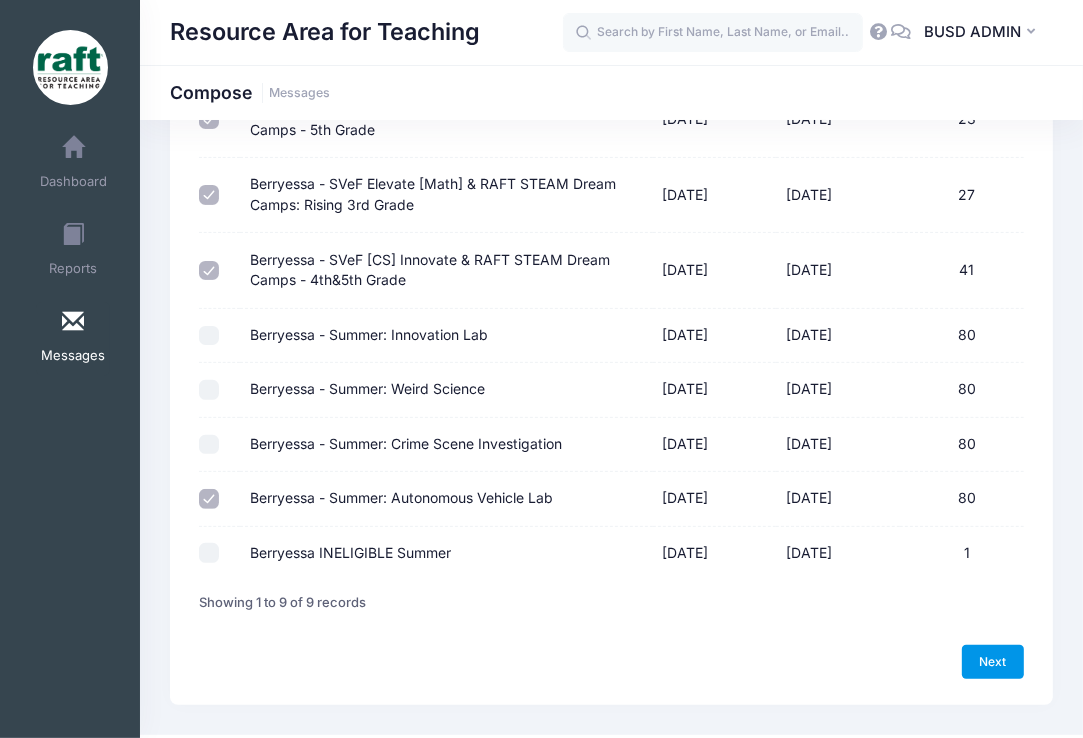 click on "Next" at bounding box center [993, 662] 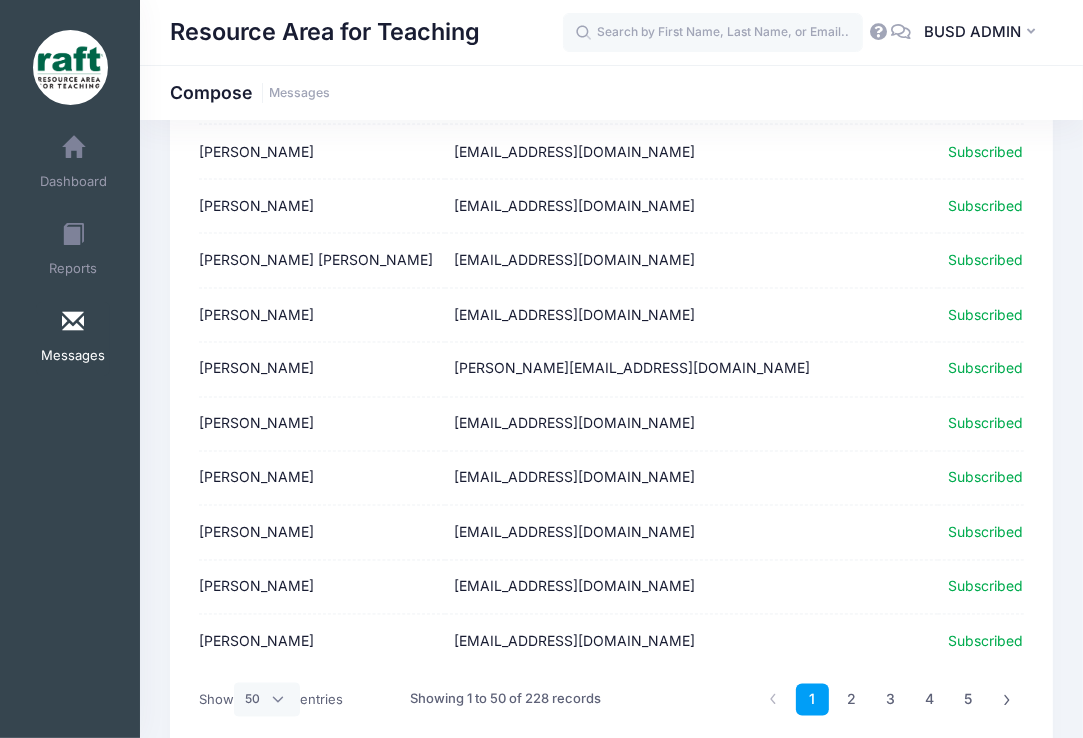 scroll, scrollTop: 2490, scrollLeft: 0, axis: vertical 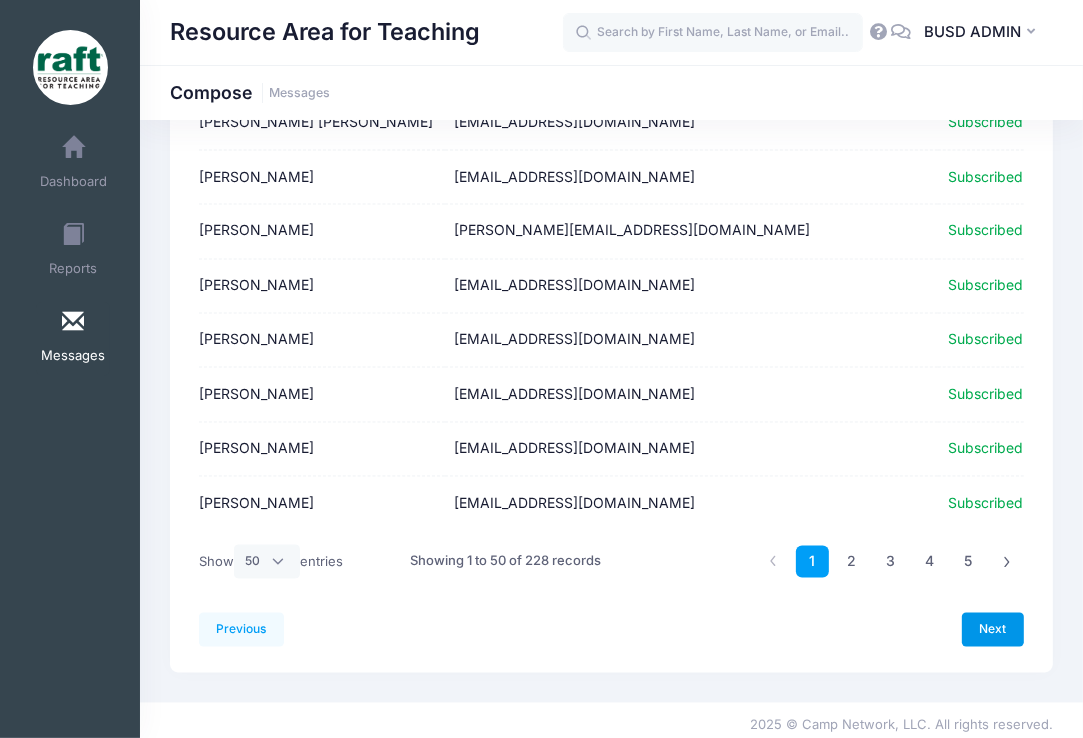 click on "Next" at bounding box center [993, 630] 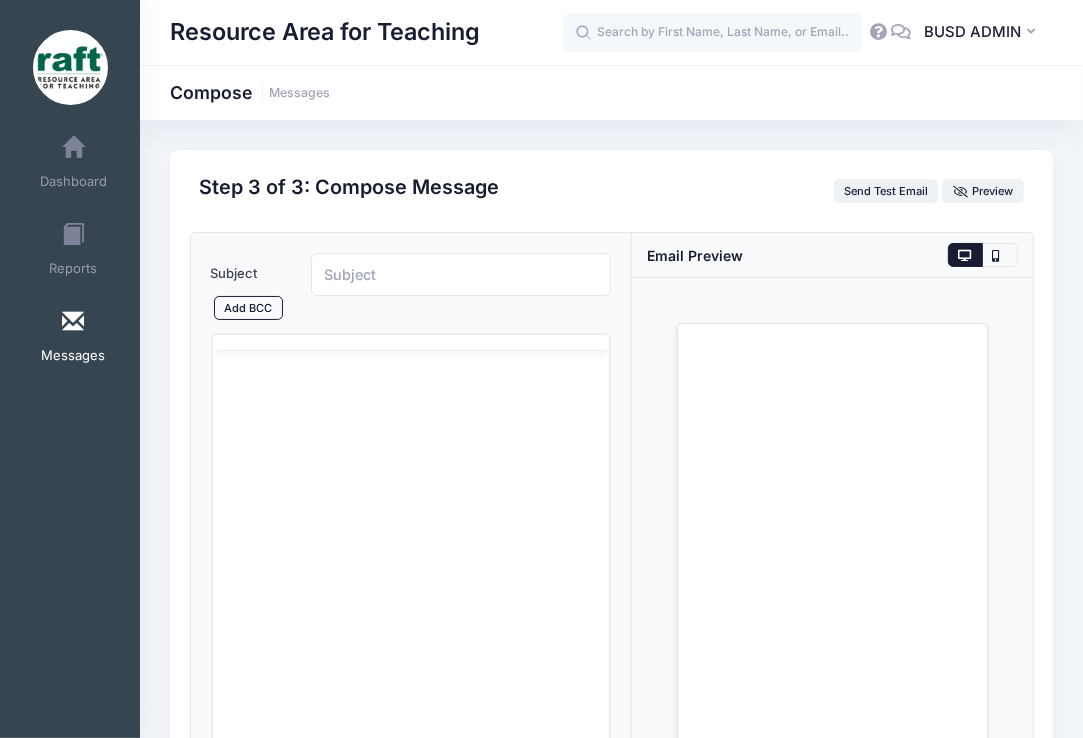 scroll, scrollTop: 0, scrollLeft: 0, axis: both 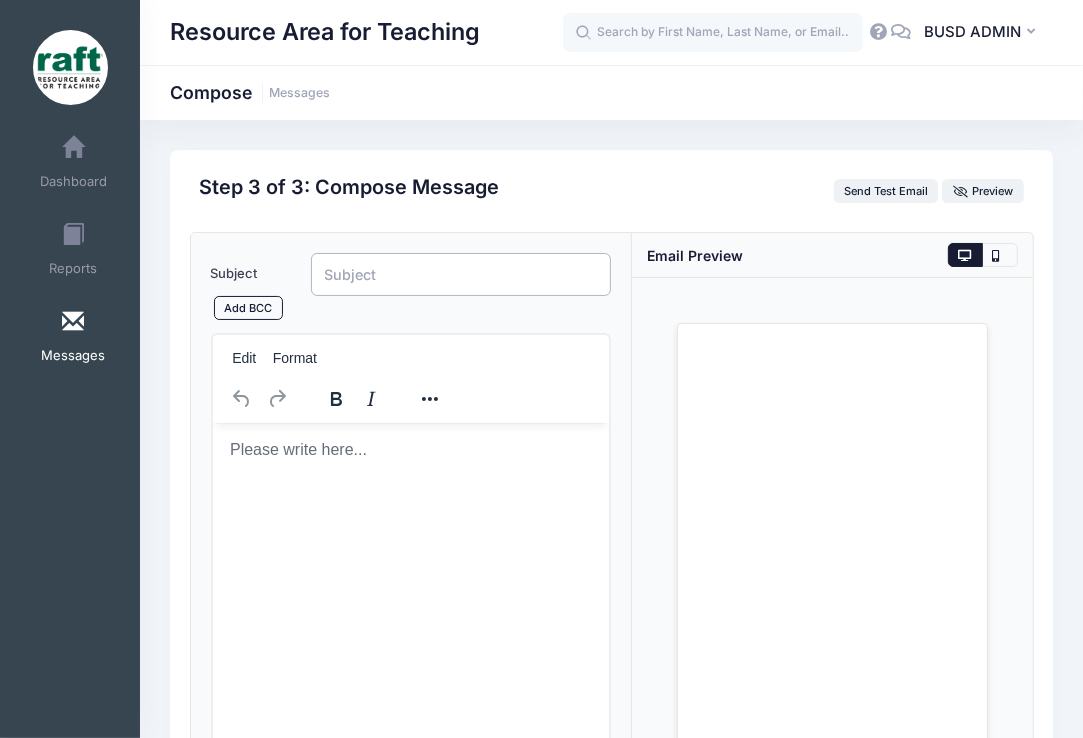 click on "Subject" at bounding box center [461, 274] 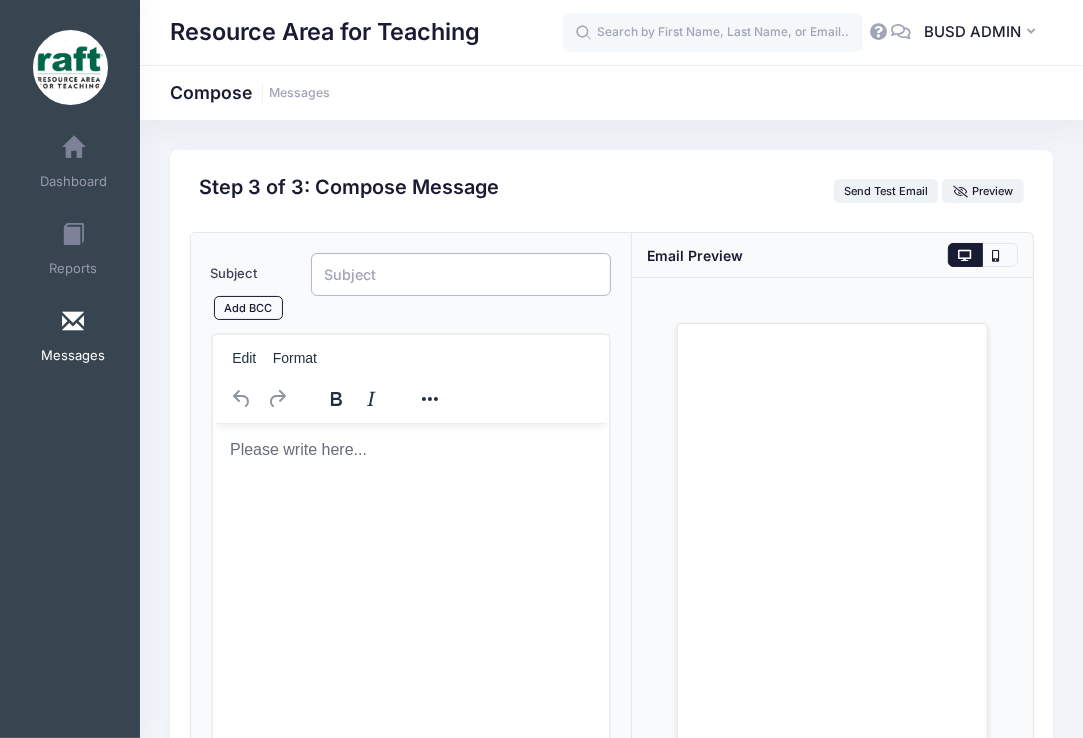 click on "Subject" at bounding box center [461, 274] 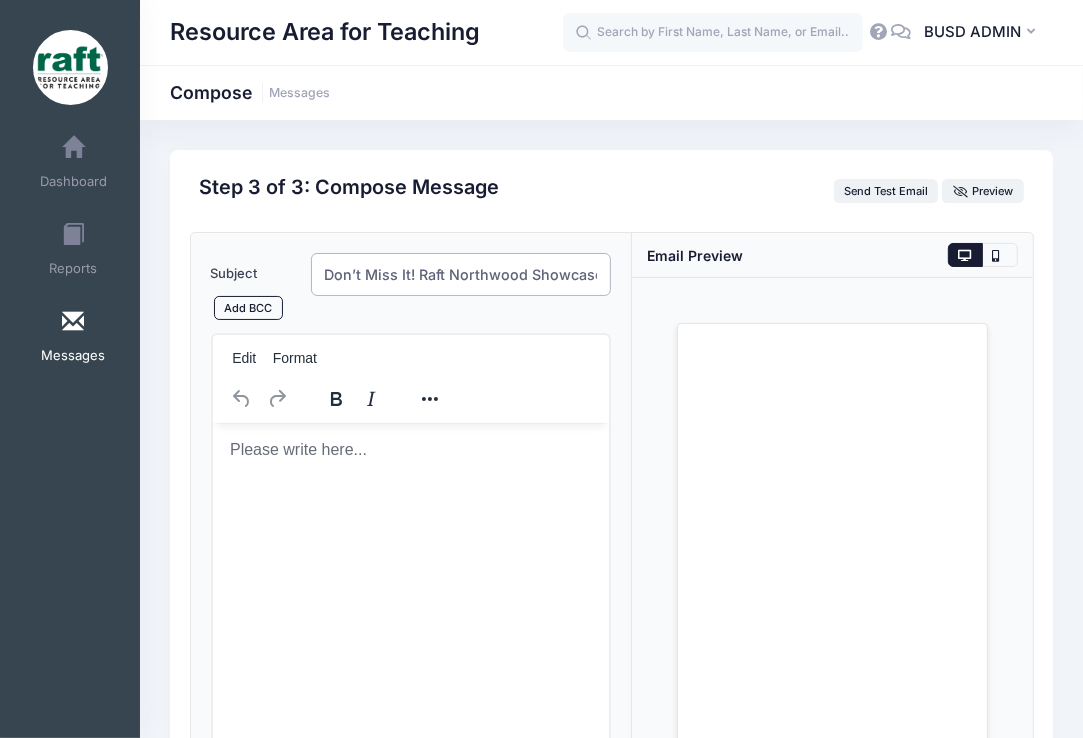 scroll, scrollTop: 0, scrollLeft: 159, axis: horizontal 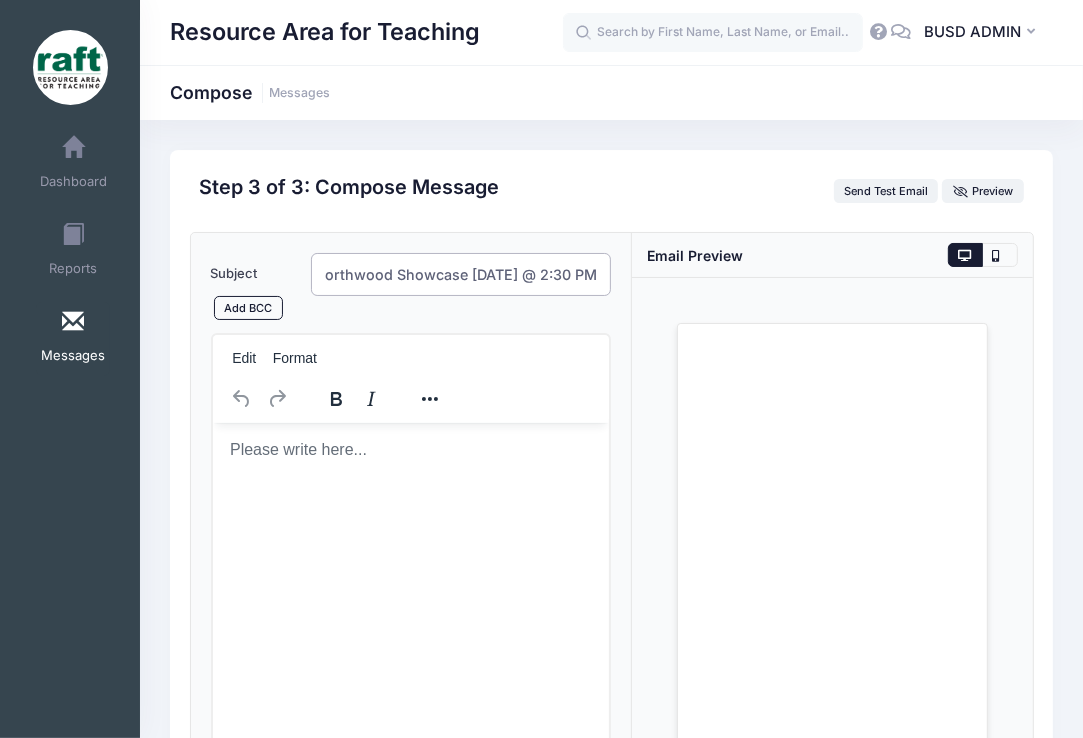 type on "Don’t Miss It! Raft Northwood Showcase This Friday @ 2:30 PM" 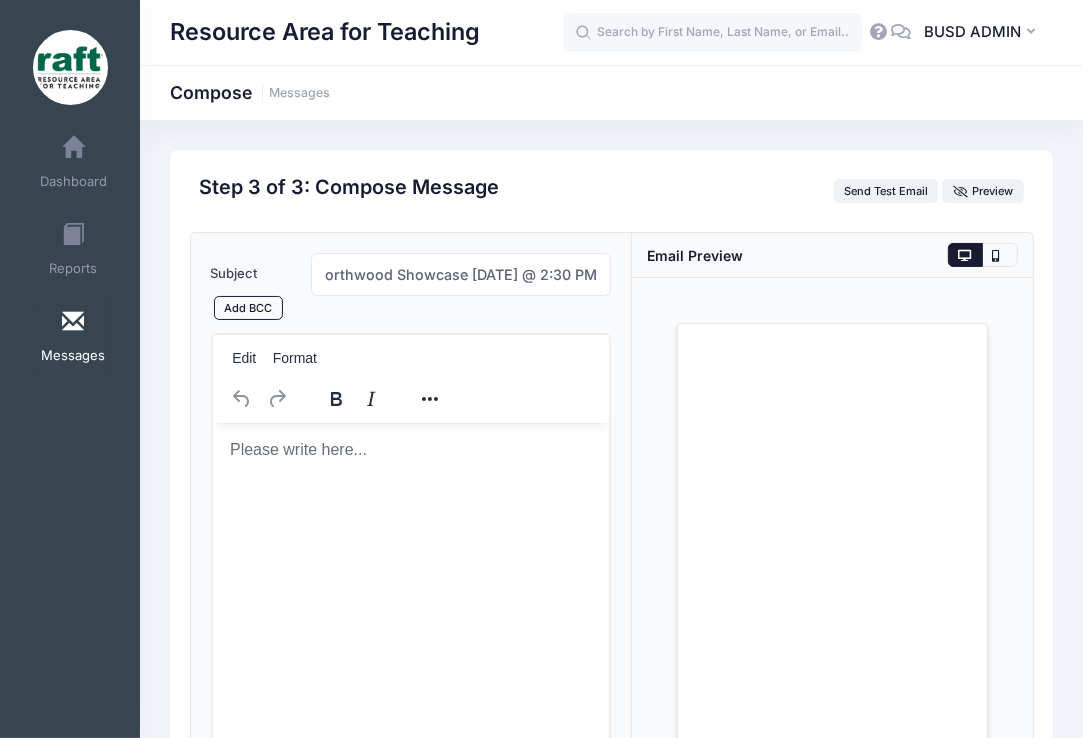 scroll, scrollTop: 0, scrollLeft: 0, axis: both 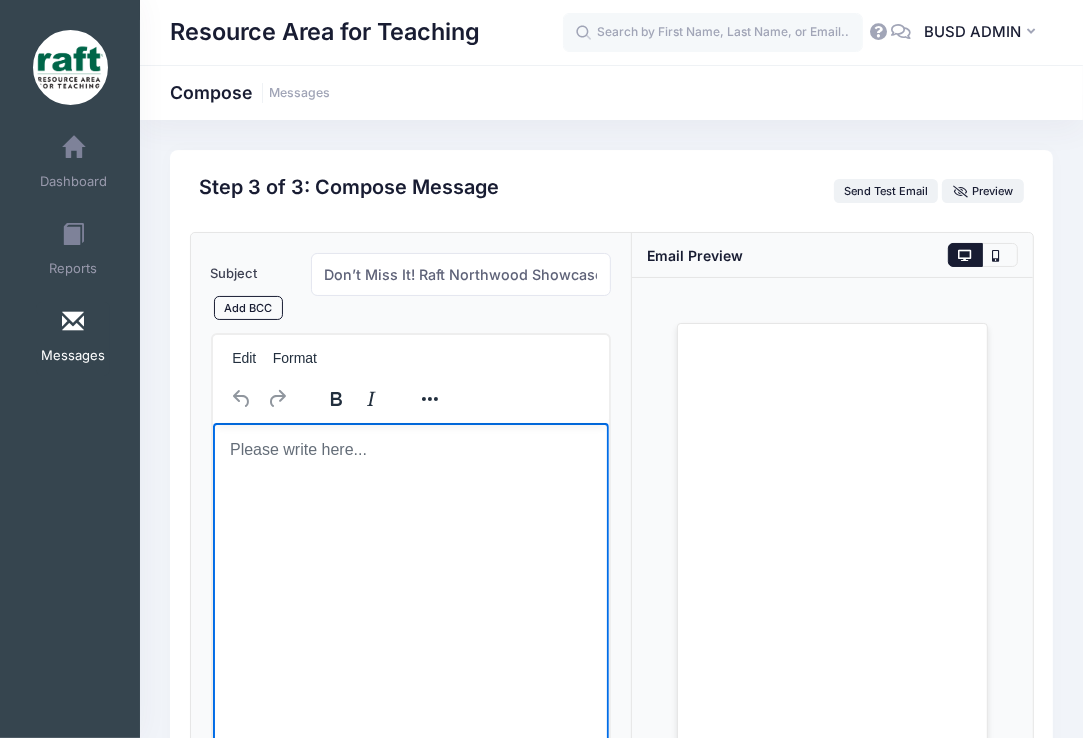 click at bounding box center (410, 450) 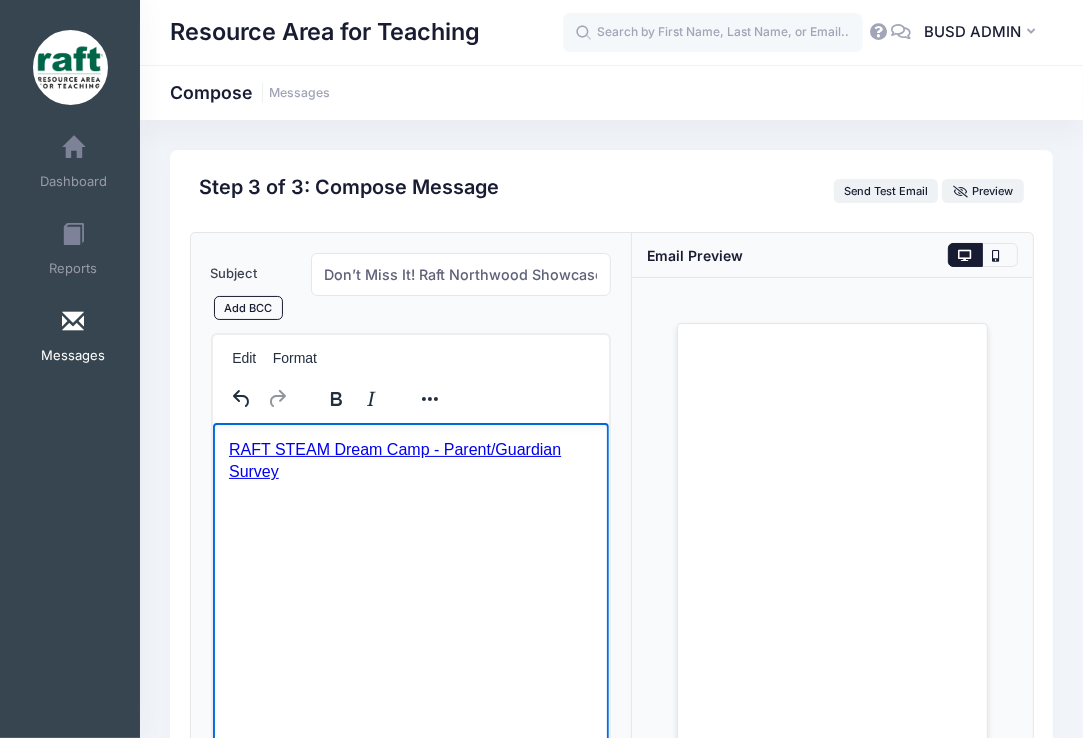 type 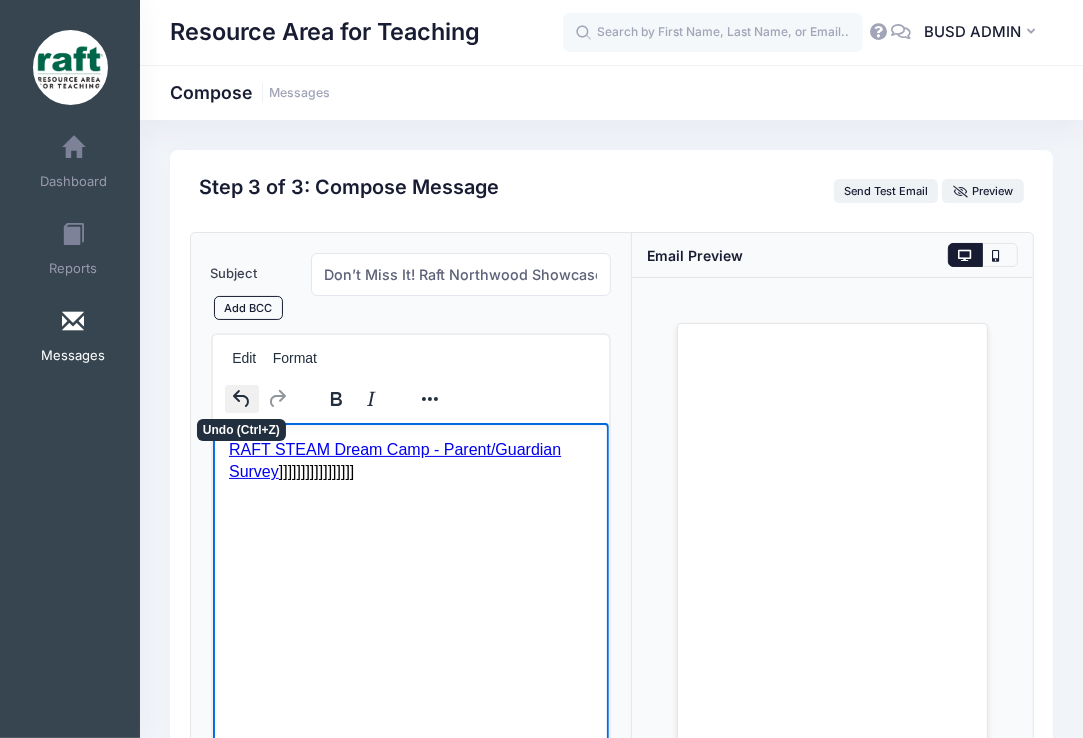 click 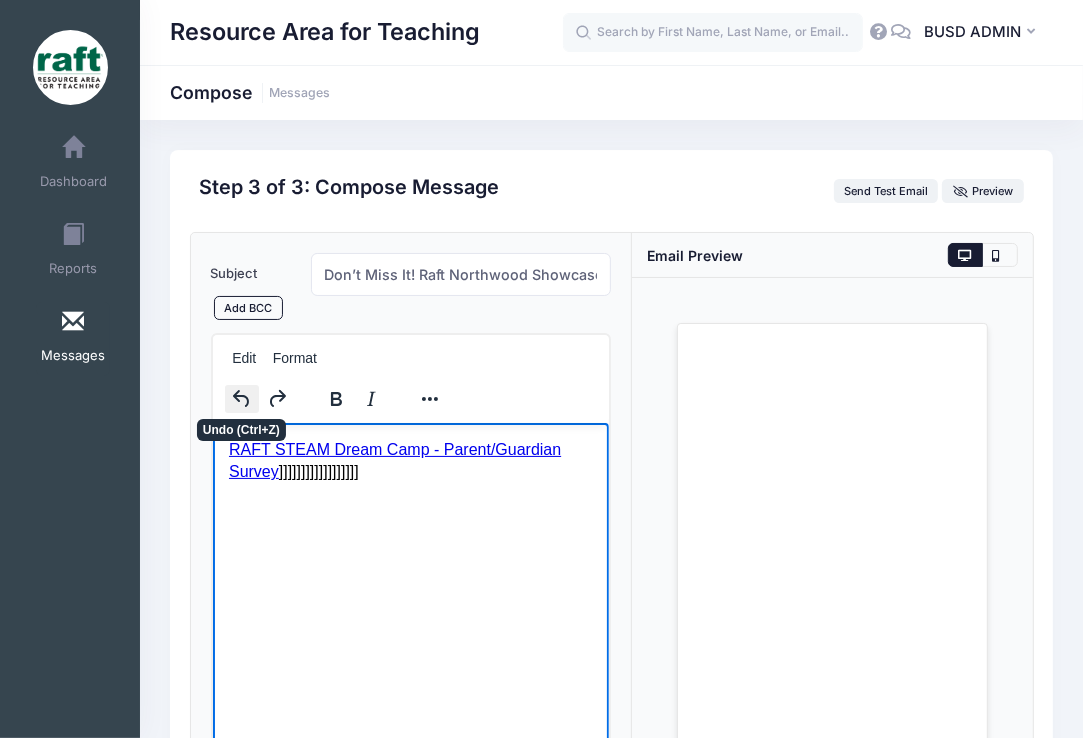 click 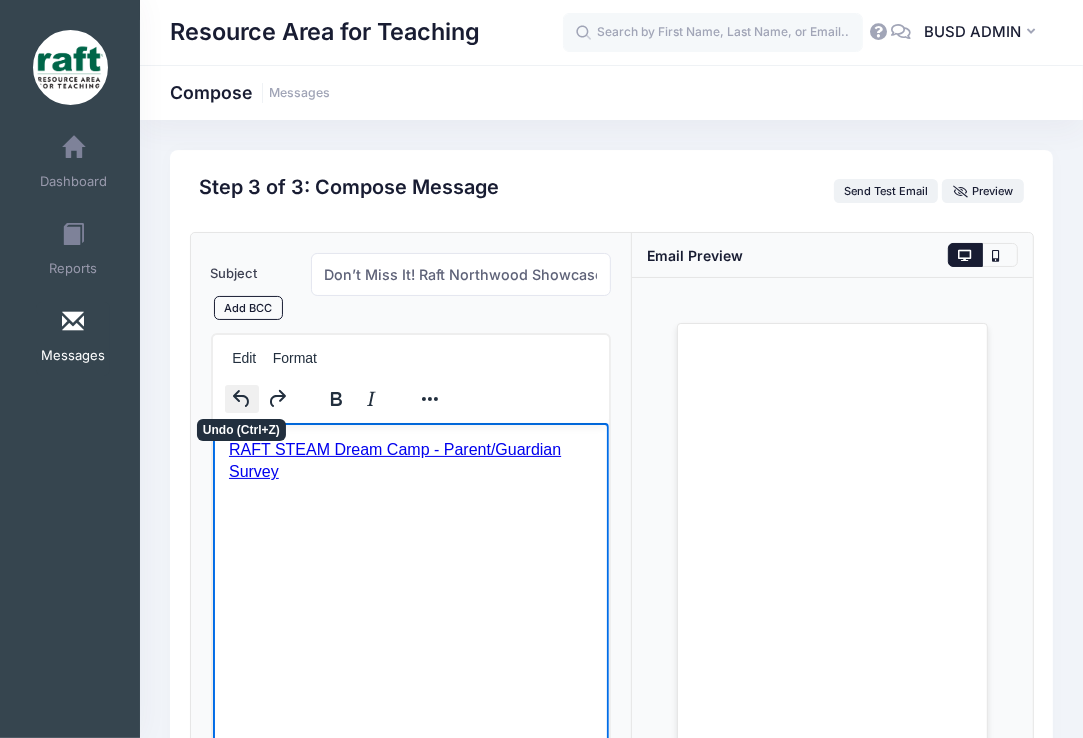 click 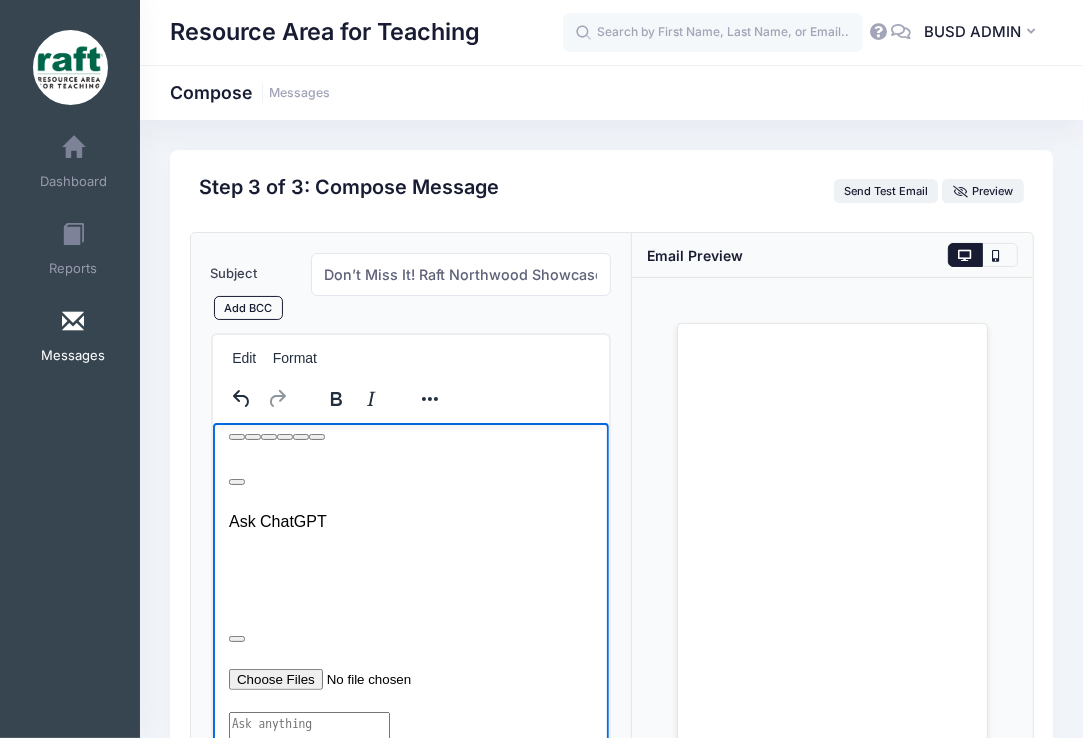 scroll, scrollTop: 92, scrollLeft: 0, axis: vertical 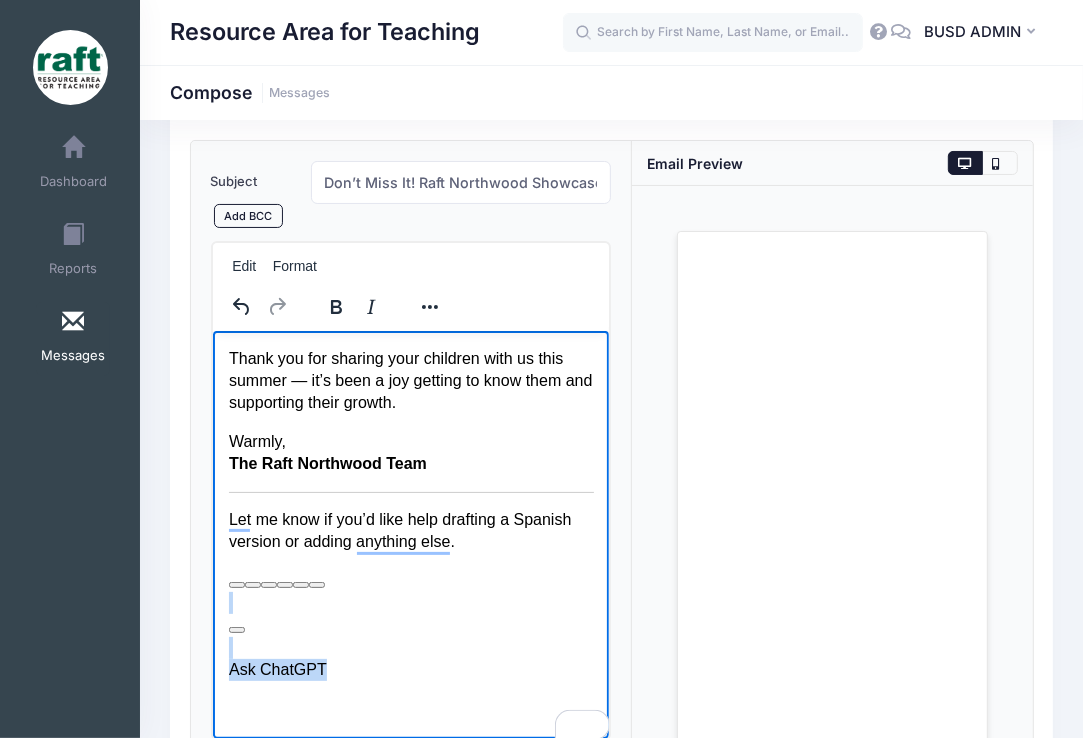 drag, startPoint x: 232, startPoint y: 579, endPoint x: 343, endPoint y: 658, distance: 136.24243 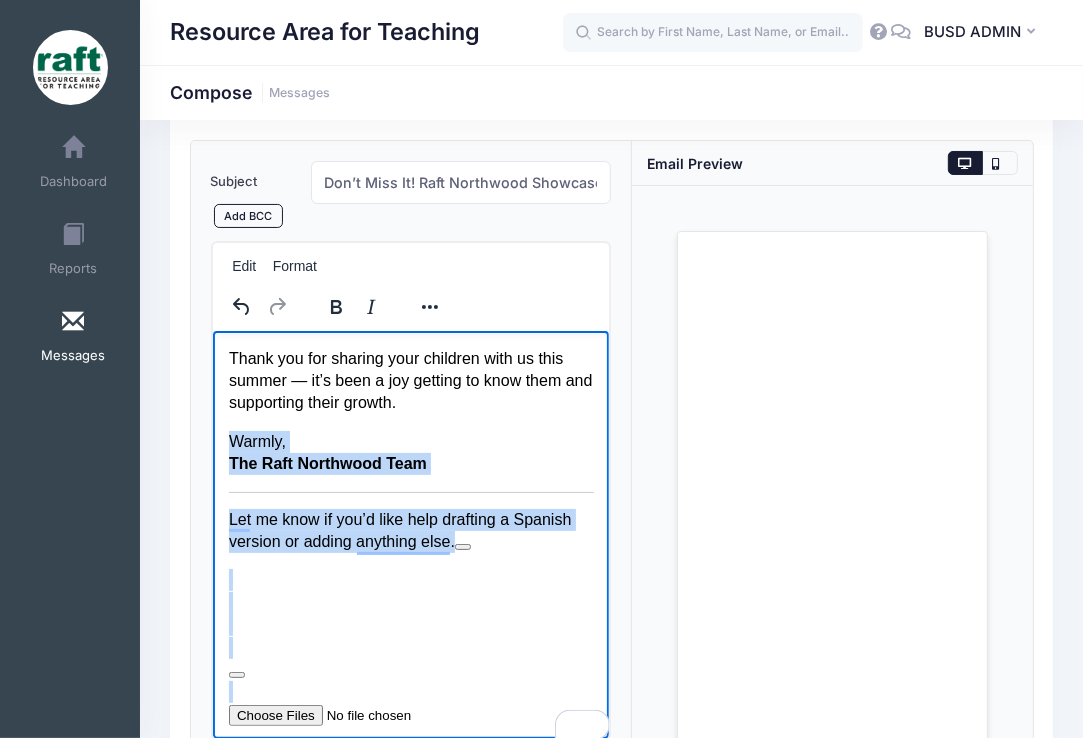 scroll, scrollTop: 754, scrollLeft: 0, axis: vertical 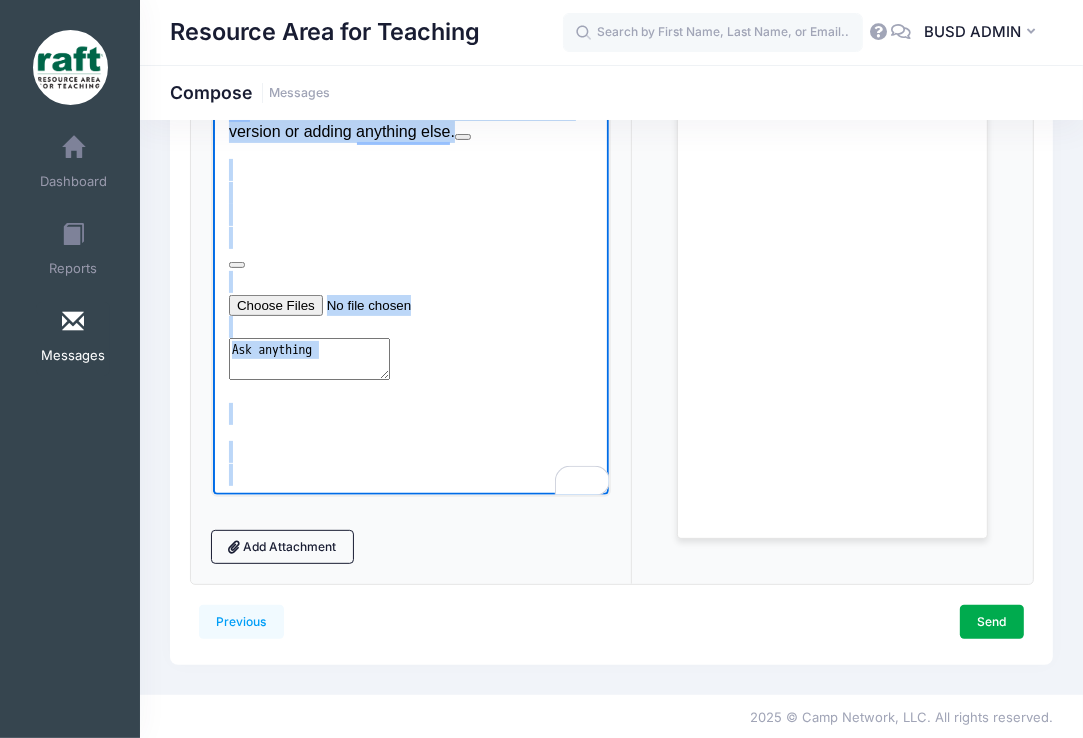 drag, startPoint x: 227, startPoint y: 240, endPoint x: 446, endPoint y: 756, distance: 560.5506 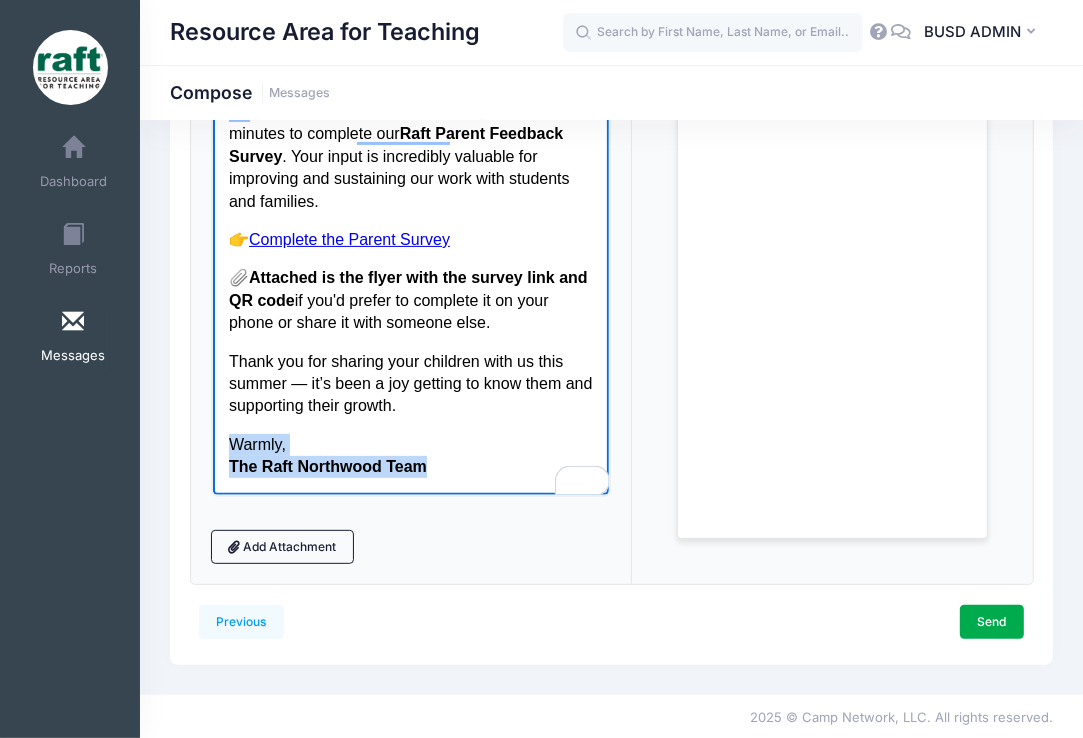 scroll, scrollTop: 340, scrollLeft: 0, axis: vertical 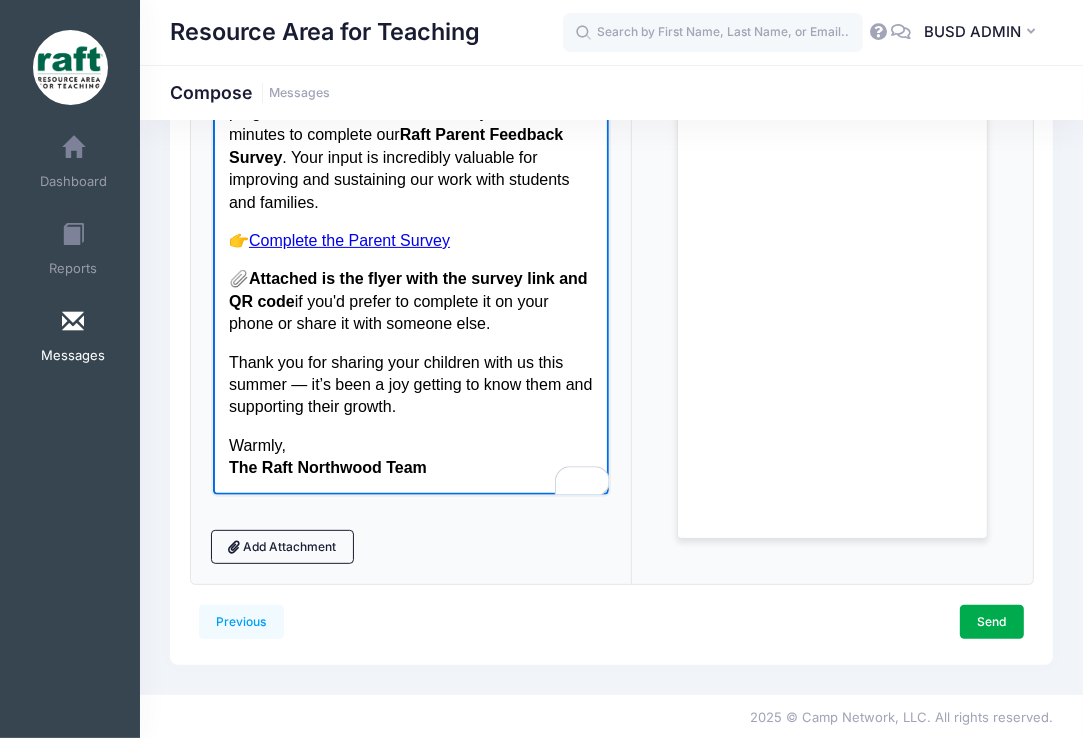 click on "Complete the Parent Survey" at bounding box center [348, 240] 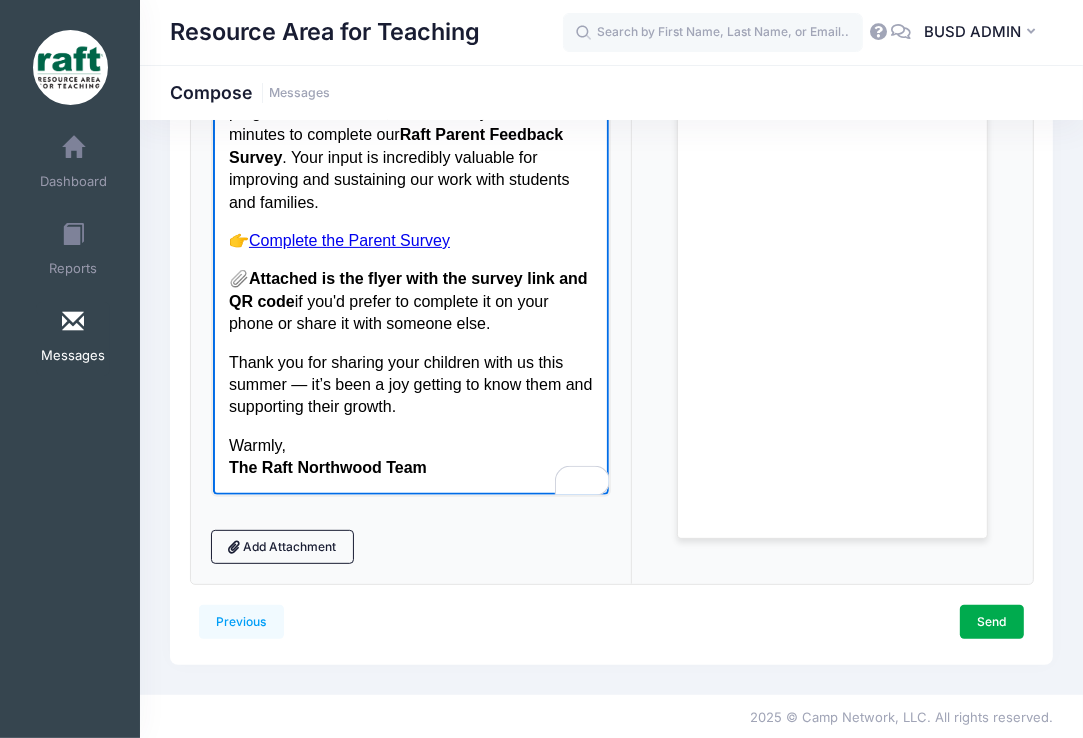 click on "We can’t believe the final day of  Summer Dream Camp  is almost here! It’s been a wonderful few weeks of learning, laughter, and community. We invite you to join us for our  End-of-Camp Showcase  this  Friday, July 18 from 2:30–3:30 PM . Families are warmly encouraged to come see what your child has been working on and help us close out the summer together. Parents may begin picking up their children  as early as 2:00 PM  on Friday. 📣 Help Us Improve — Parent Survey To help Raft continue offering high-quality summer programs in the future, we ask that you take a few minutes to complete our  Raft Parent Feedback Survey . Your input is incredibly valuable for improving and sustaining our work with students and families. 👉  Complete the Parent Survey 📎  Attached is the flyer with the survey link and QR code  if you'd prefer to complete it on your phone or share it with someone else. Warmly, The Raft Northwood Team" at bounding box center (410, 140) 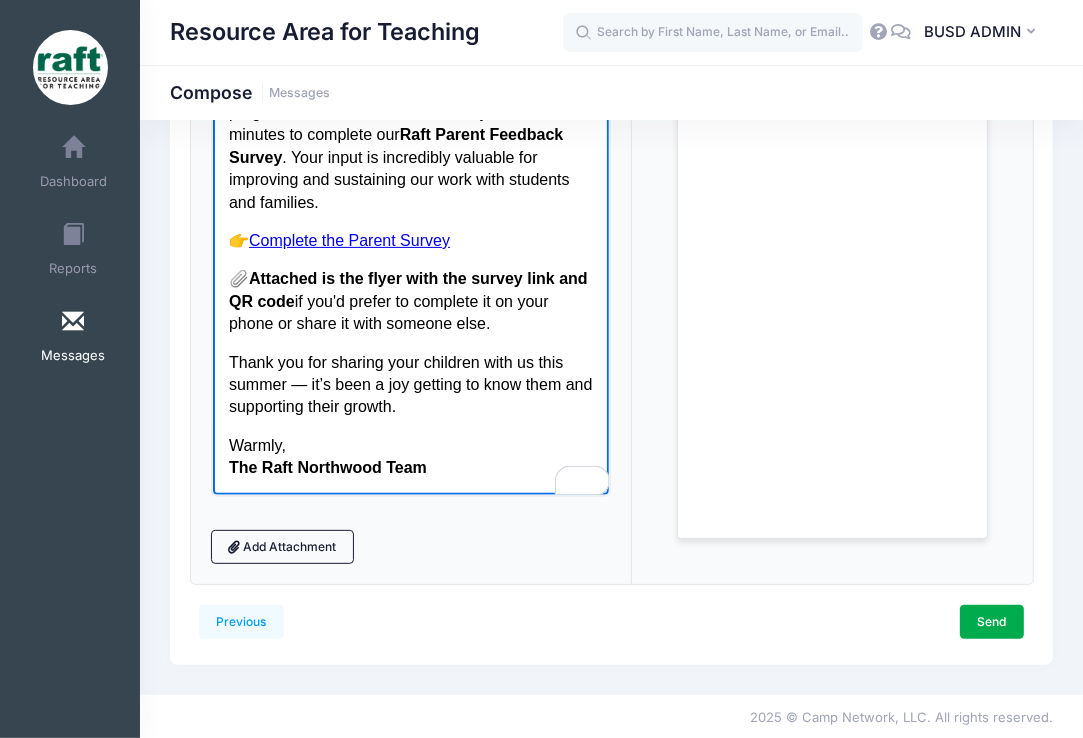 click on "📎  Attached is the flyer with the survey link and QR code  if you'd prefer to complete it on your phone or share it with someone else." at bounding box center [410, 301] 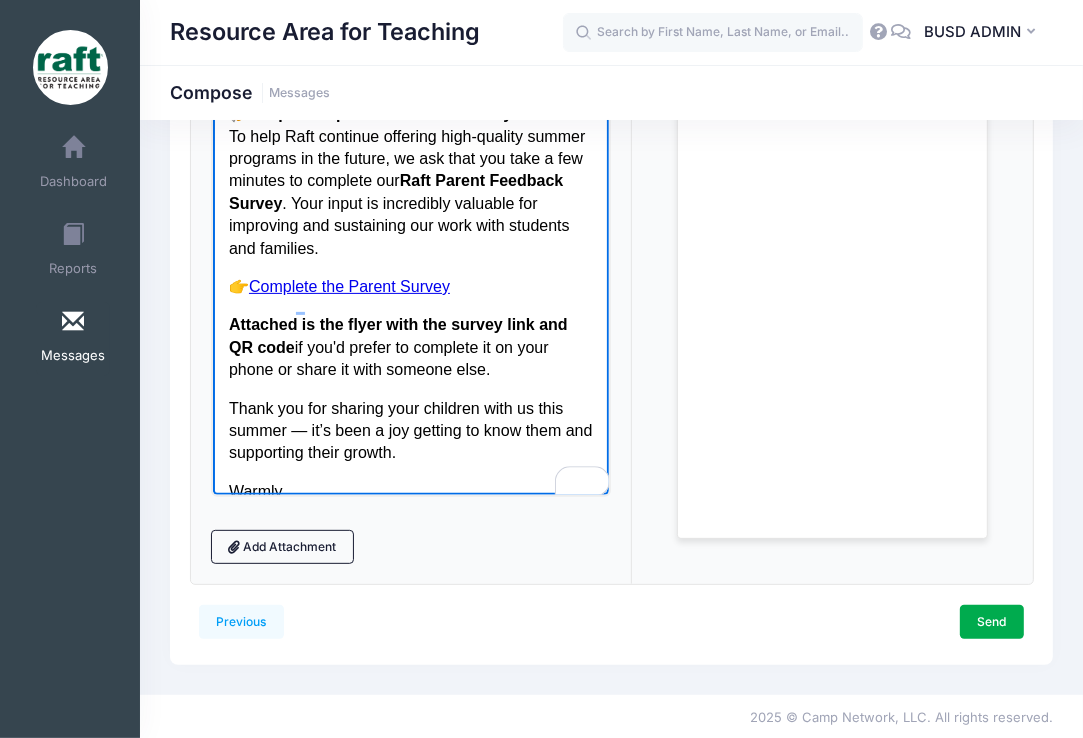 scroll, scrollTop: 292, scrollLeft: 0, axis: vertical 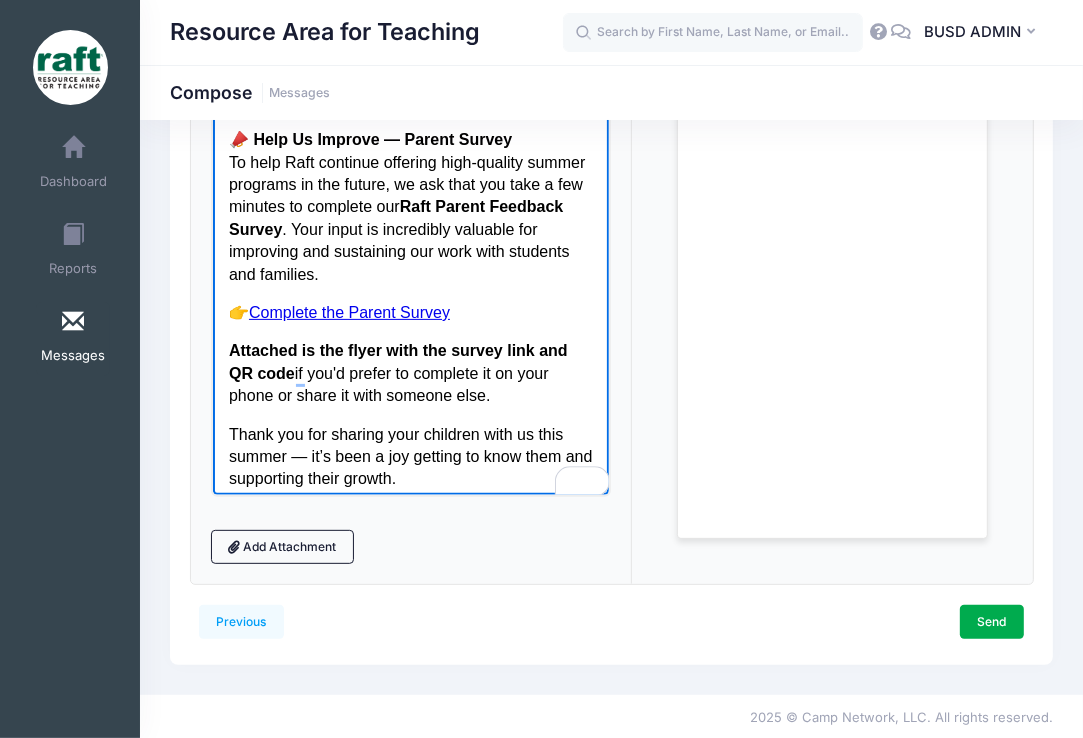 click on "👉  Complete the Parent Survey" at bounding box center [410, 313] 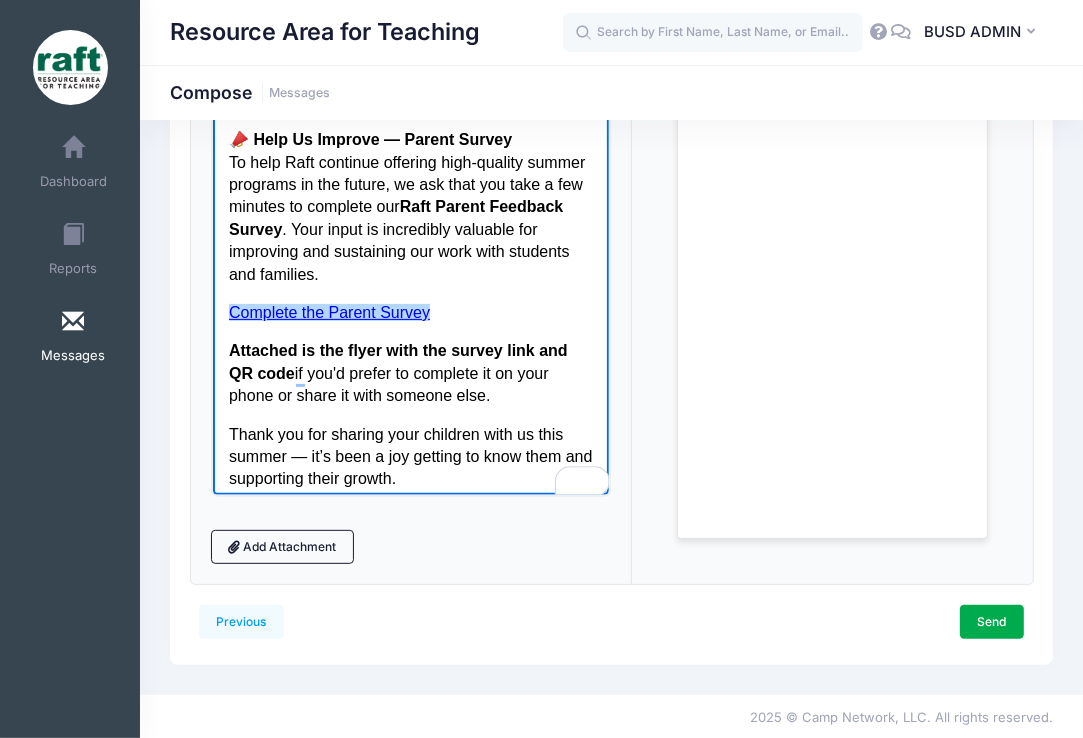 click on "﻿Complete the Parent Survey" at bounding box center [410, 313] 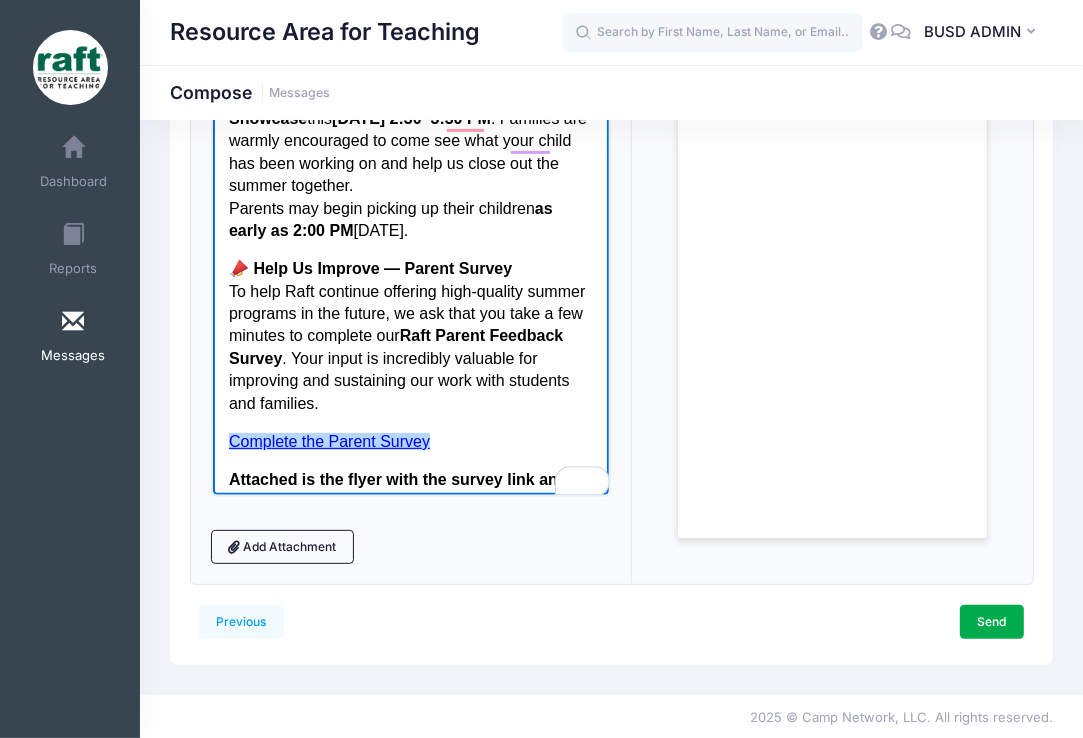 scroll, scrollTop: 140, scrollLeft: 0, axis: vertical 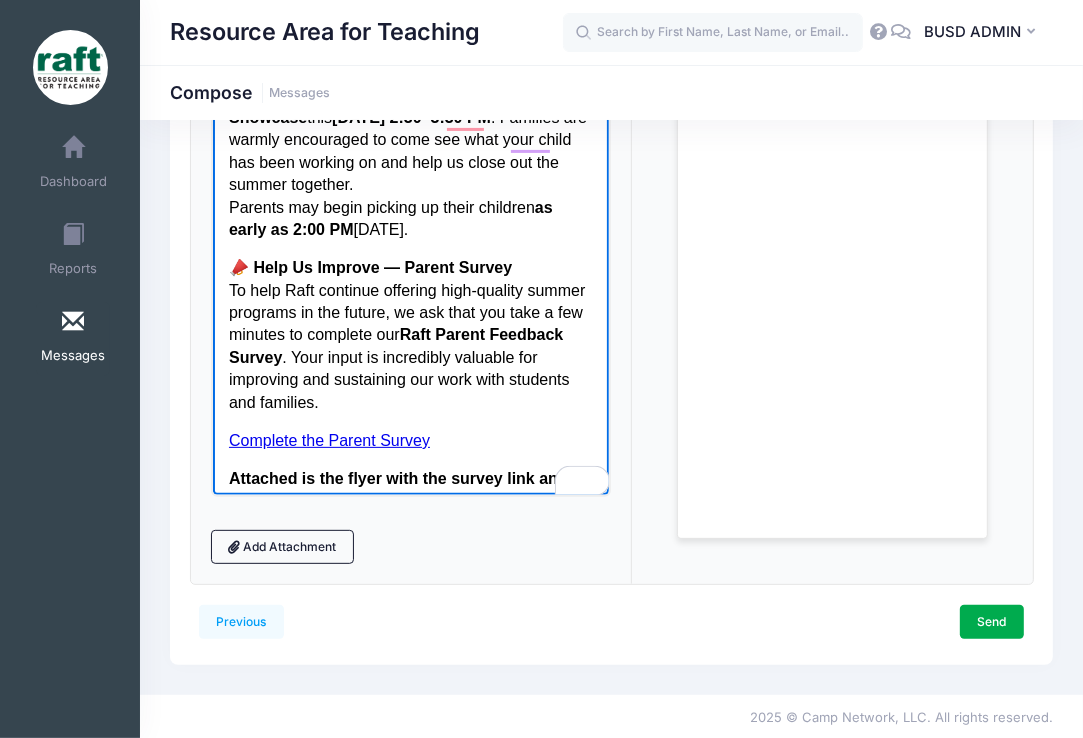 click on "📣 Help Us Improve — Parent Survey" at bounding box center (369, 267) 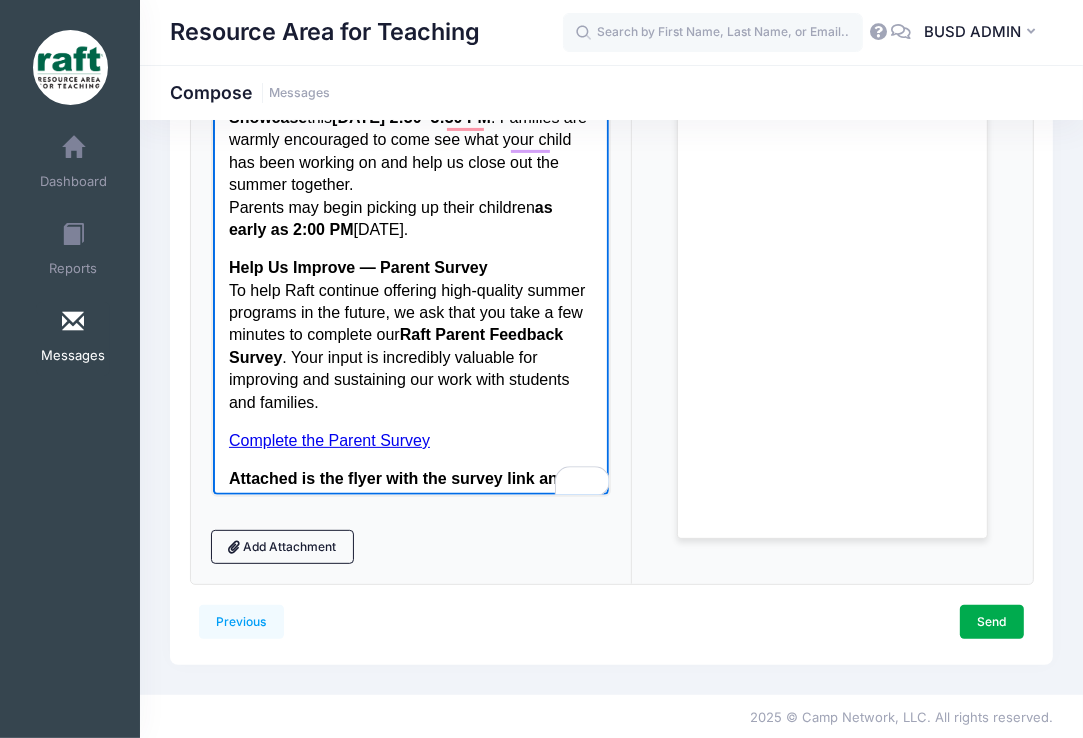 scroll, scrollTop: 224, scrollLeft: 0, axis: vertical 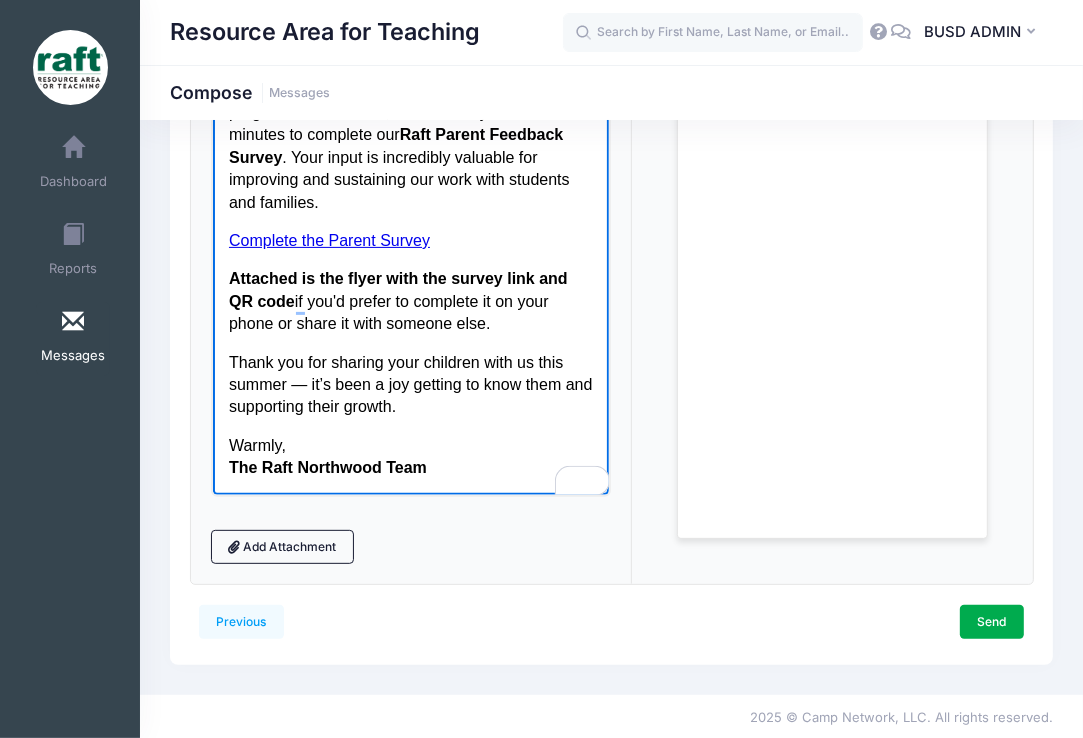 click on "Thank you for sharing your children with us this summer — it’s been a joy getting to know them and supporting their growth." at bounding box center (410, 385) 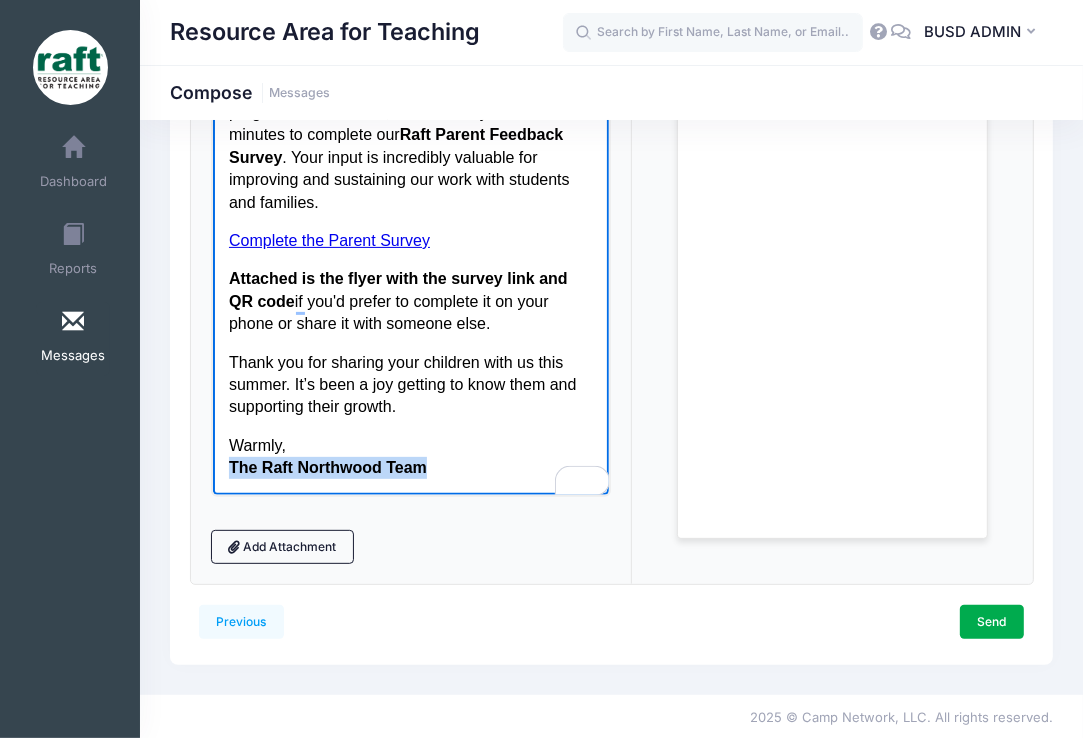 drag, startPoint x: 246, startPoint y: 464, endPoint x: 484, endPoint y: 471, distance: 238.10292 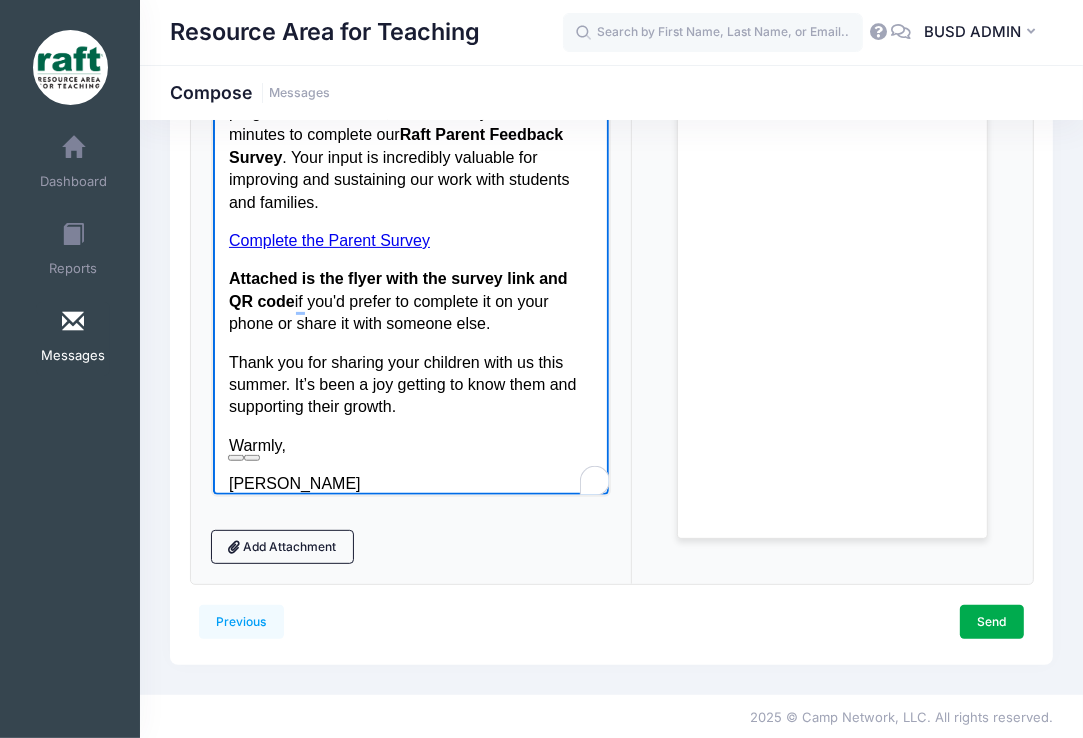 scroll, scrollTop: 432, scrollLeft: 0, axis: vertical 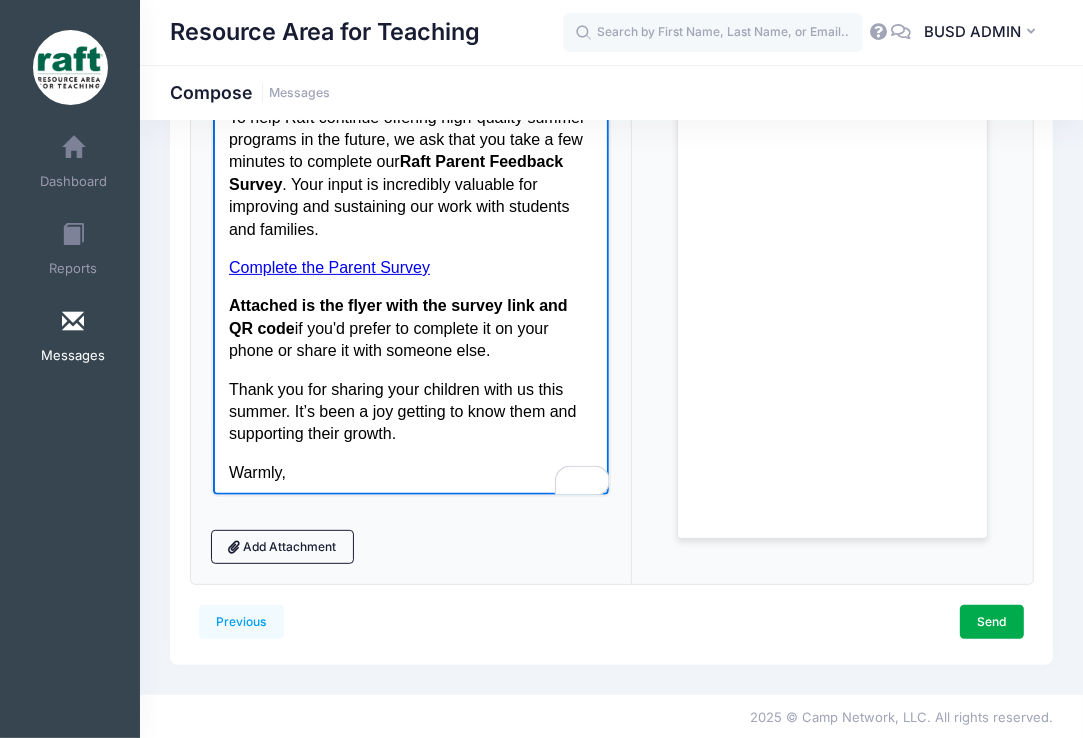 drag, startPoint x: 295, startPoint y: 329, endPoint x: 520, endPoint y: 340, distance: 225.26872 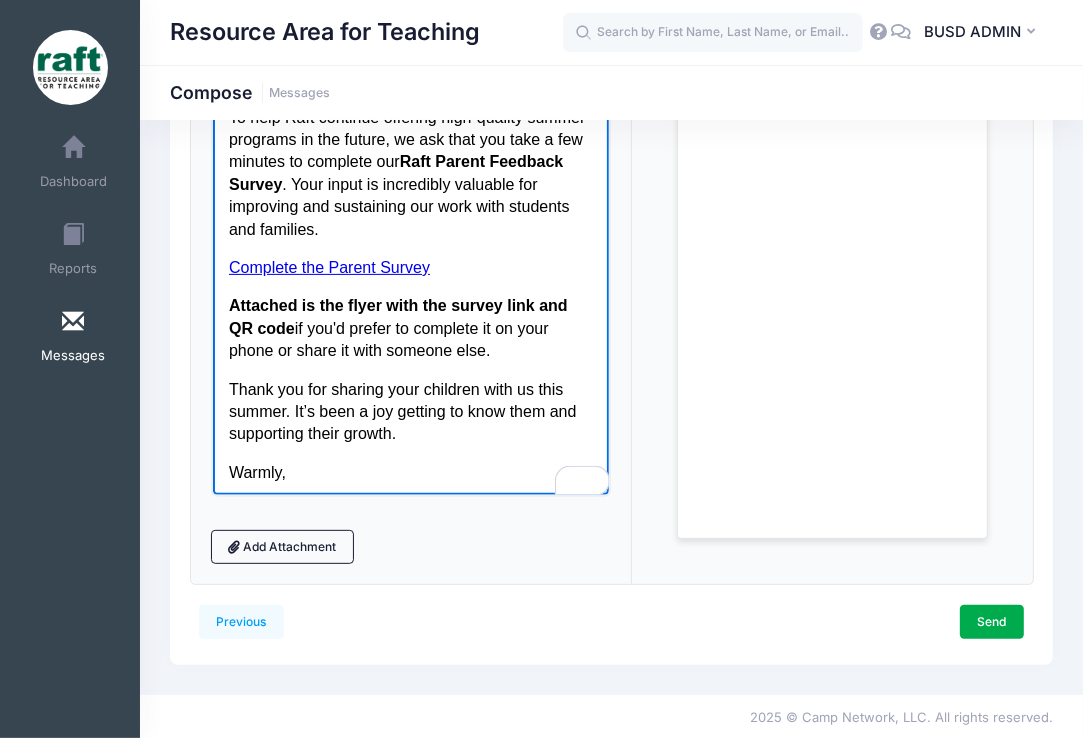 click on "Attached is the flyer with the survey link and QR code  if you'd prefer to complete it on your phone or share it with someone else." at bounding box center [410, 328] 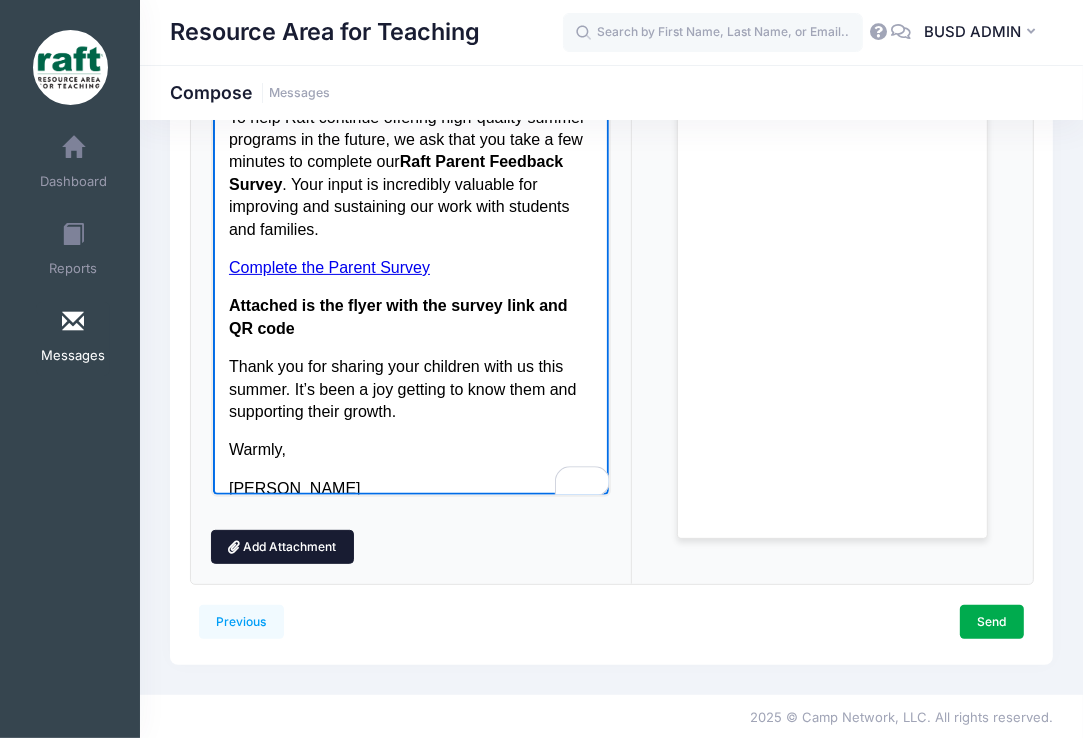 click on "Add Attachment" at bounding box center (282, 547) 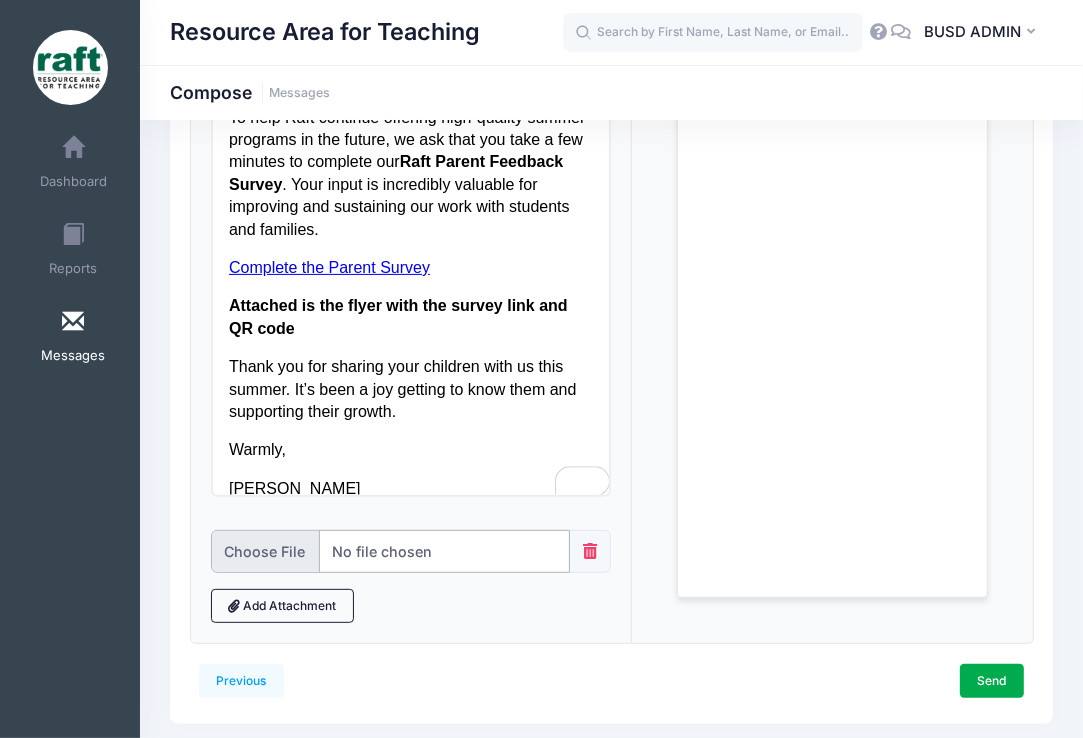 click at bounding box center (391, 551) 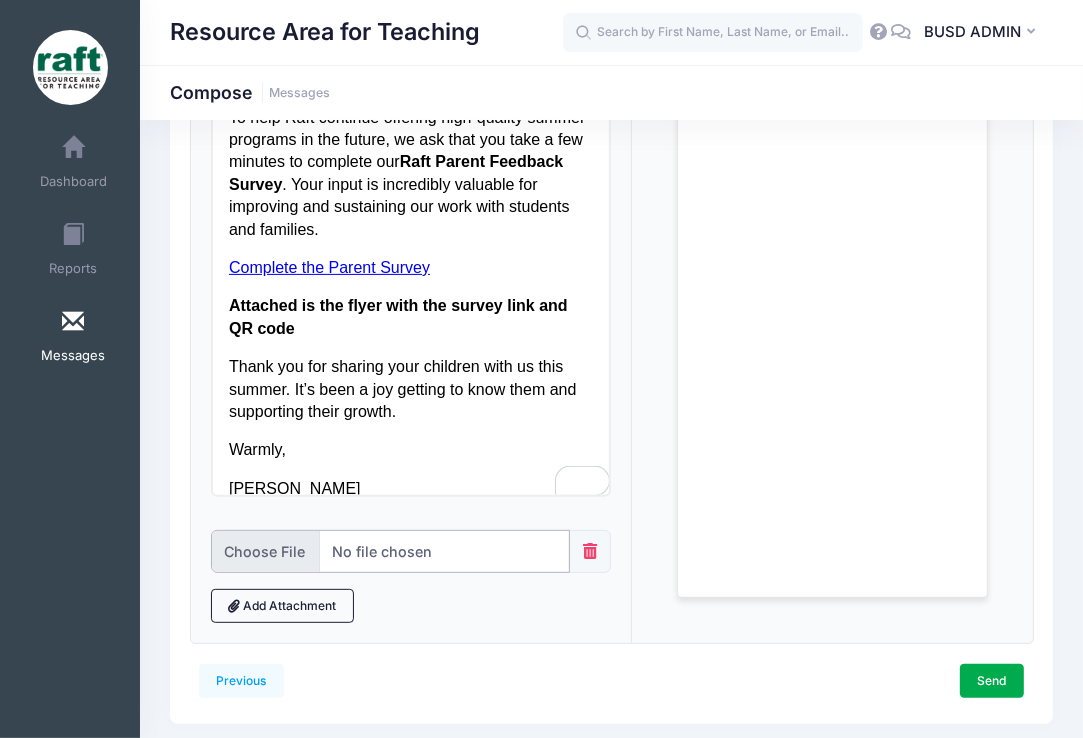 type on "C:\fakepath\RAFT Parents Survey .pdf" 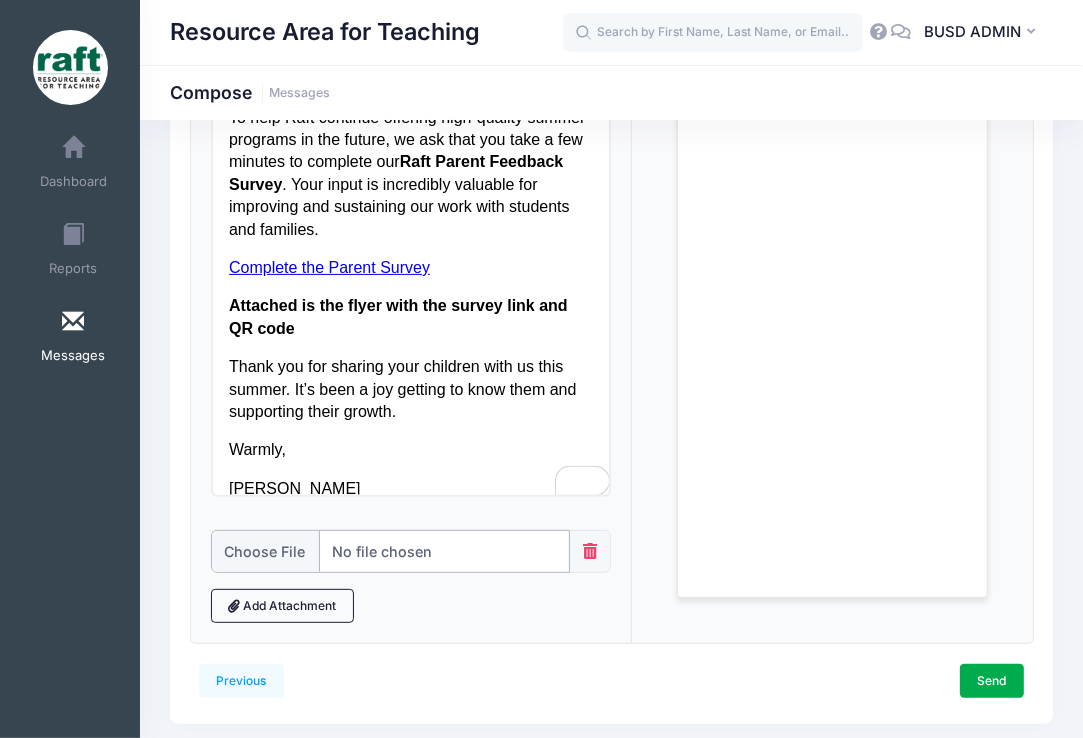 scroll, scrollTop: 197, scrollLeft: 0, axis: vertical 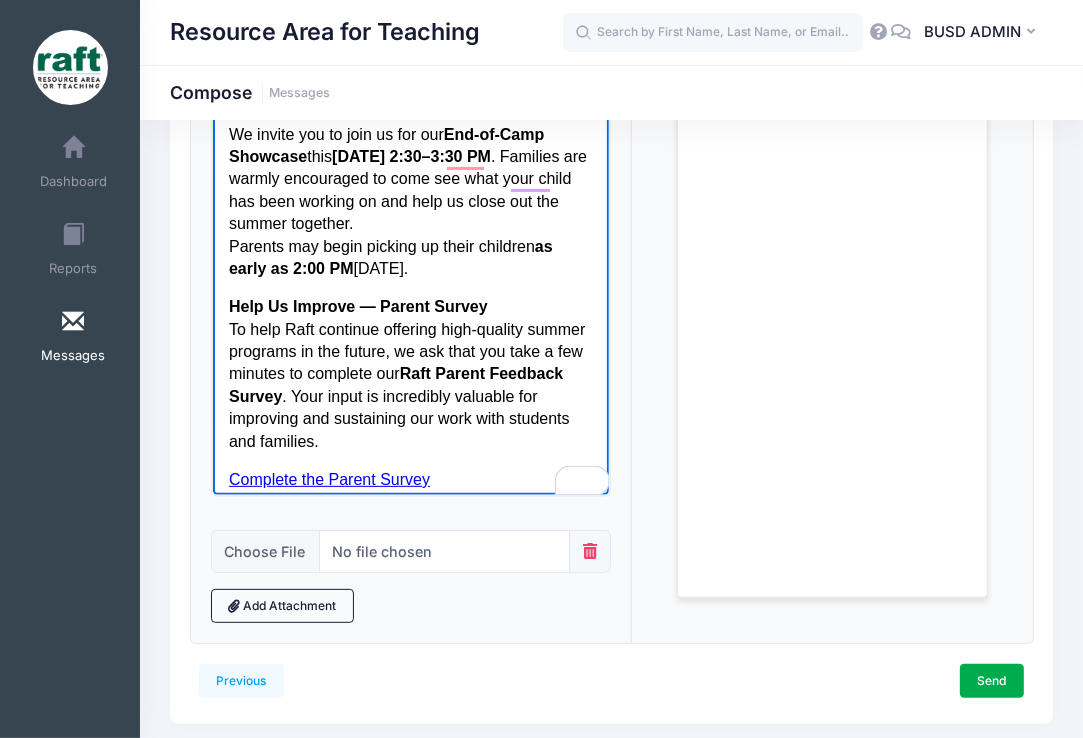 click on "as early as 2:00 PM" at bounding box center (390, 257) 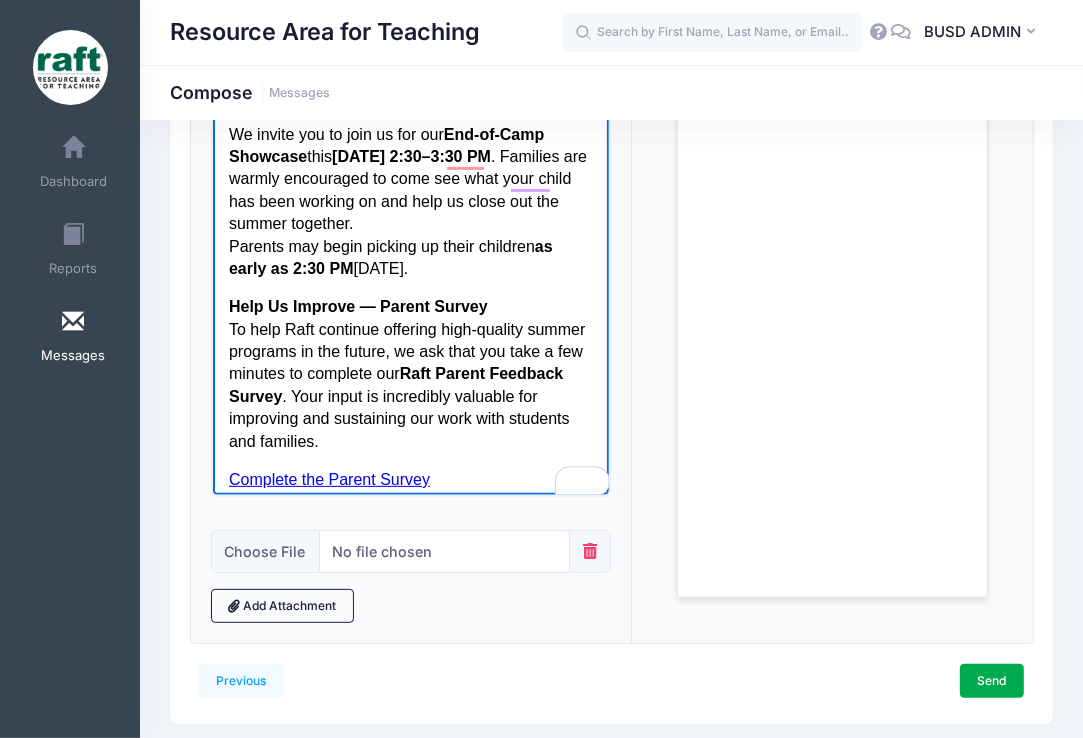 scroll, scrollTop: 37, scrollLeft: 0, axis: vertical 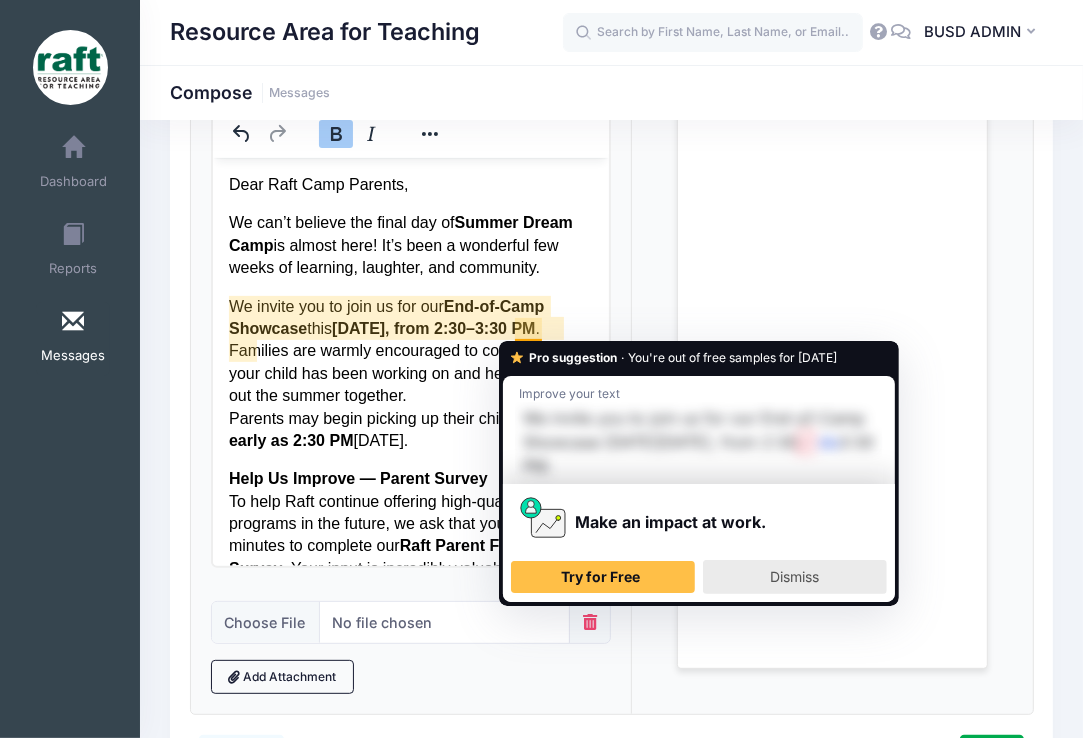 click on "Dismiss" at bounding box center [795, 577] 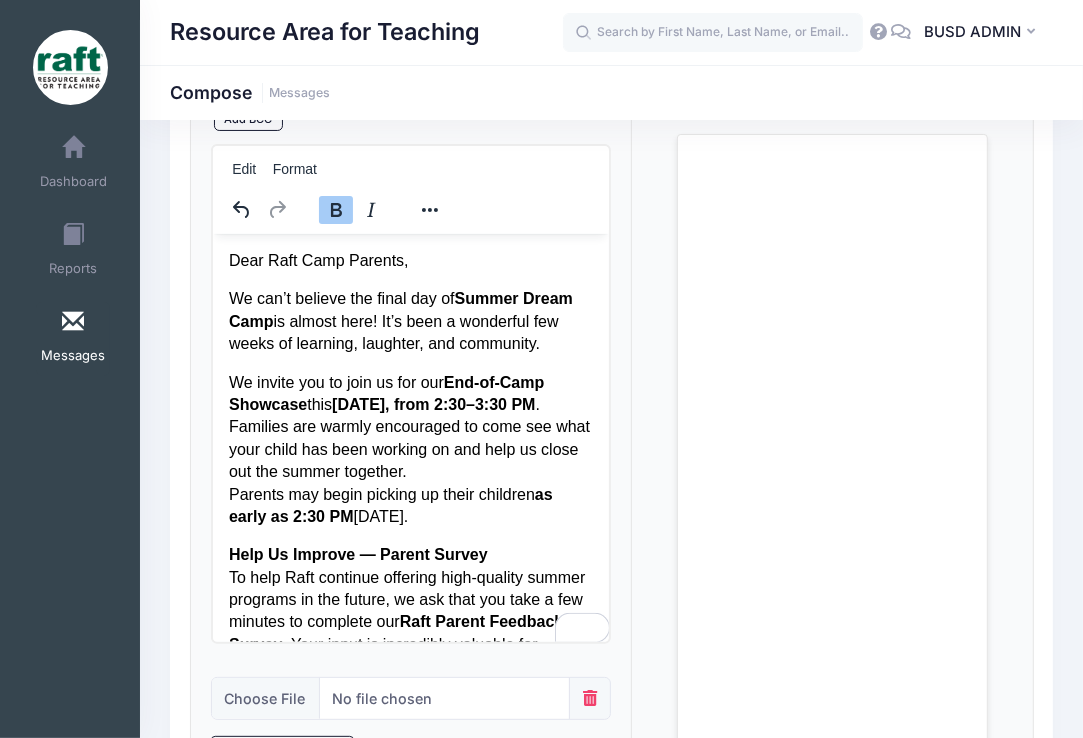 click on "Help Us Improve — Parent Survey" at bounding box center (357, 554) 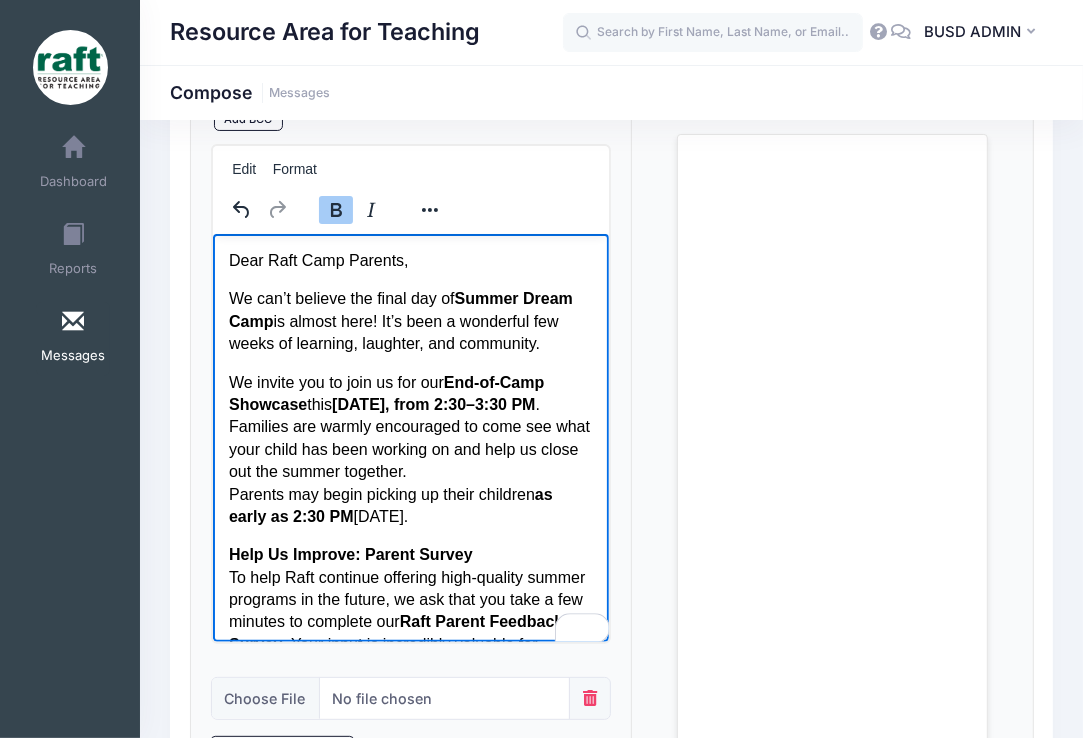 click on "We can’t believe the final day of  Summer Dream Camp  is almost here! It’s been a wonderful few weeks of learning, laughter, and community. We invite you to join us for our  End-of-Camp Showcase  this  Friday, July 18, from 2:30–3:30 PM . Families are warmly encouraged to come see what your child has been working on and help us close out the summer together. Parents may begin picking up their children  as early as 2:30 PM  on Friday.  Help Us Improve: Parent Survey To help Raft continue offering high-quality summer programs in the future, we ask that you take a few minutes to complete our  Raft Parent Feedback Survey . Your input is incredibly valuable for improving and sustaining our work with students and families. Complete the Parent Survey Attached is the flyer with the survey link and QR code   Thank you for sharing your children with us this summer. It’s been a joy getting to know them and supporting their growth. Warmly, Peggy Nguyen Raft Assistant Director  Northwood Camp" at bounding box center (410, 662) 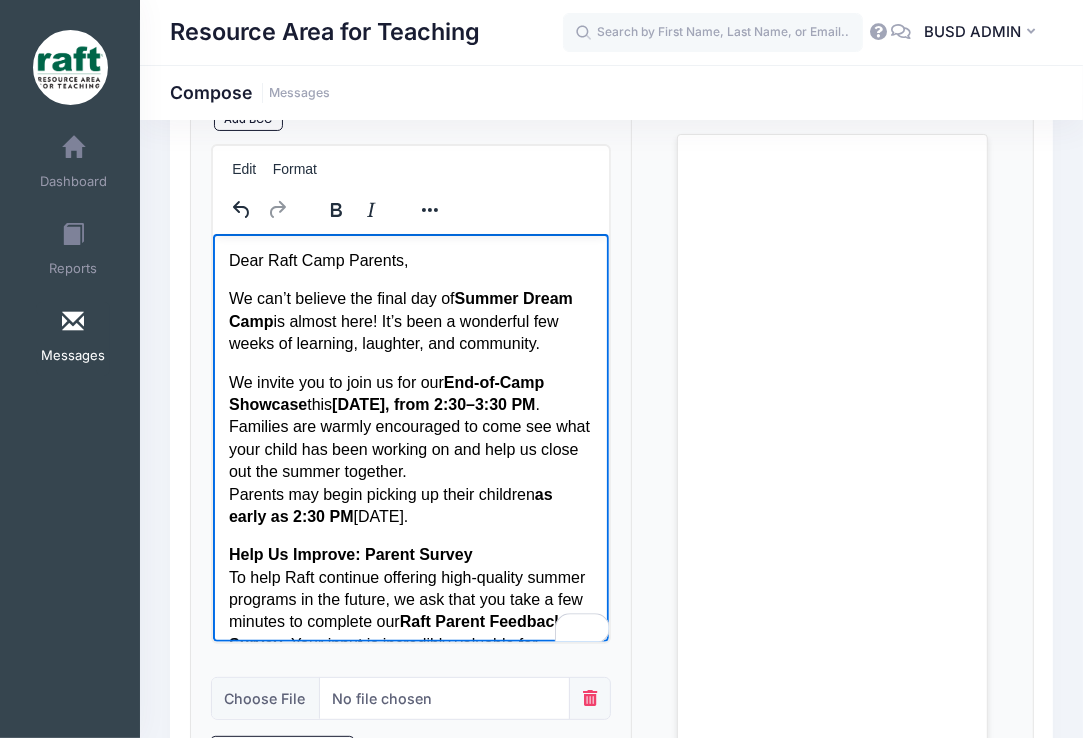 click on "We invite you to join us for our  End-of-Camp Showcase  this  Friday, July 18, from 2:30–3:30 PM . Families are warmly encouraged to come see what your child has been working on and help us close out the summer together. Parents may begin picking up their children  as early as 2:30 PM  on Friday." at bounding box center (410, 450) 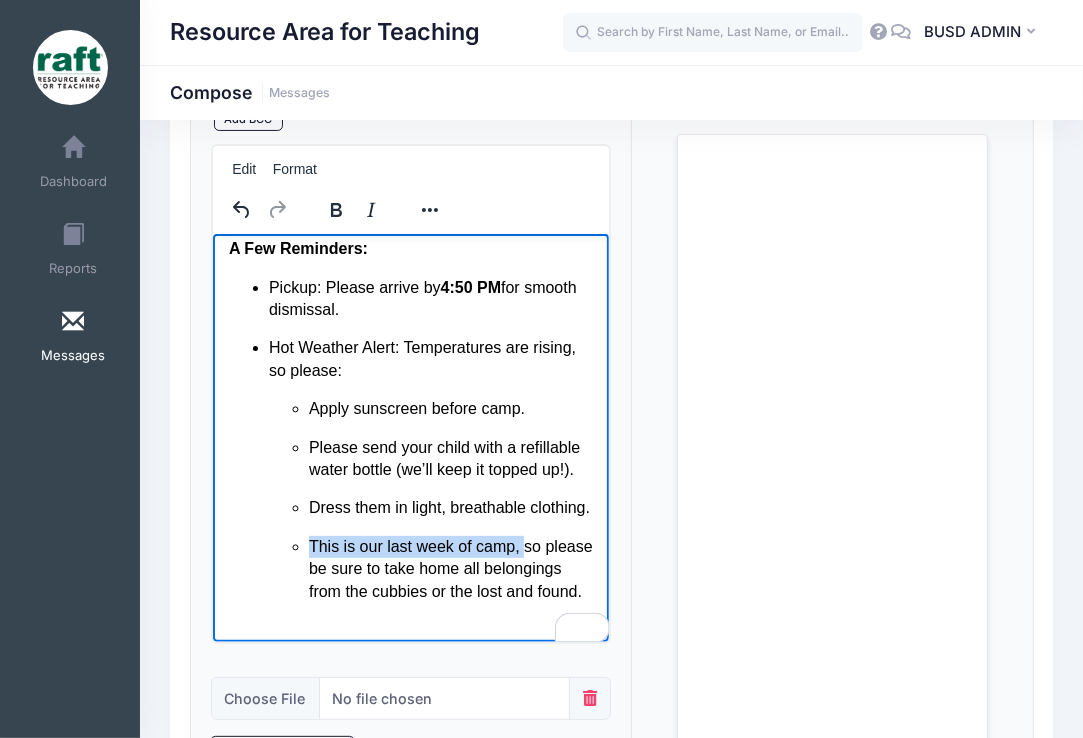 drag, startPoint x: 311, startPoint y: 570, endPoint x: 518, endPoint y: 573, distance: 207.02174 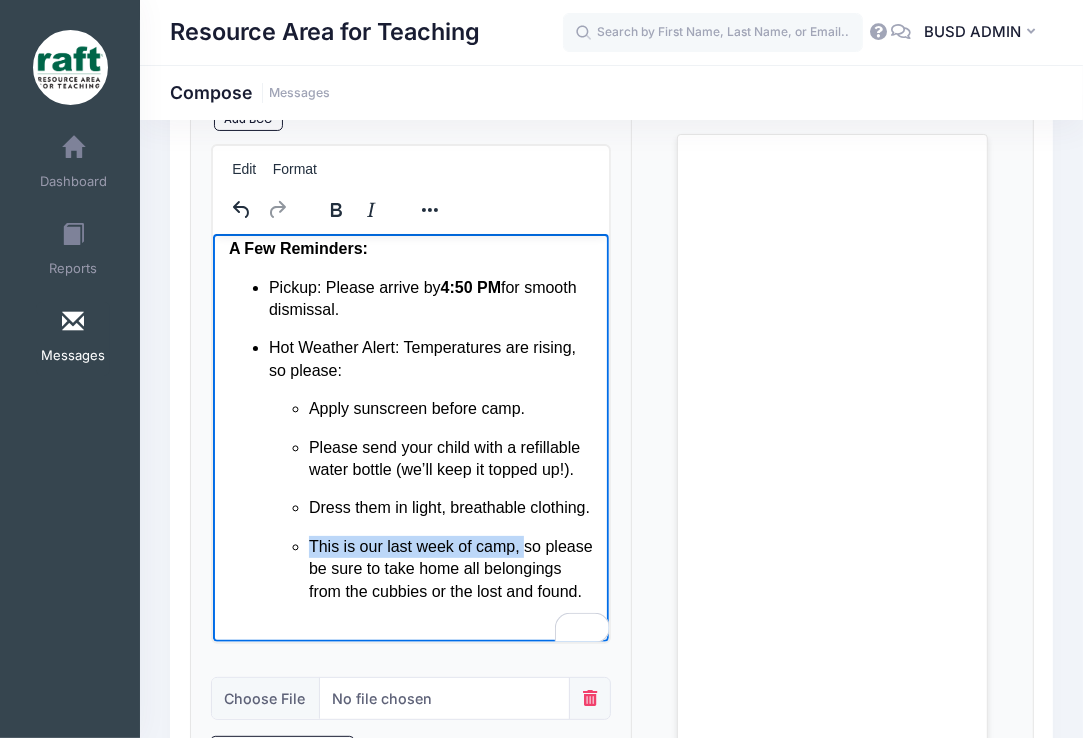 click on "This is our last week of camp, so please be sure to take home all belongings from the cubbies or the lost and found." at bounding box center [450, 569] 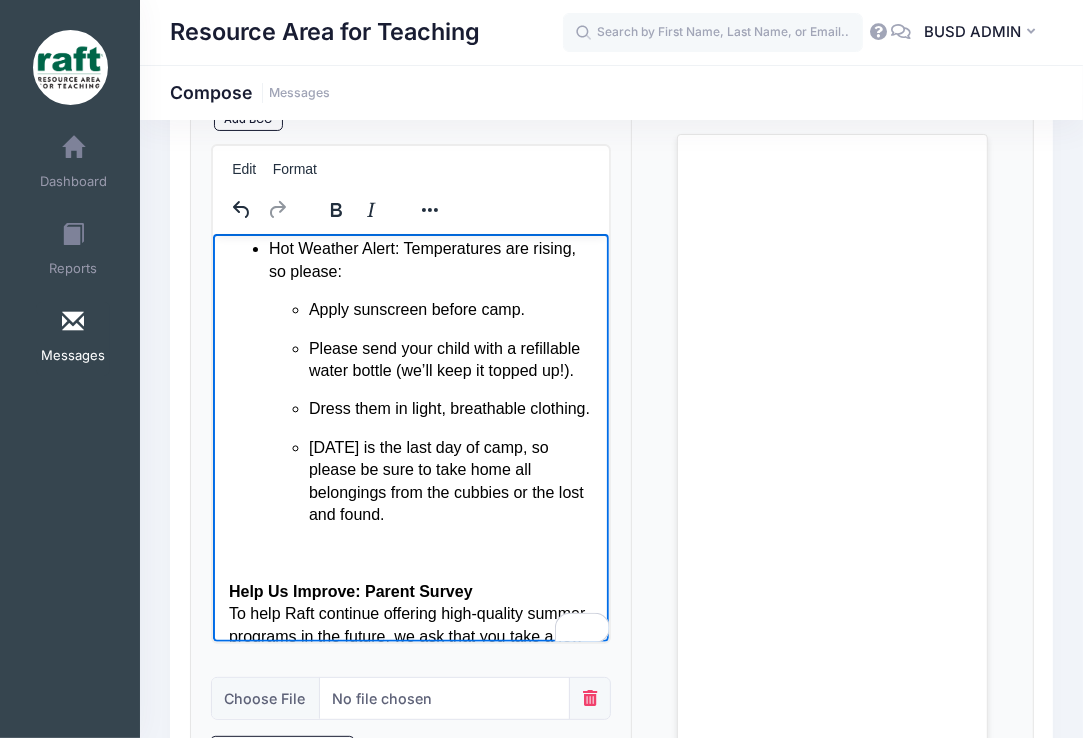 drag, startPoint x: 379, startPoint y: 500, endPoint x: 439, endPoint y: 546, distance: 75.60423 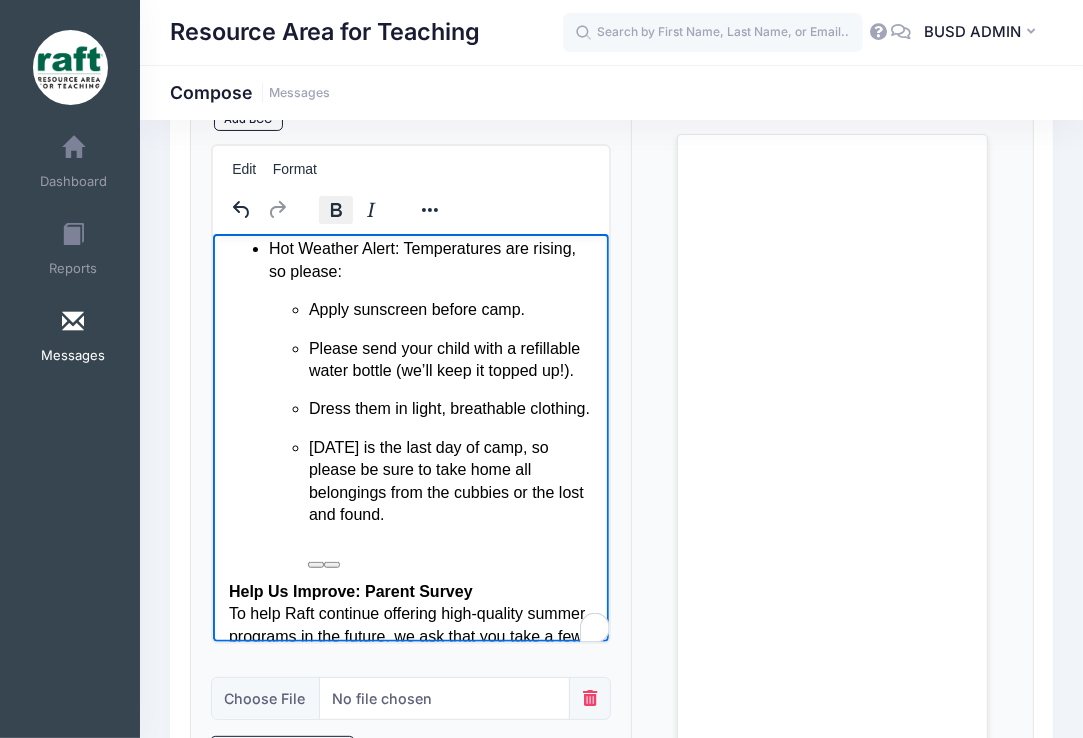 click 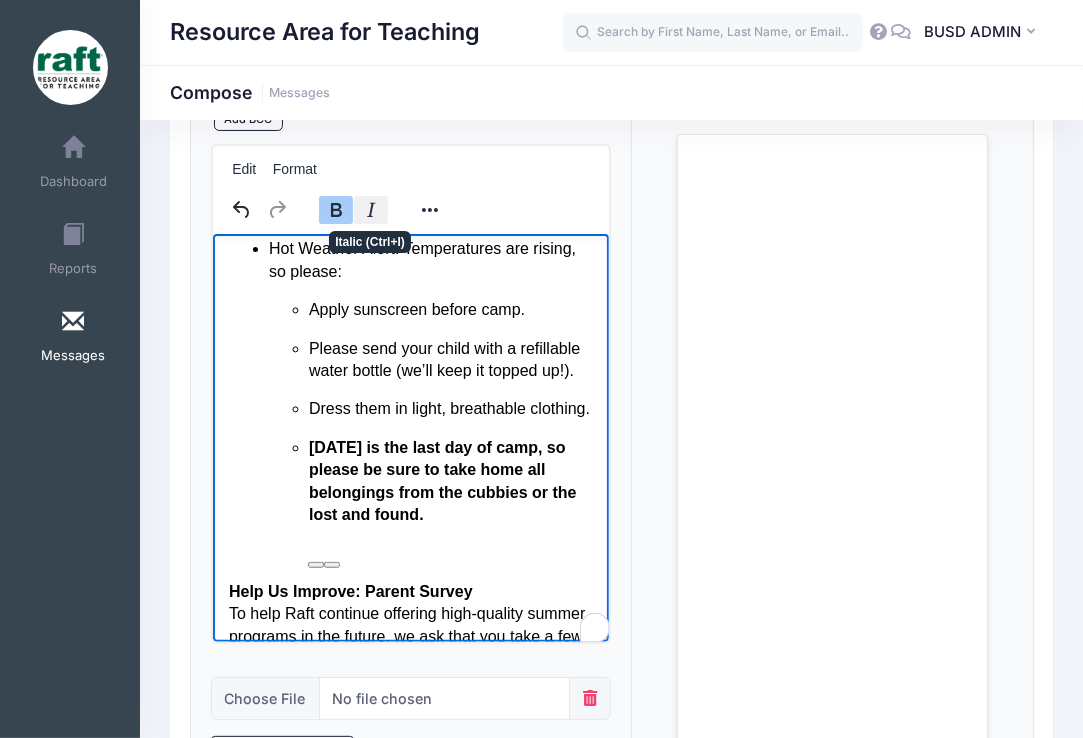 click 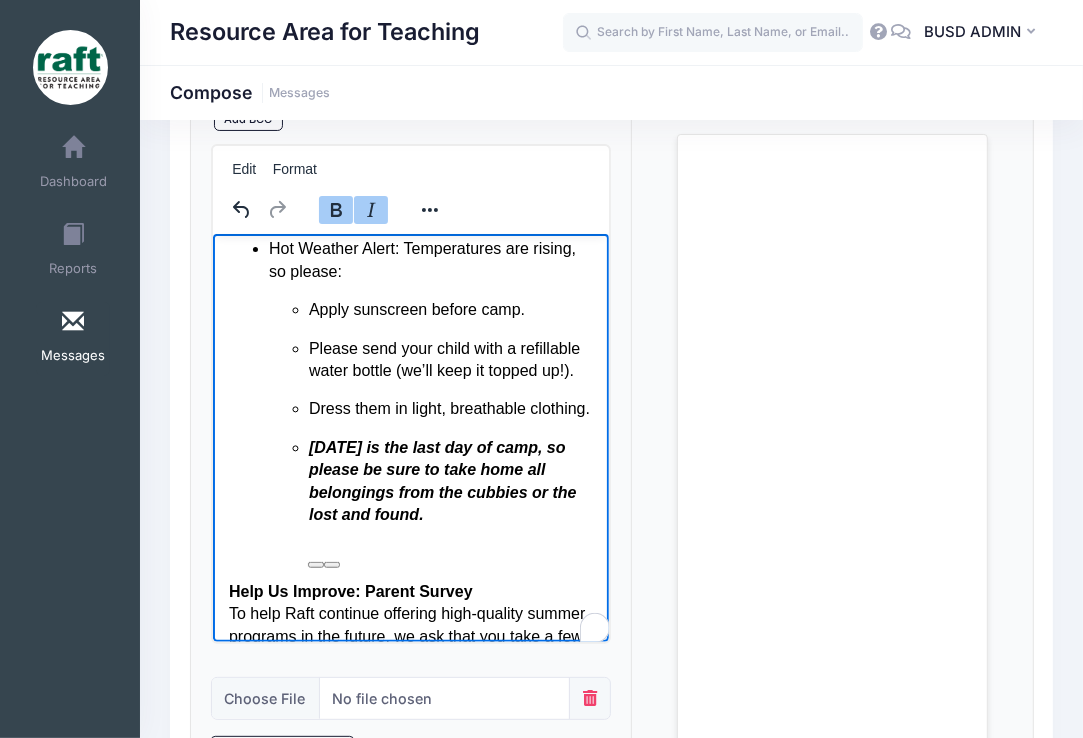 click at bounding box center [410, 553] 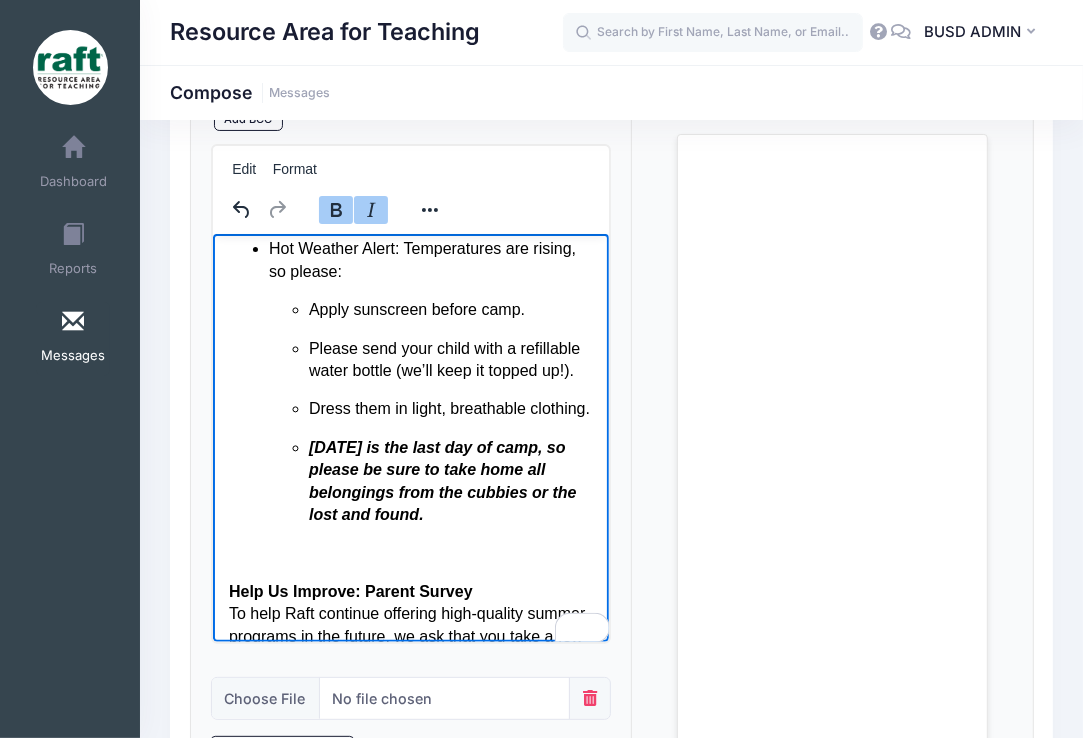 drag, startPoint x: 462, startPoint y: 547, endPoint x: 304, endPoint y: 462, distance: 179.41293 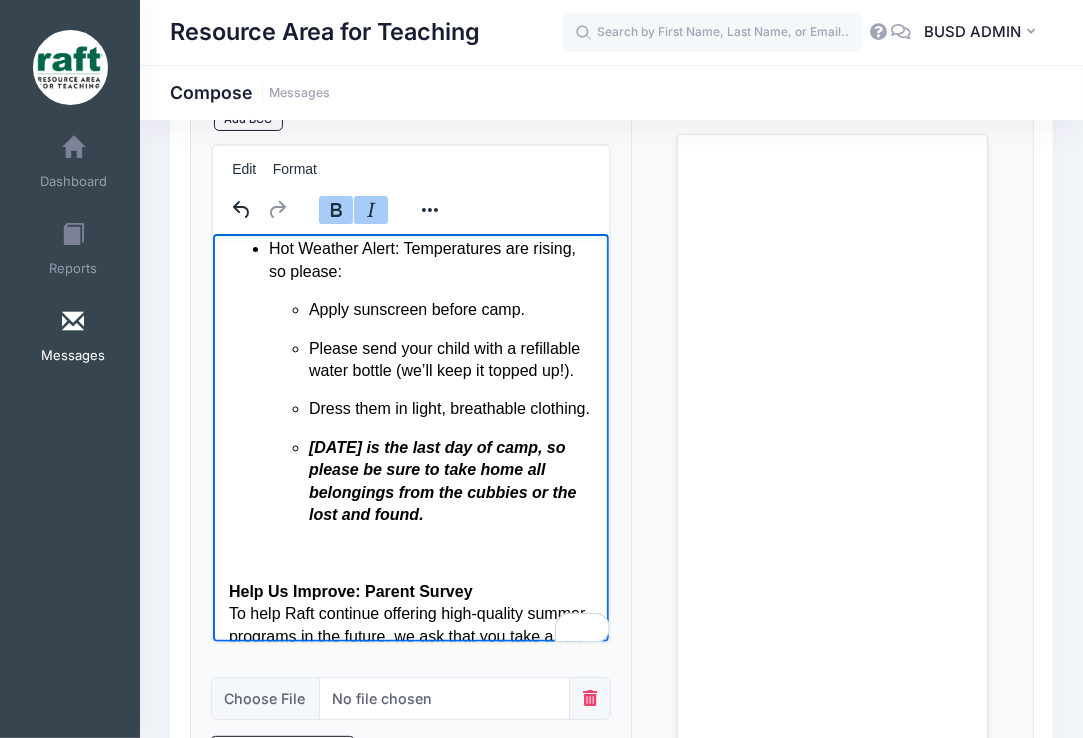 click on "Apply sunscreen before camp. Please send your child with a refillable water bottle (we’ll keep it topped up!). Dress them in light, breathable clothing. Tomorrow is the last day of camp, so please be sure to take home all belongings from the cubbies or the lost and found." at bounding box center [430, 412] 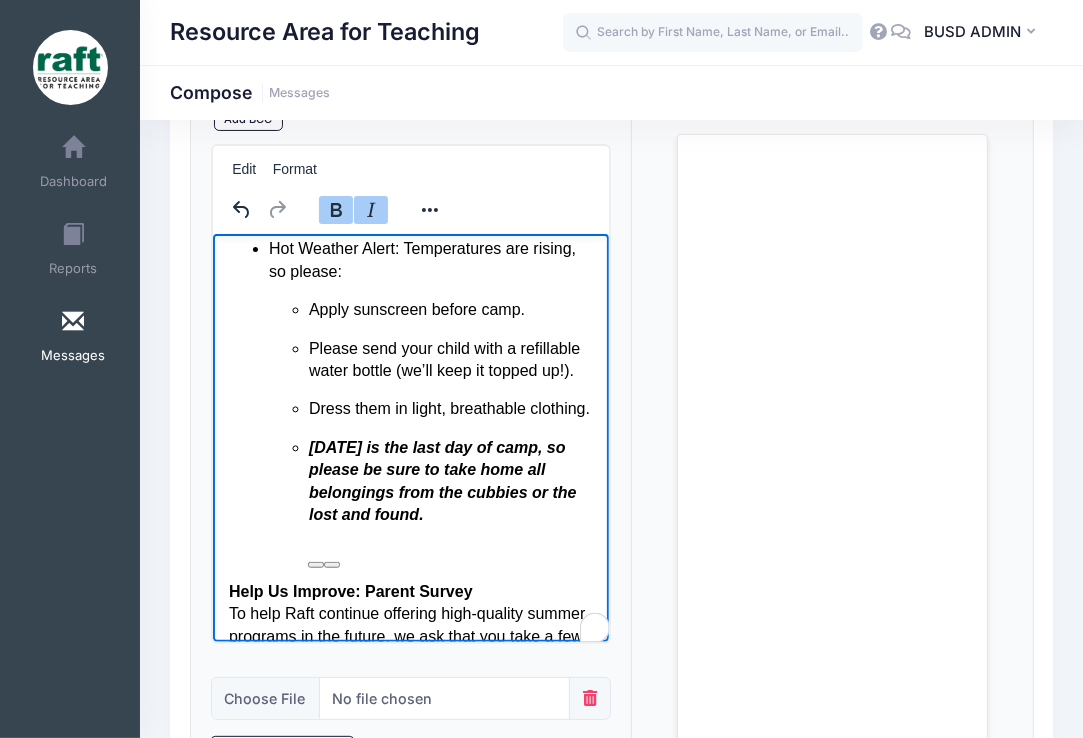 click 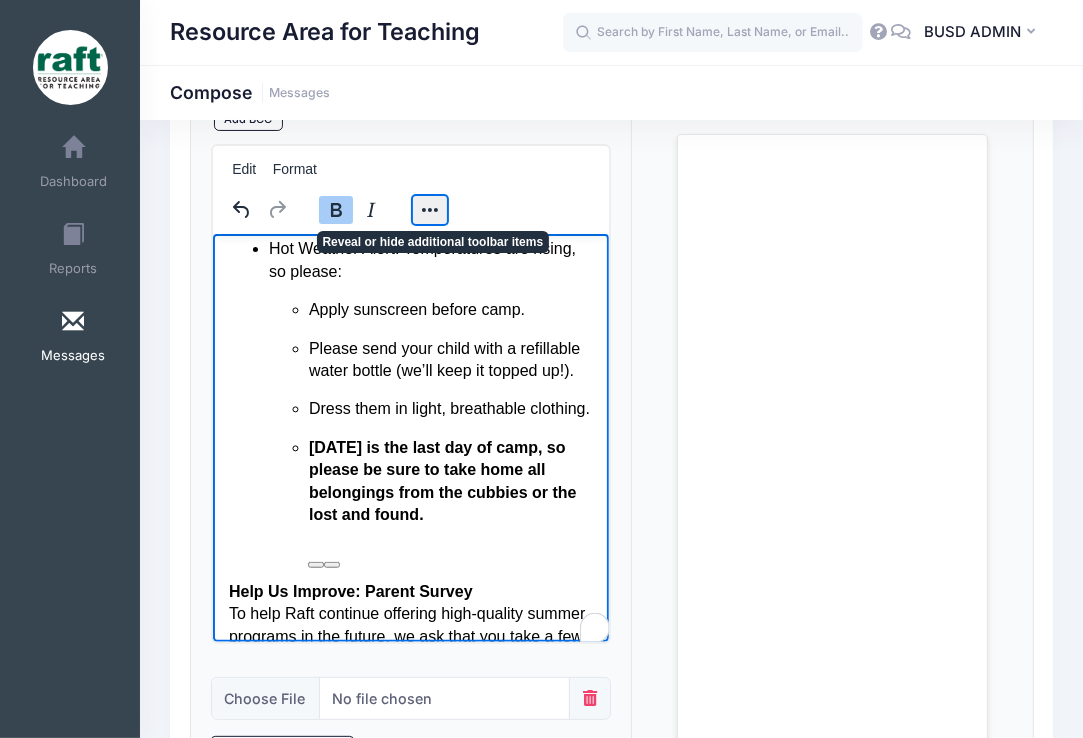 click at bounding box center [430, 210] 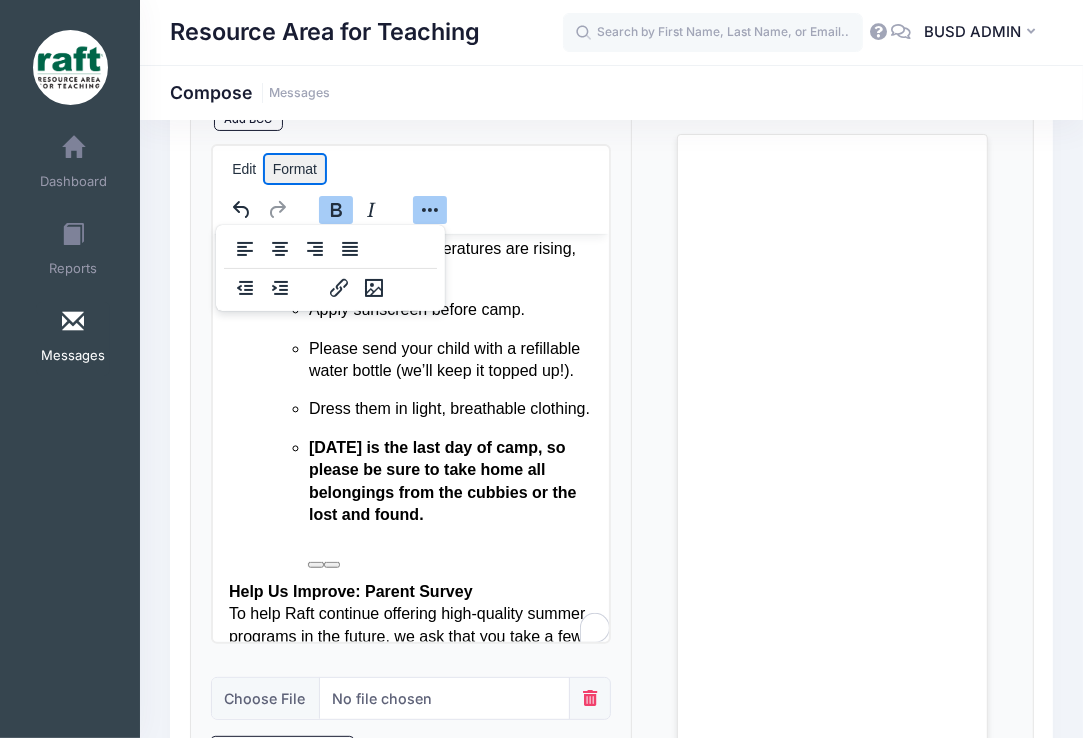 click on "Format" at bounding box center [295, 169] 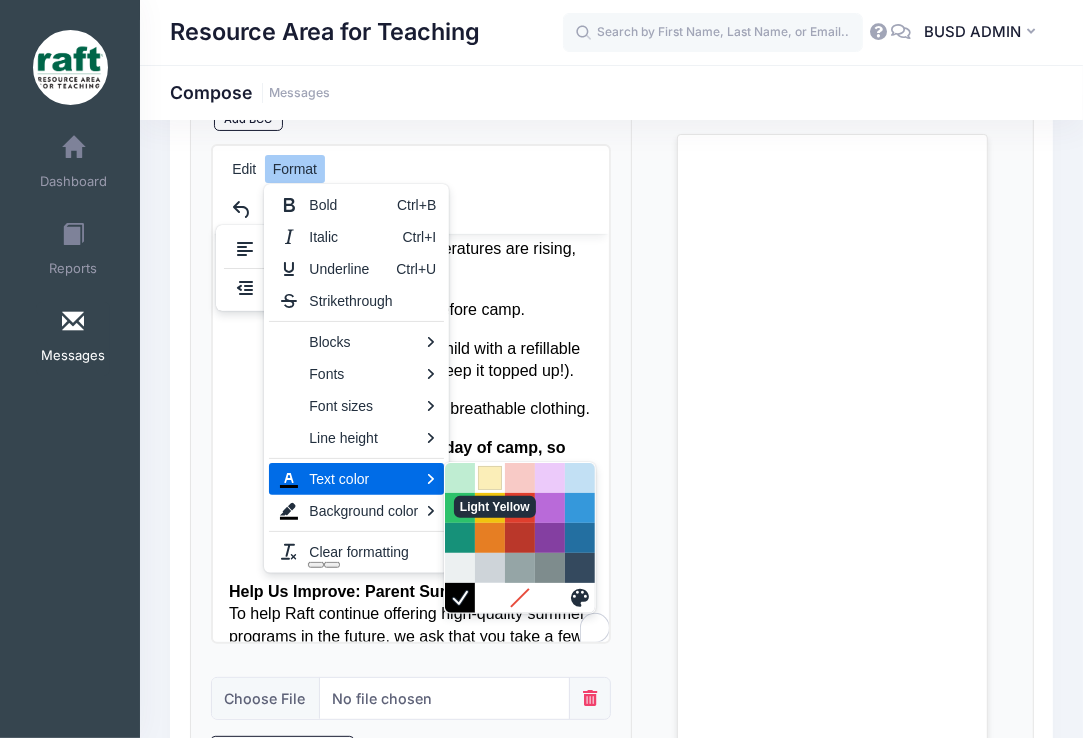 click at bounding box center (490, 478) 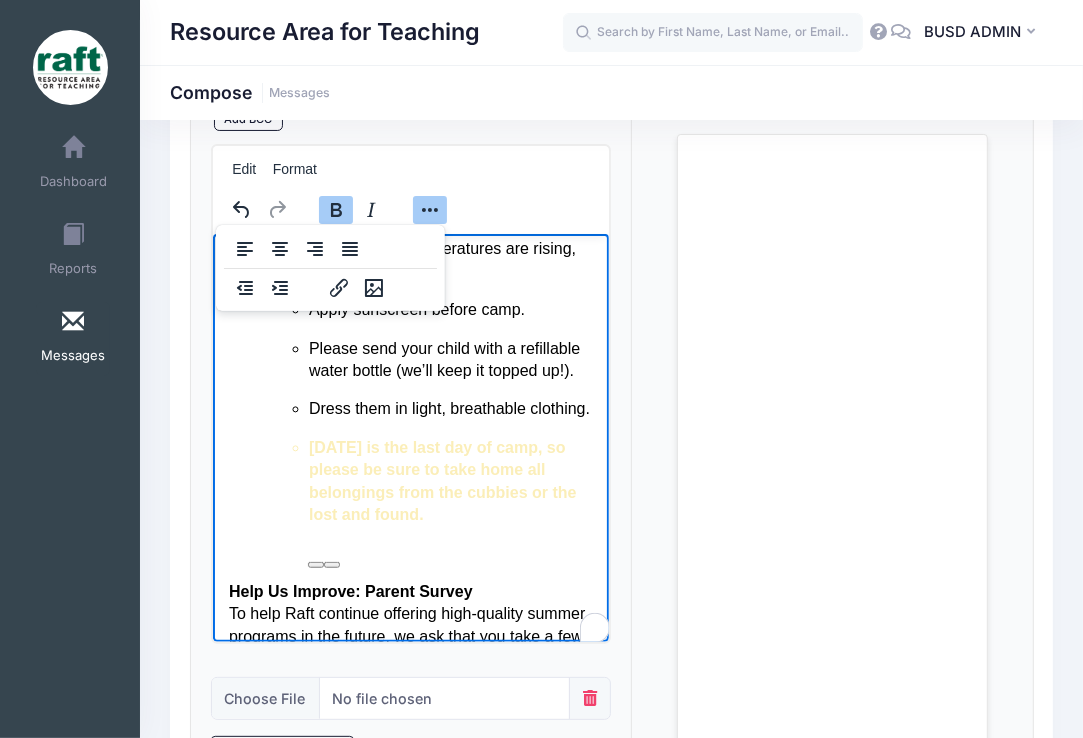 click on "Tomorrow is the last day of camp, so please be sure to take home all belongings from the cubbies or the lost and found." at bounding box center [450, 482] 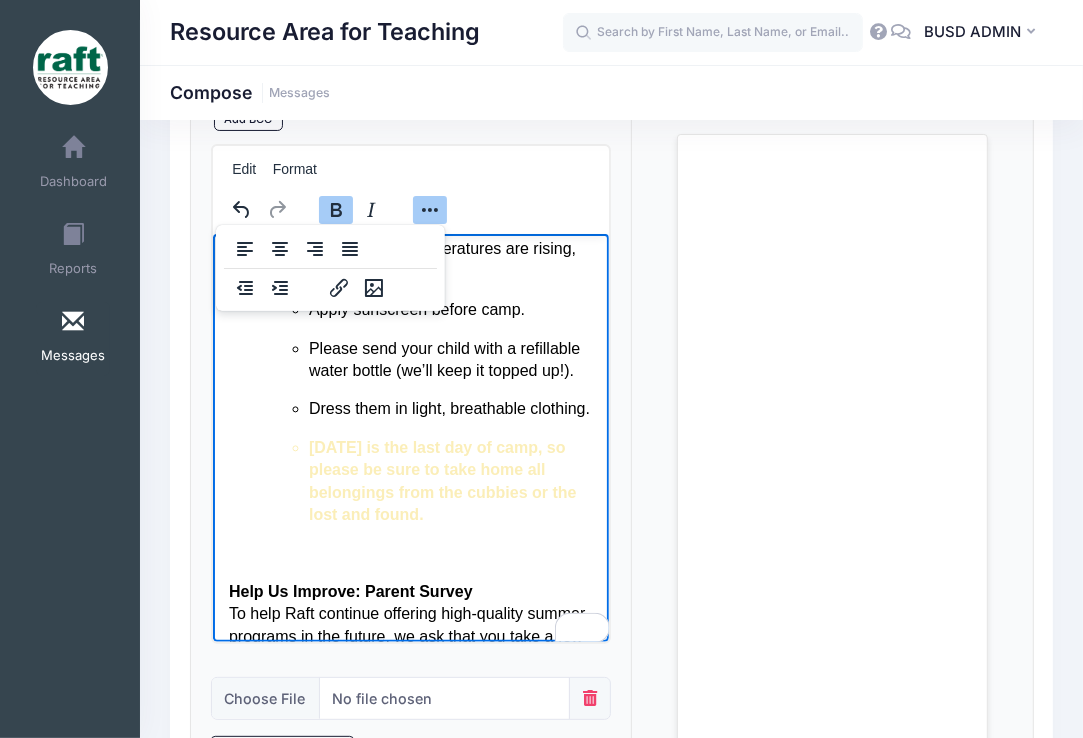 drag, startPoint x: 473, startPoint y: 538, endPoint x: 307, endPoint y: 466, distance: 180.94199 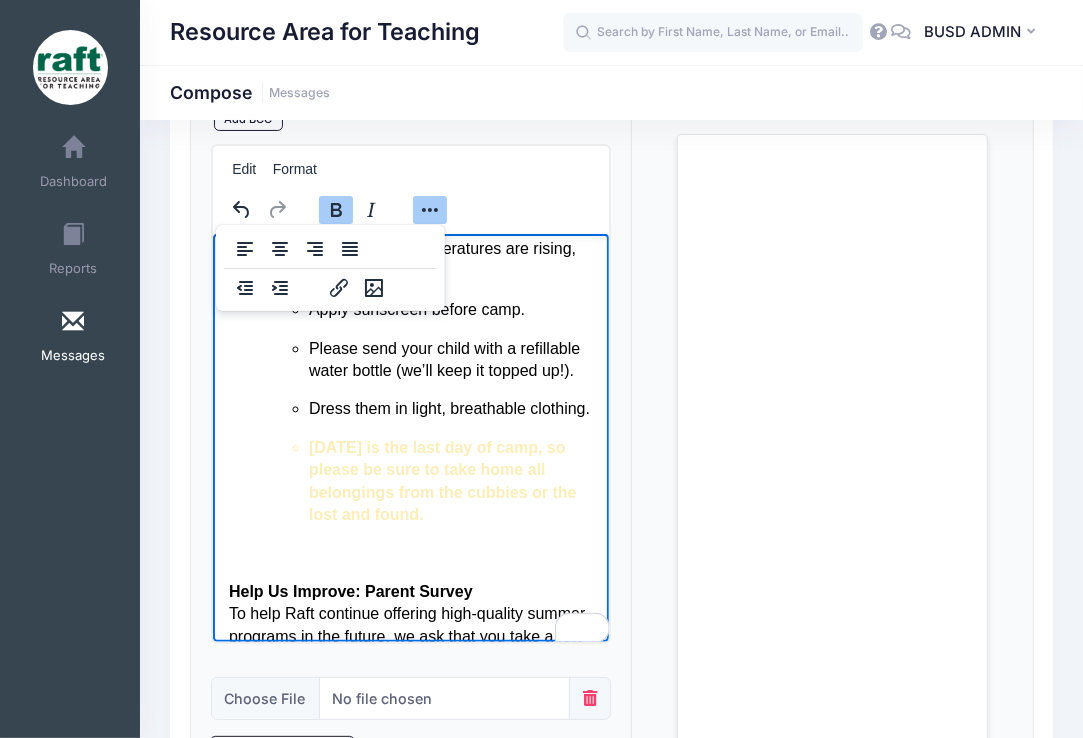 click on "Tomorrow is the last day of camp, so please be sure to take home all belongings from the cubbies or the lost and found." at bounding box center [450, 482] 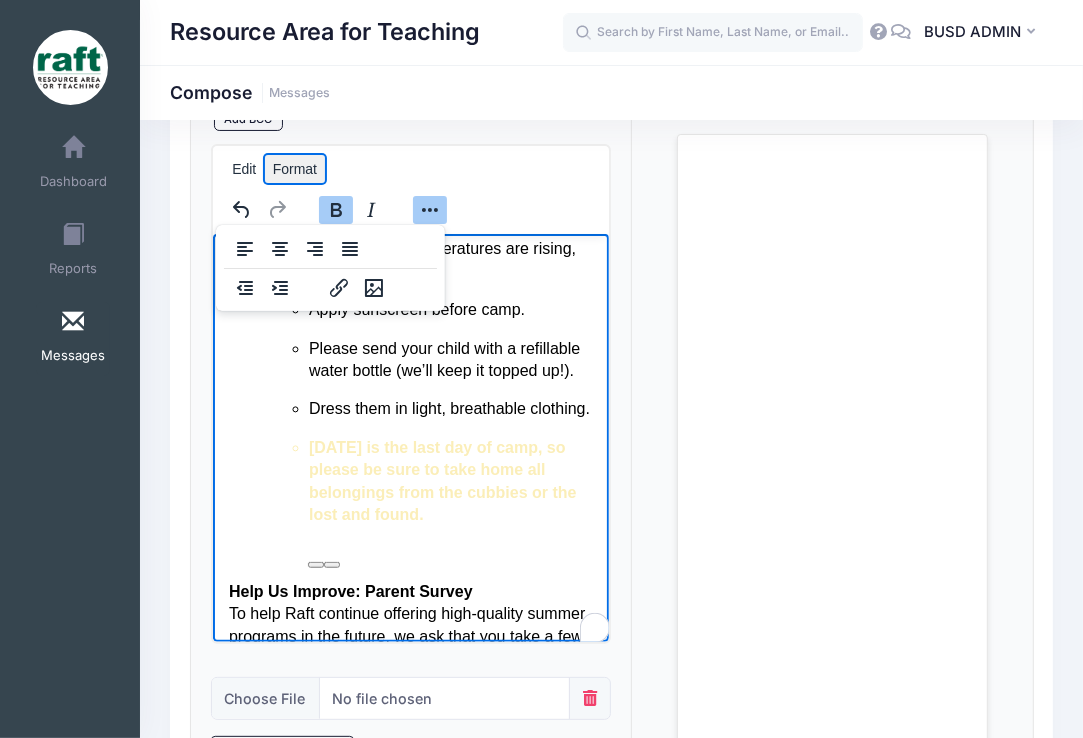 click on "Format" at bounding box center [295, 169] 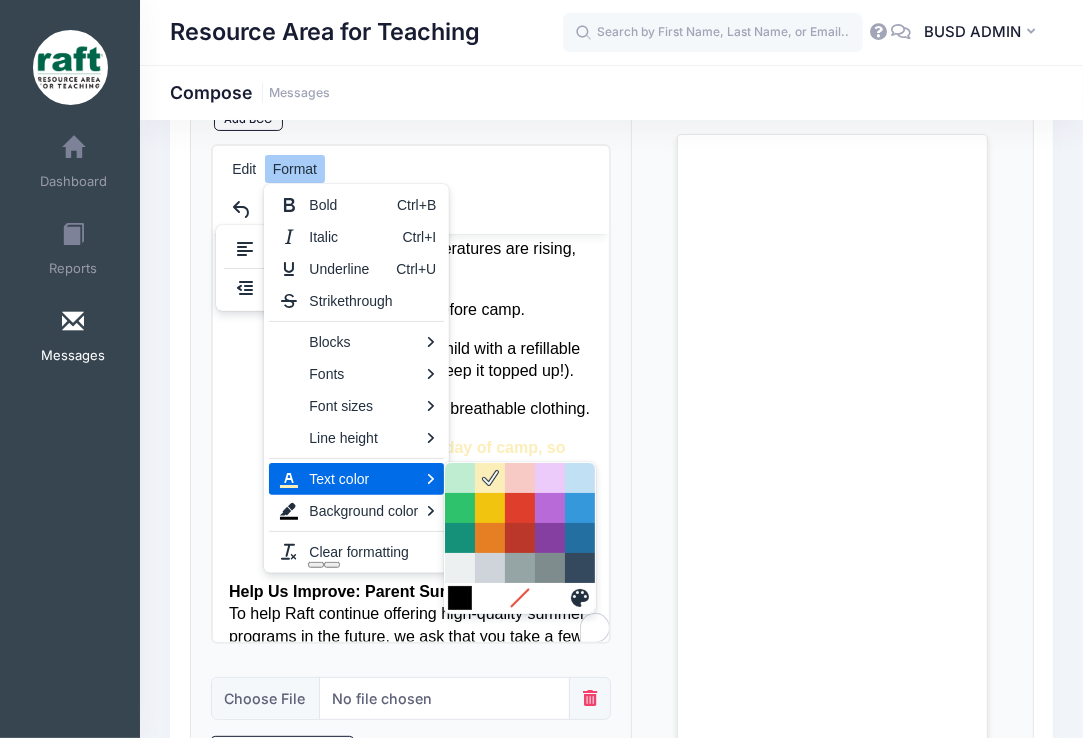 click at bounding box center [460, 598] 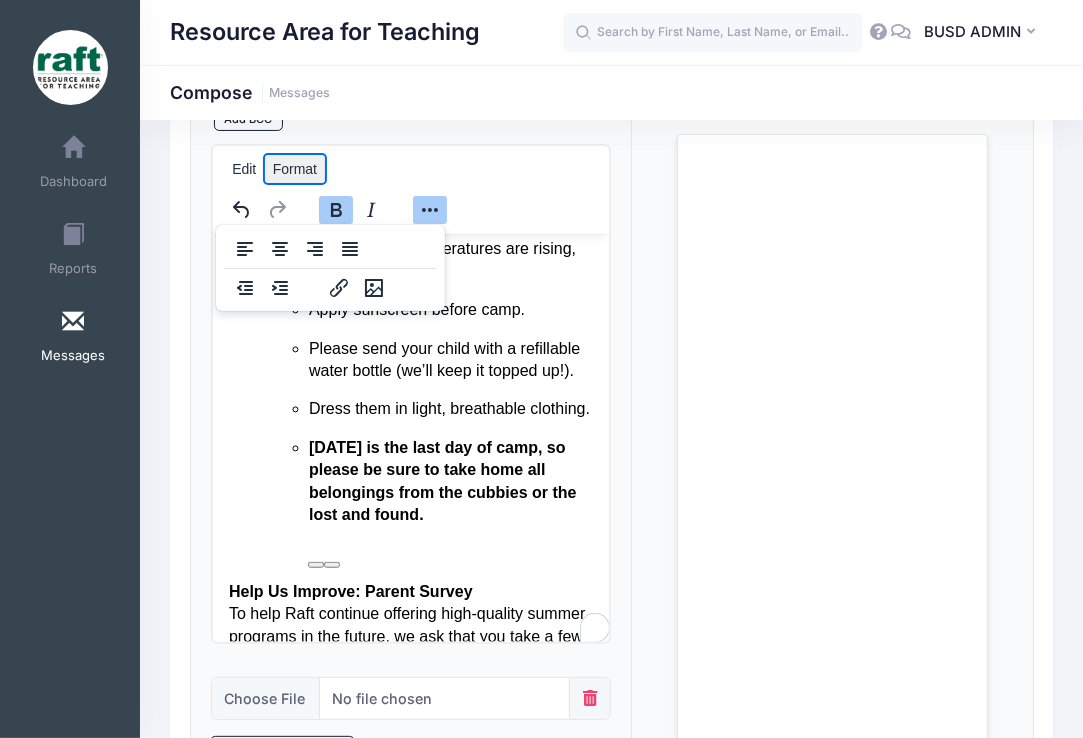 drag, startPoint x: 307, startPoint y: 167, endPoint x: 269, endPoint y: 170, distance: 38.118237 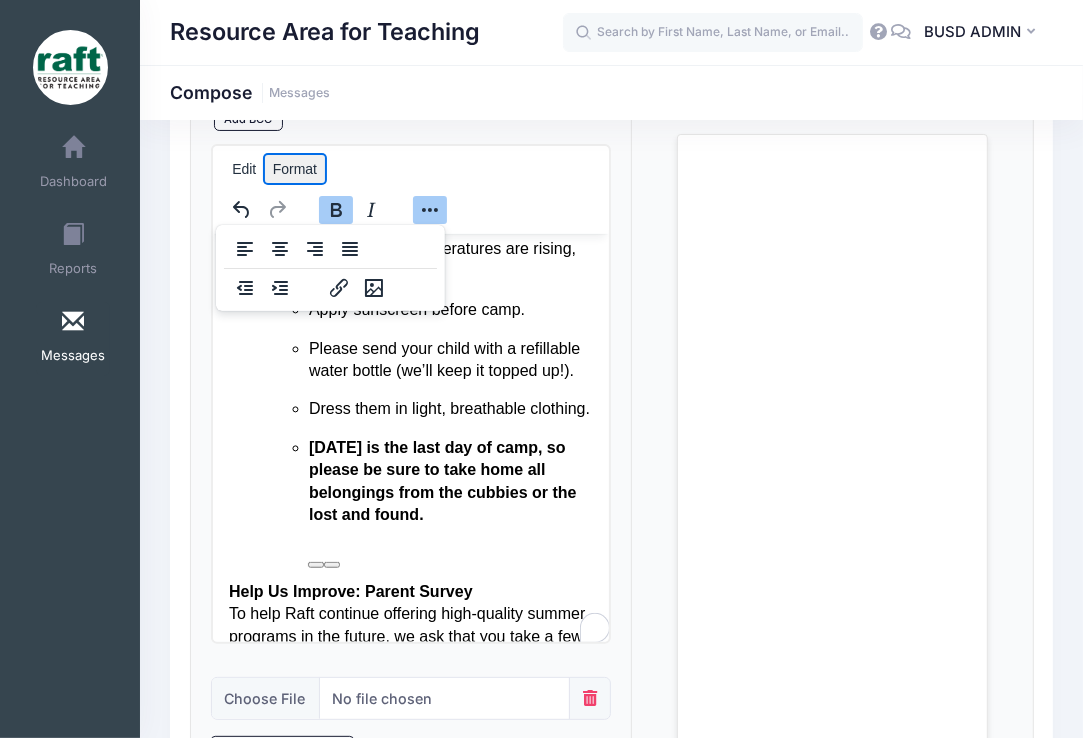 click on "Format" at bounding box center [295, 169] 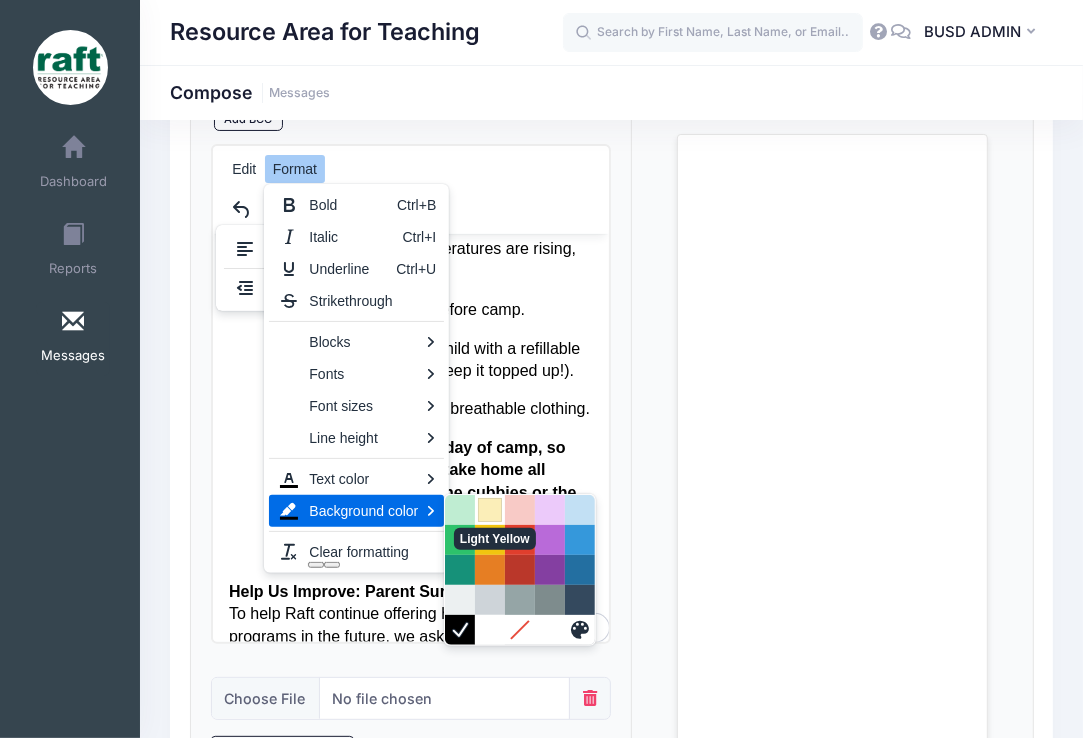 click at bounding box center (490, 510) 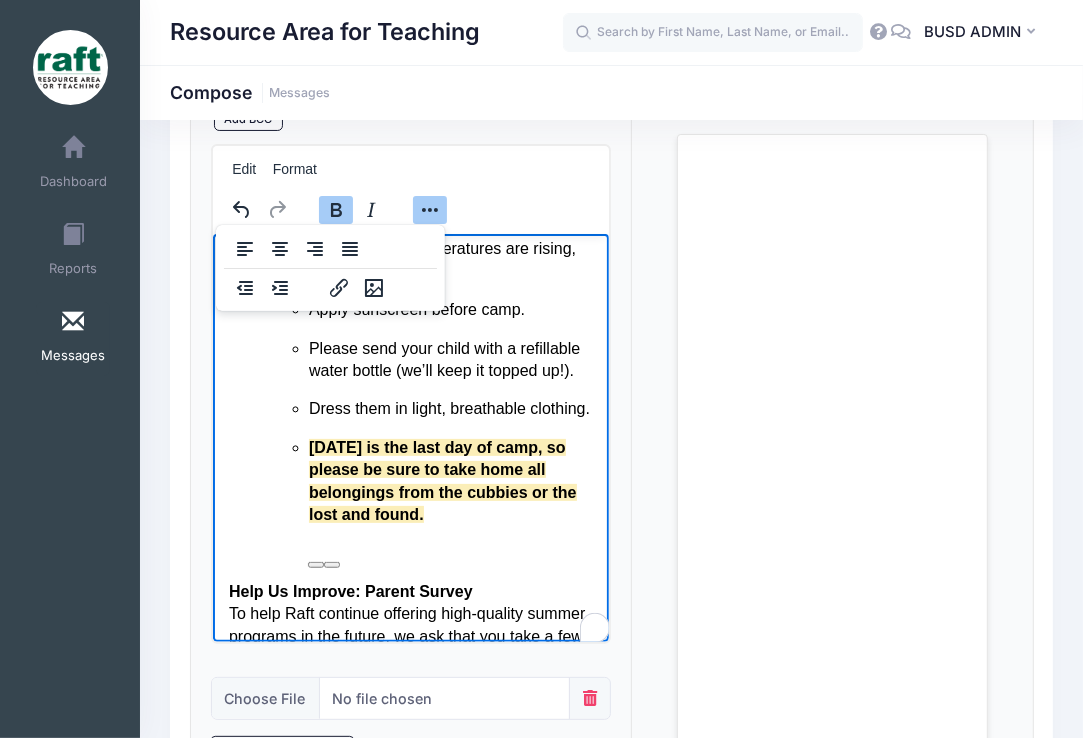 click on "Tomorrow is the last day of camp, so please be sure to take home all belongings from the cubbies or the lost and found." at bounding box center [450, 482] 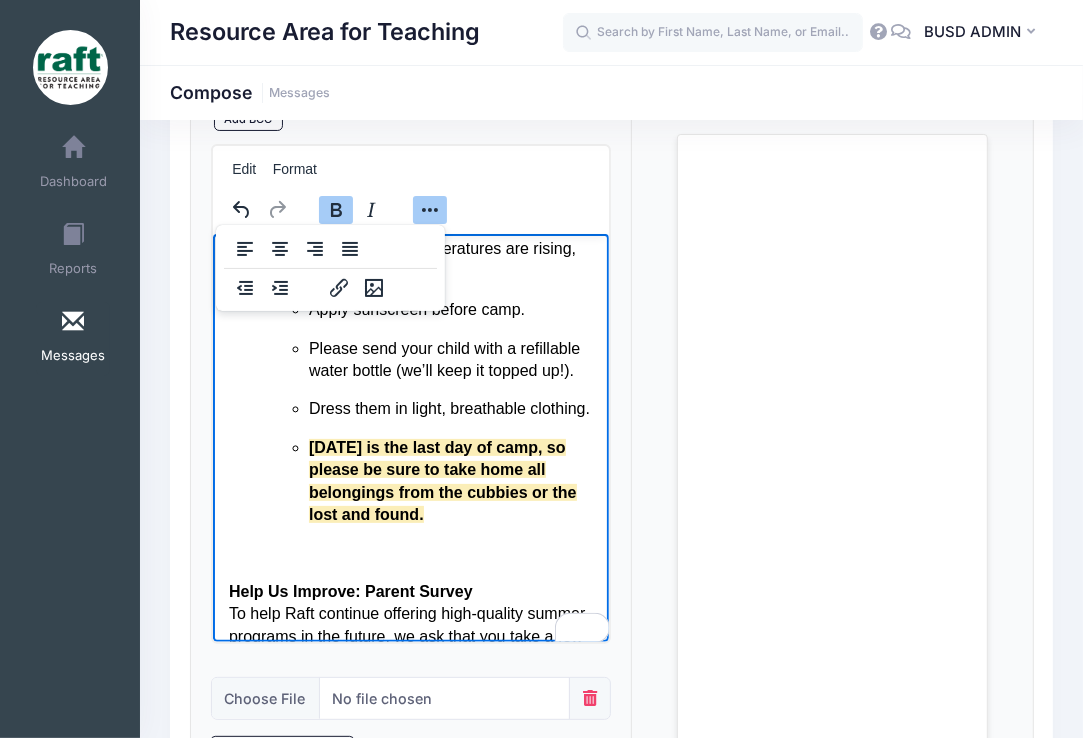 scroll, scrollTop: 498, scrollLeft: 0, axis: vertical 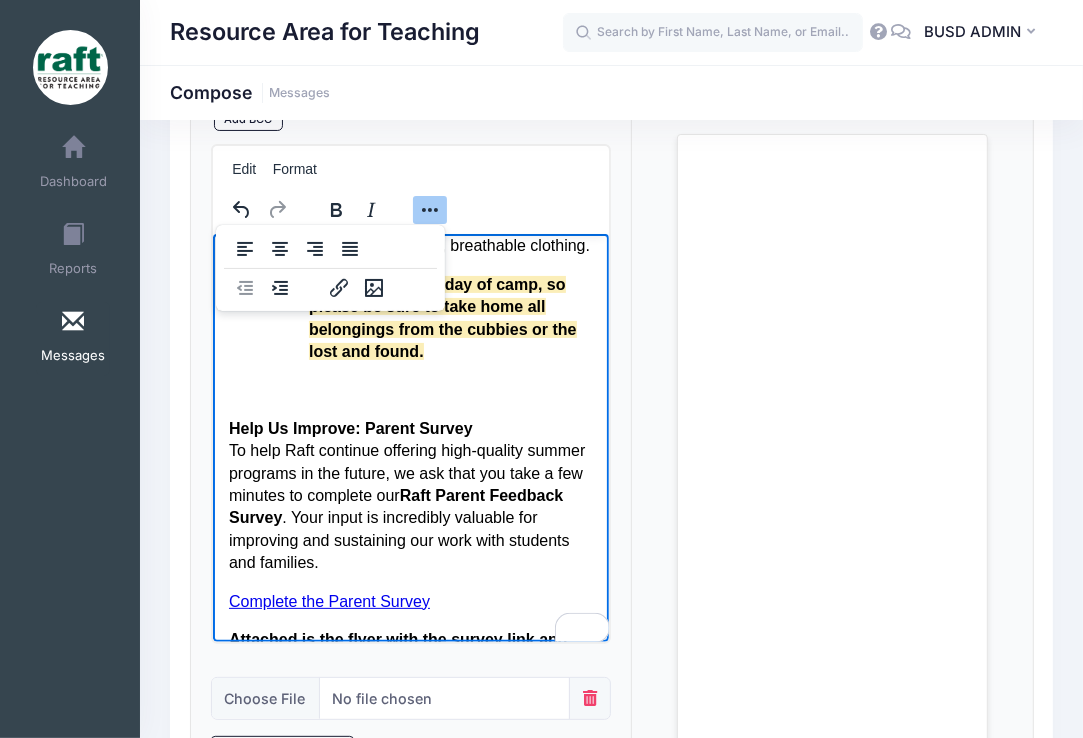 click on "Dear Raft Camp Parents, We can’t believe the final day of  Summer Dream Camp  is almost here! It’s been a wonderful few weeks of learning, laughter, and community. We invite you to join us for our  End-of-Camp Showcase  this  Friday, July 18, from 2:30–3:30 PM . Families are warmly encouraged to come see what your child has been working on and help us close out the summer together. Parents may begin picking up their children  as early as 2:30 PM  on Friday. A Few Reminders: Pickup: Please arrive by  4:50 PM  for smooth dismissal. Hot Weather Alert: Temperatures are rising, so please: Apply sunscreen before camp. Please send your child with a refillable water bottle (we’ll keep it topped up!). Dress them in light, breathable clothing. Tomorrow is the last day of camp, so please be sure to take home all belongings from the cubbies or the lost and found.  Help Us Improve: Parent Survey Raft Parent Feedback Survey Complete the Parent Survey Attached is the flyer with the survey link and QR code" at bounding box center [410, 296] 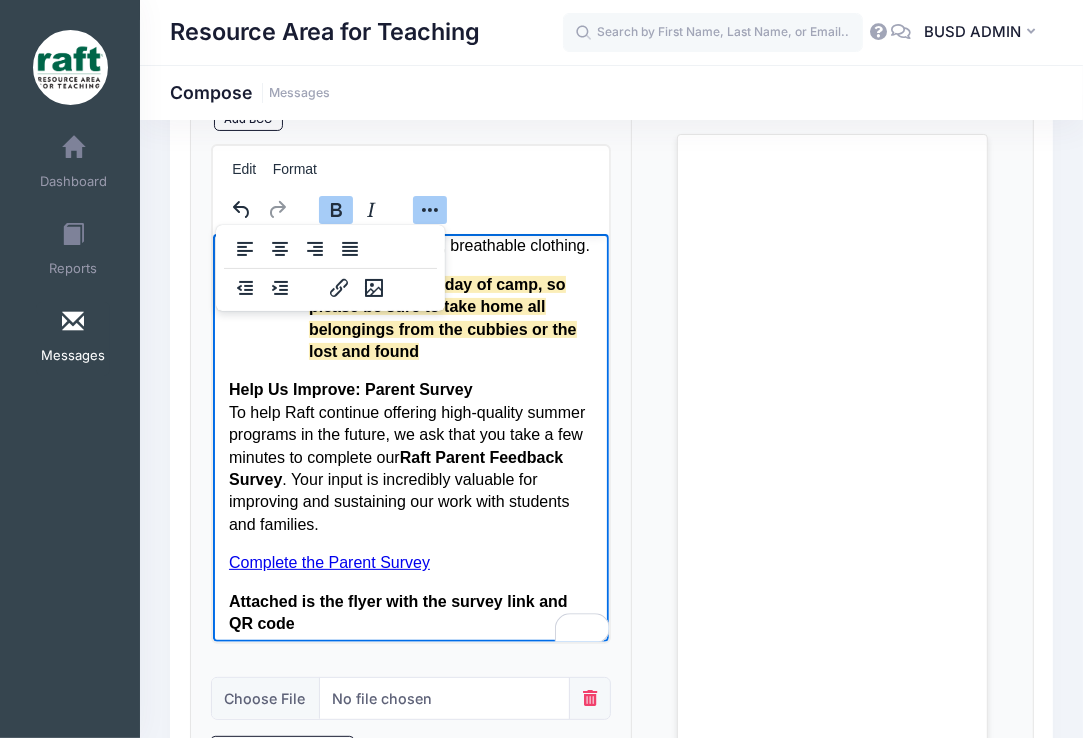 scroll, scrollTop: 603, scrollLeft: 0, axis: vertical 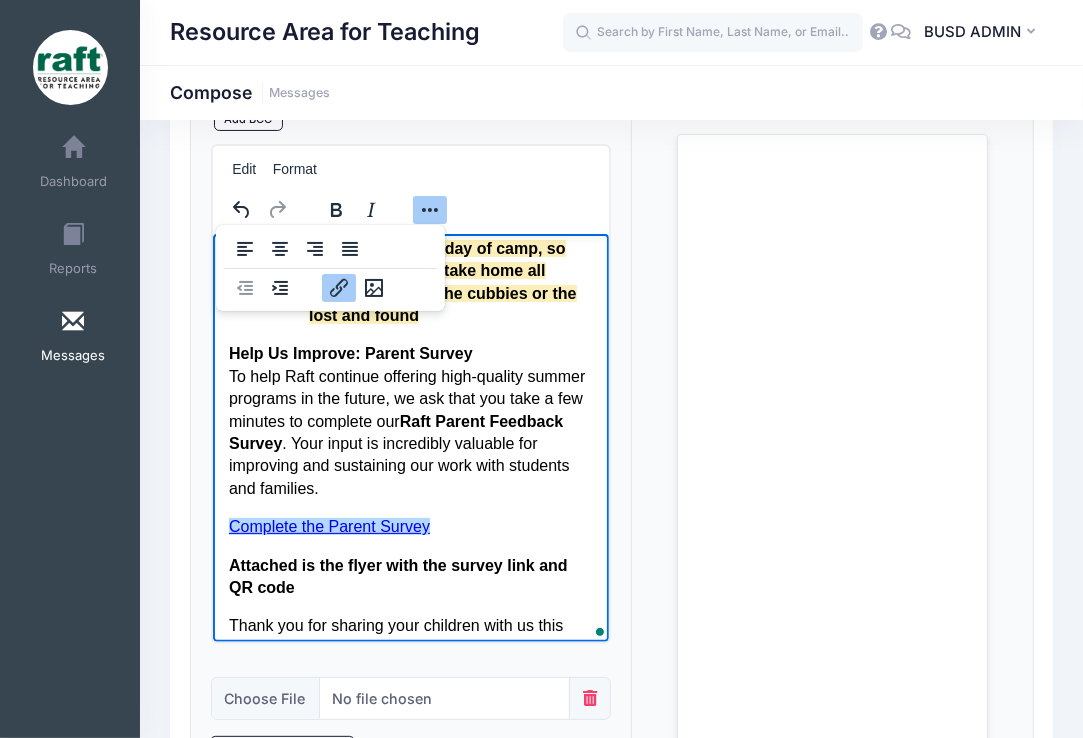 drag, startPoint x: 228, startPoint y: 552, endPoint x: 431, endPoint y: 548, distance: 203.0394 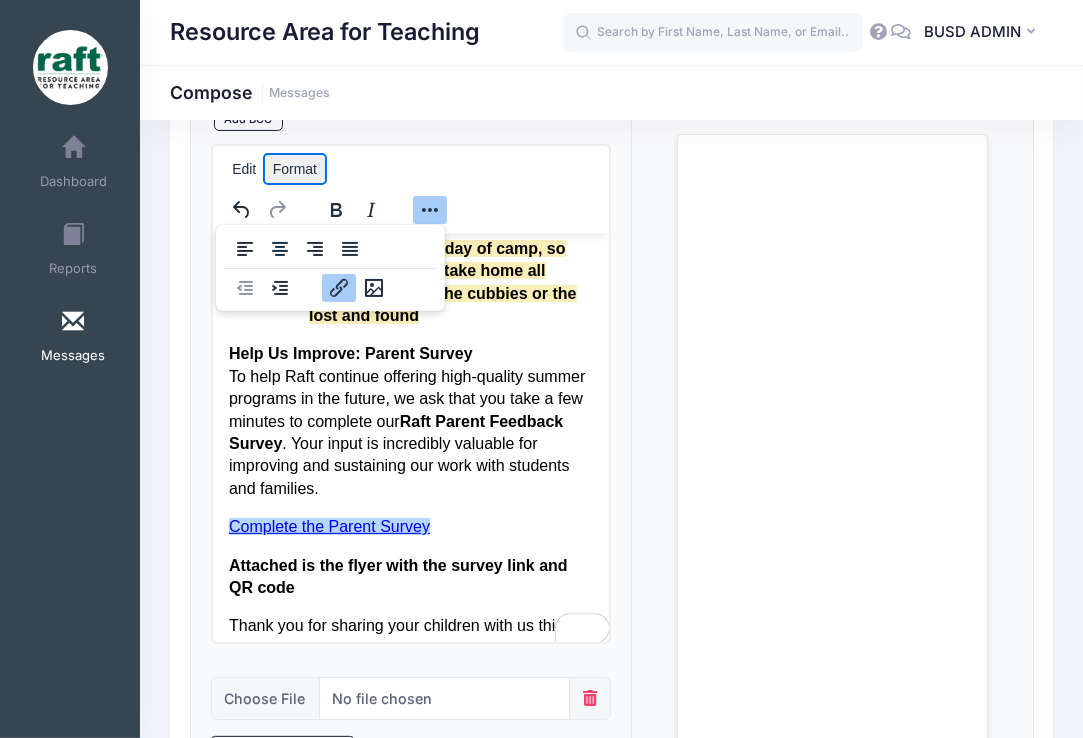 click on "Format" at bounding box center [295, 169] 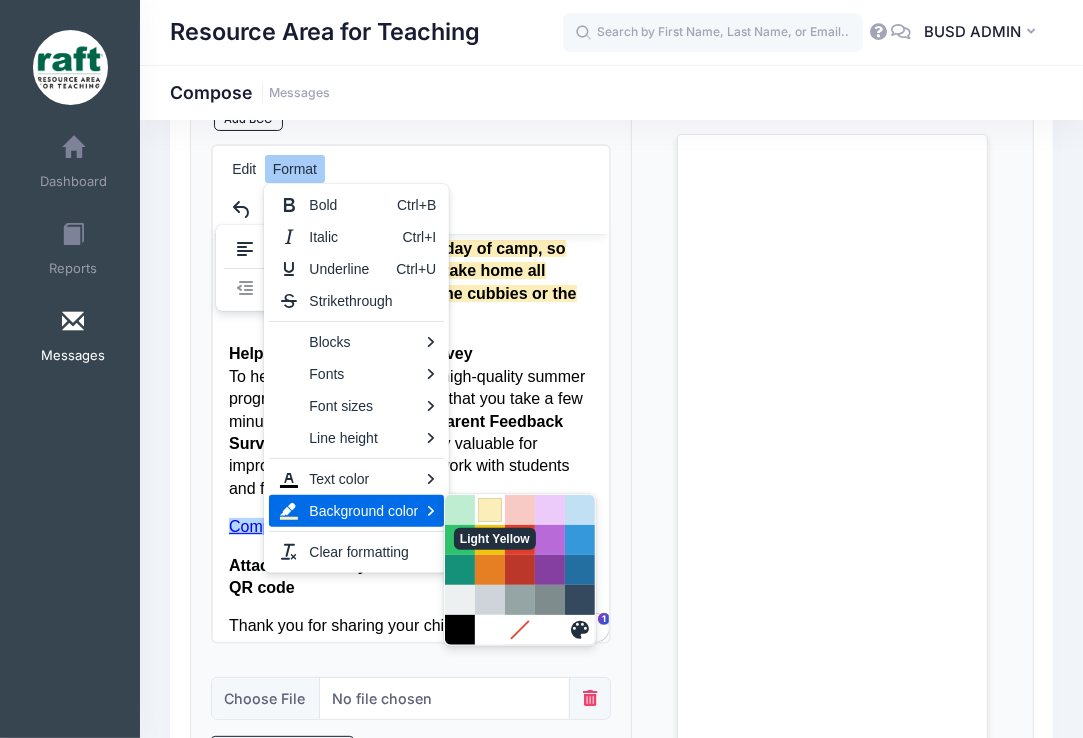 click at bounding box center (490, 510) 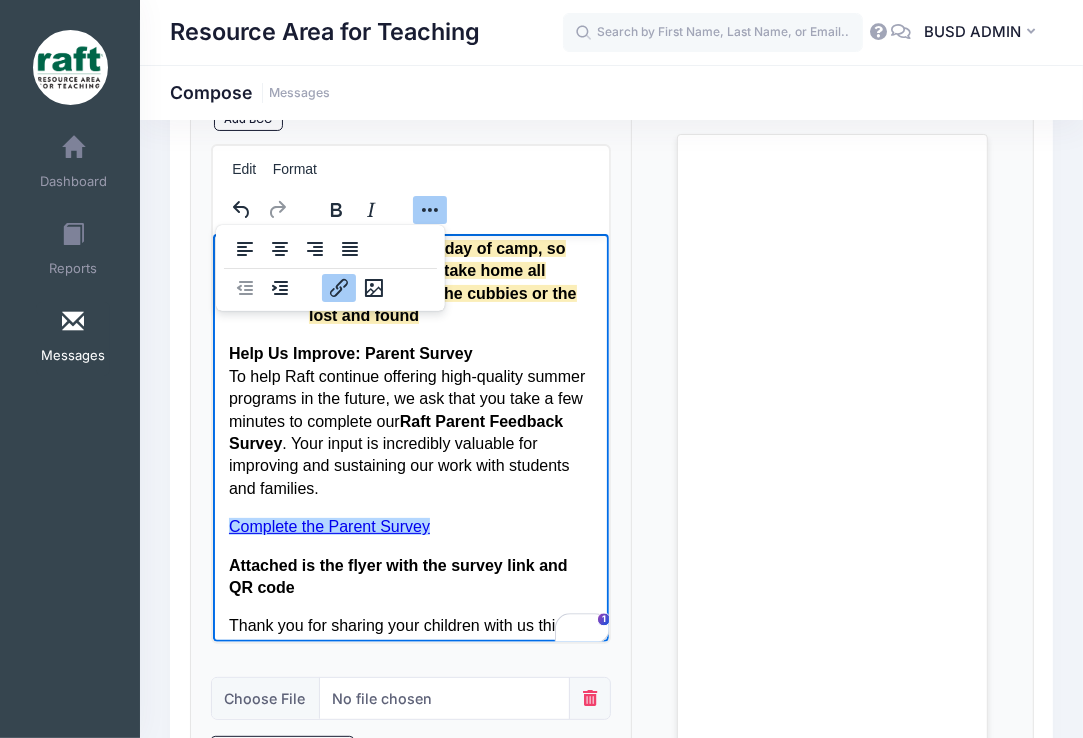 click on "Complete the Parent Survey ﻿ ﻿" at bounding box center [410, 527] 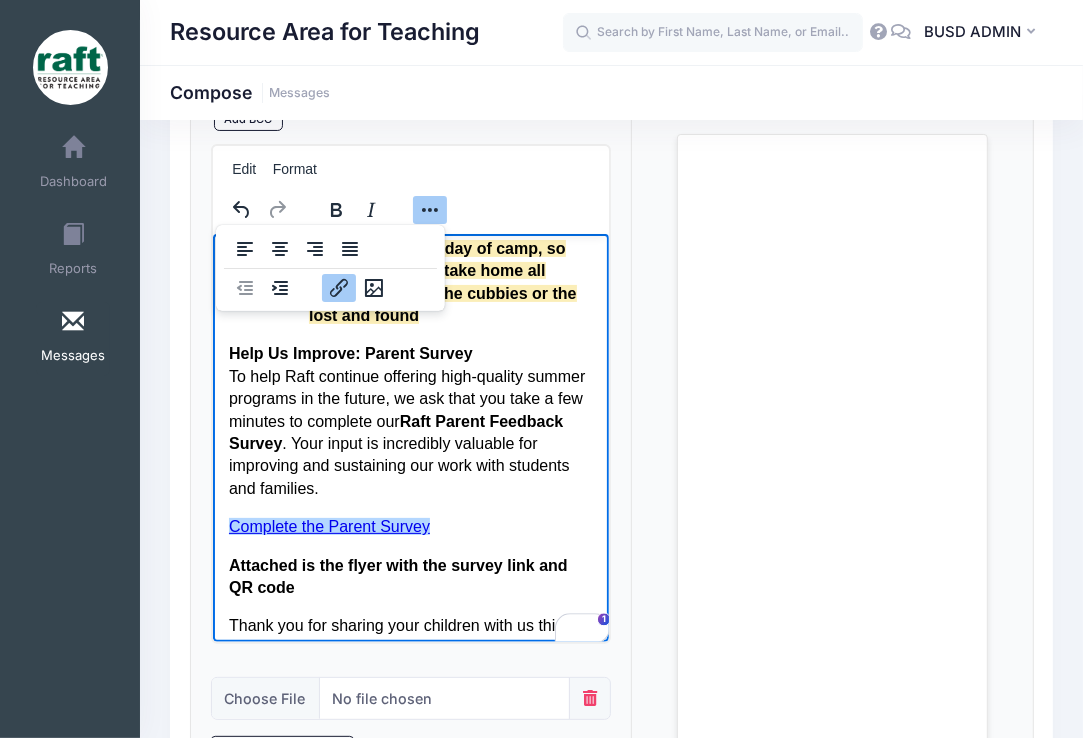 click on "We can’t believe the final day of  Summer Dream Camp  is almost here! It’s been a wonderful few weeks of learning, laughter, and community. We invite you to join us for our  End-of-Camp Showcase  this  Friday, July 18, from 2:30–3:30 PM . Families are warmly encouraged to come see what your child has been working on and help us close out the summer together. Parents may begin picking up their children  as early as 2:30 PM  on Friday. A Few Reminders: Pickup: Please arrive by  4:50 PM  for smooth dismissal. Hot Weather Alert: Temperatures are rising, so please: Apply sunscreen before camp. Please send your child with a refillable water bottle (we’ll keep it topped up!). Dress them in light, breathable clothing. Tomorrow is the last day of camp, so please be sure to take home all belongings from the cubbies or the lost and found  Help Us Improve: Parent Survey To help Raft continue offering high-quality summer programs in the future, we ask that you take a few minutes to complete our    Warmly," at bounding box center [410, 260] 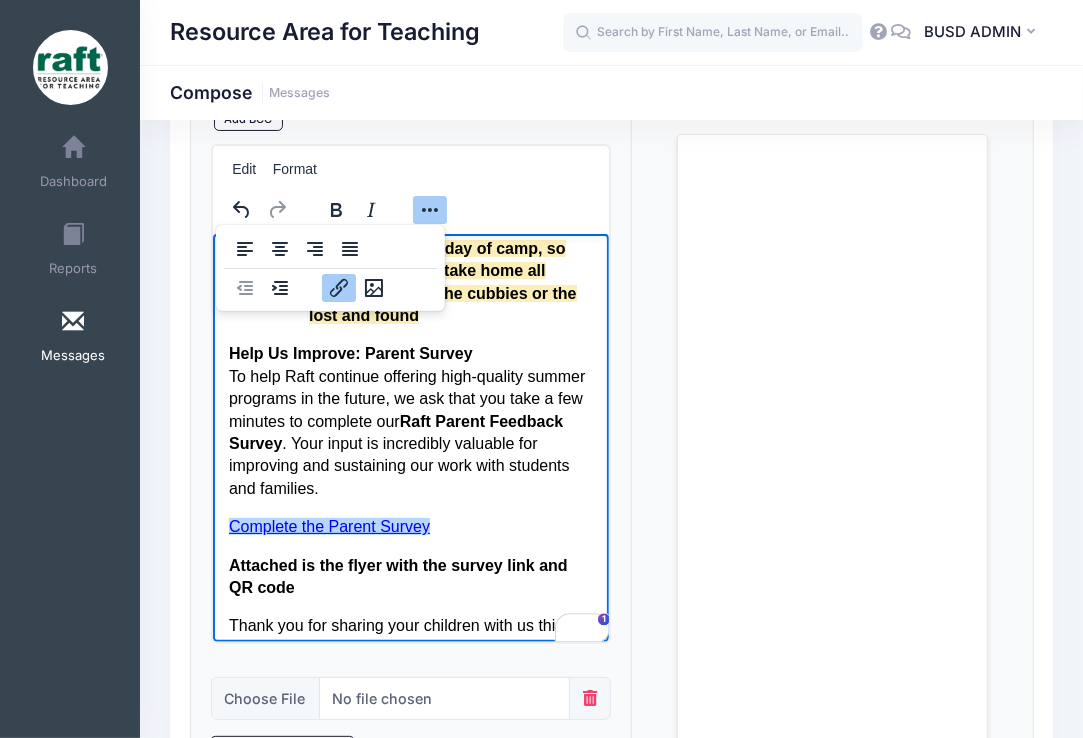 drag, startPoint x: 451, startPoint y: 551, endPoint x: 230, endPoint y: 542, distance: 221.18318 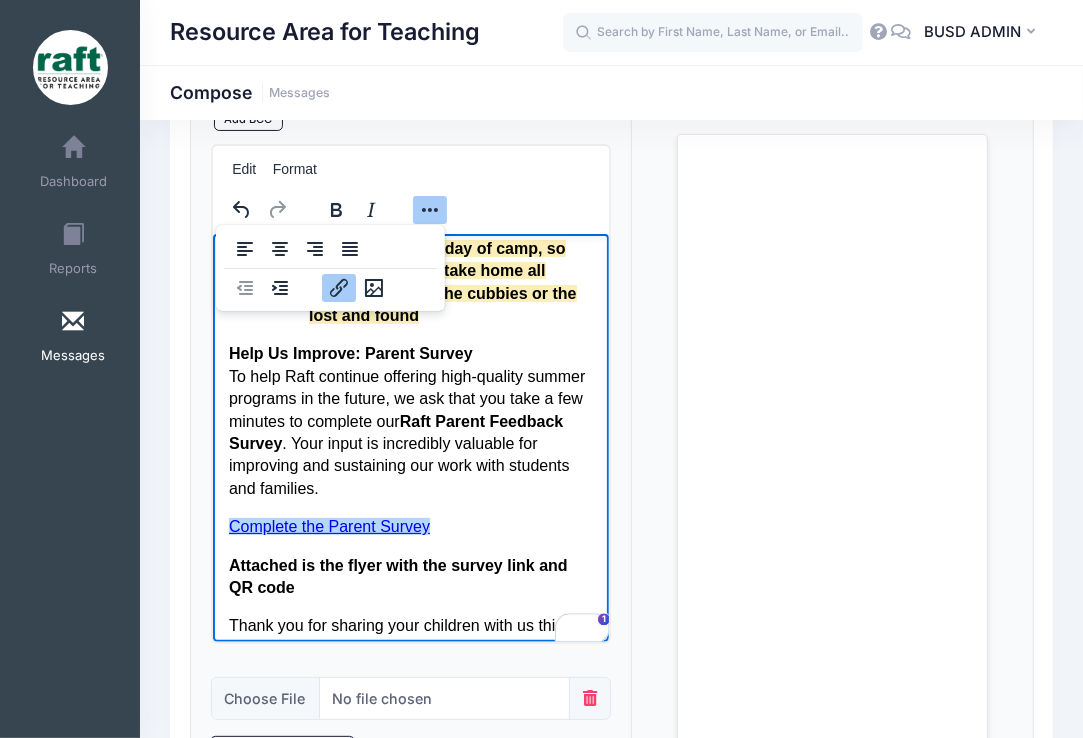 click on "Complete the Parent Survey﻿" at bounding box center (410, 527) 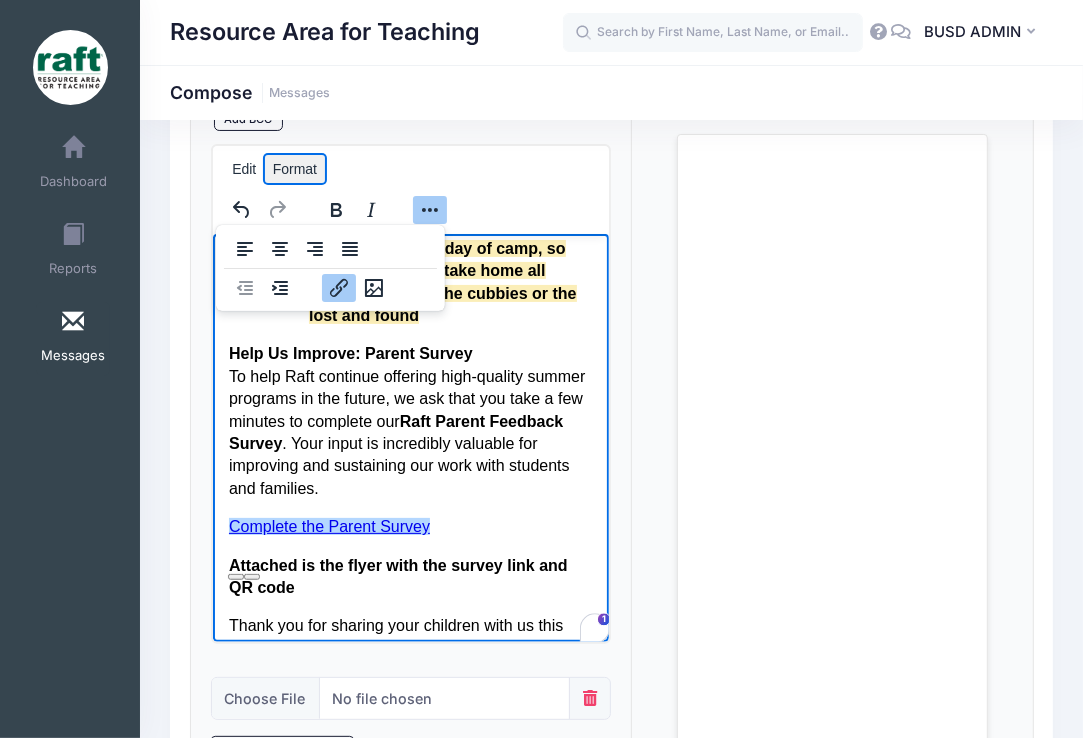 click on "Format" at bounding box center [295, 169] 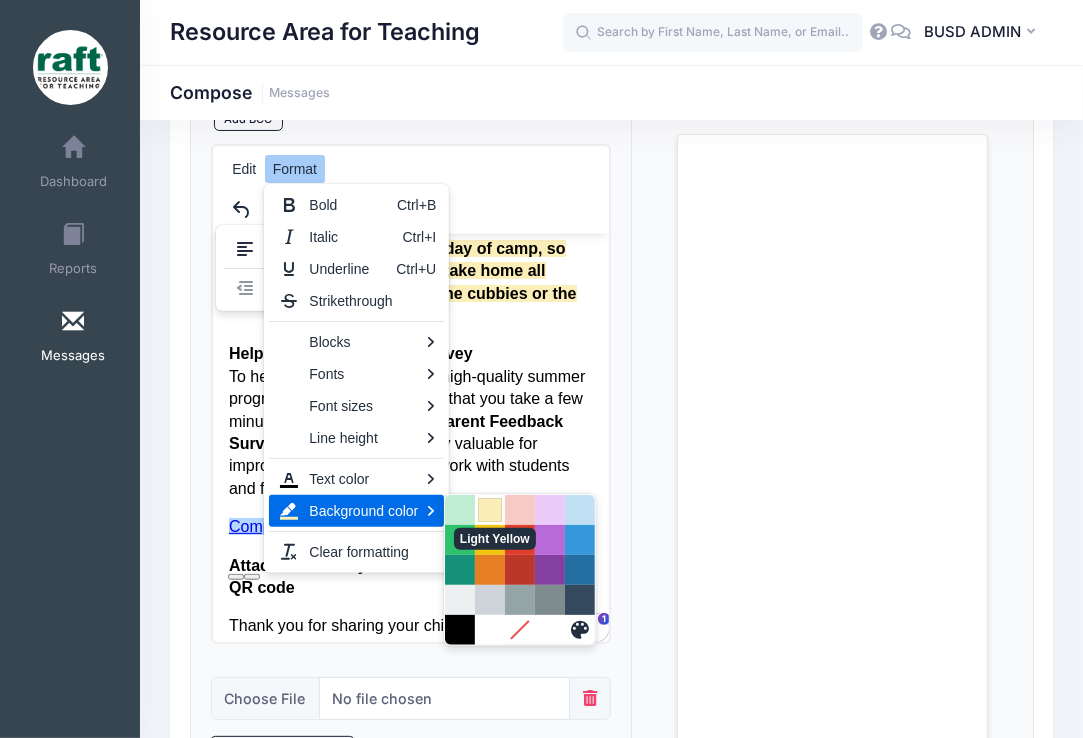 click at bounding box center (490, 510) 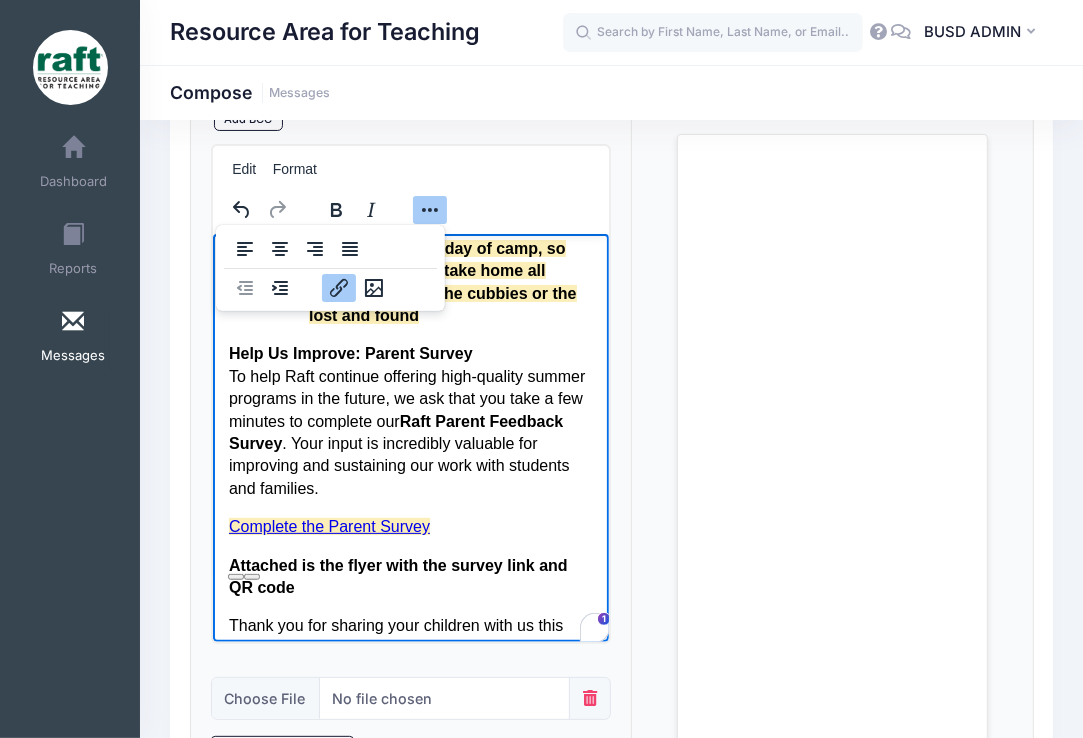 click on "We can’t believe the final day of  Summer Dream Camp  is almost here! It’s been a wonderful few weeks of learning, laughter, and community. We invite you to join us for our  End-of-Camp Showcase  this  Friday, July 18, from 2:30–3:30 PM . Families are warmly encouraged to come see what your child has been working on and help us close out the summer together. Parents may begin picking up their children  as early as 2:30 PM  on Friday. A Few Reminders: Pickup: Please arrive by  4:50 PM  for smooth dismissal. Hot Weather Alert: Temperatures are rising, so please: Apply sunscreen before camp. Please send your child with a refillable water bottle (we’ll keep it topped up!). Dress them in light, breathable clothing. Tomorrow is the last day of camp, so please be sure to take home all belongings from the cubbies or the lost and found  Help Us Improve: Parent Survey To help Raft continue offering high-quality summer programs in the future, we ask that you take a few minutes to complete our    Warmly," at bounding box center [410, 260] 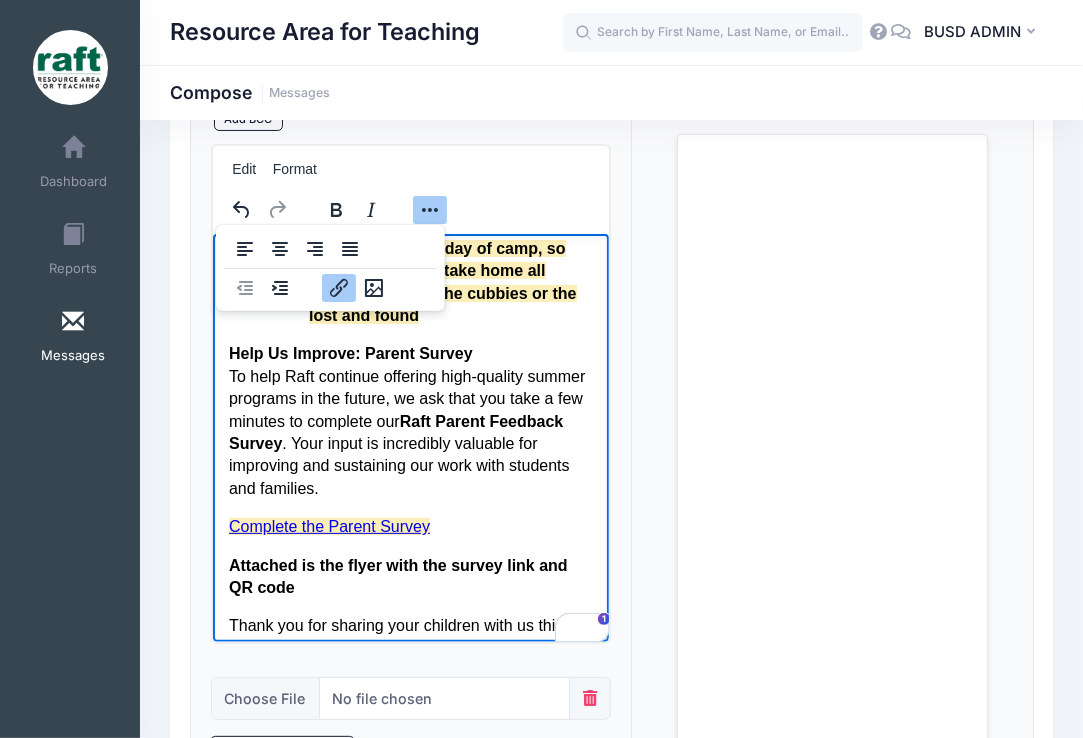 scroll, scrollTop: 740, scrollLeft: 0, axis: vertical 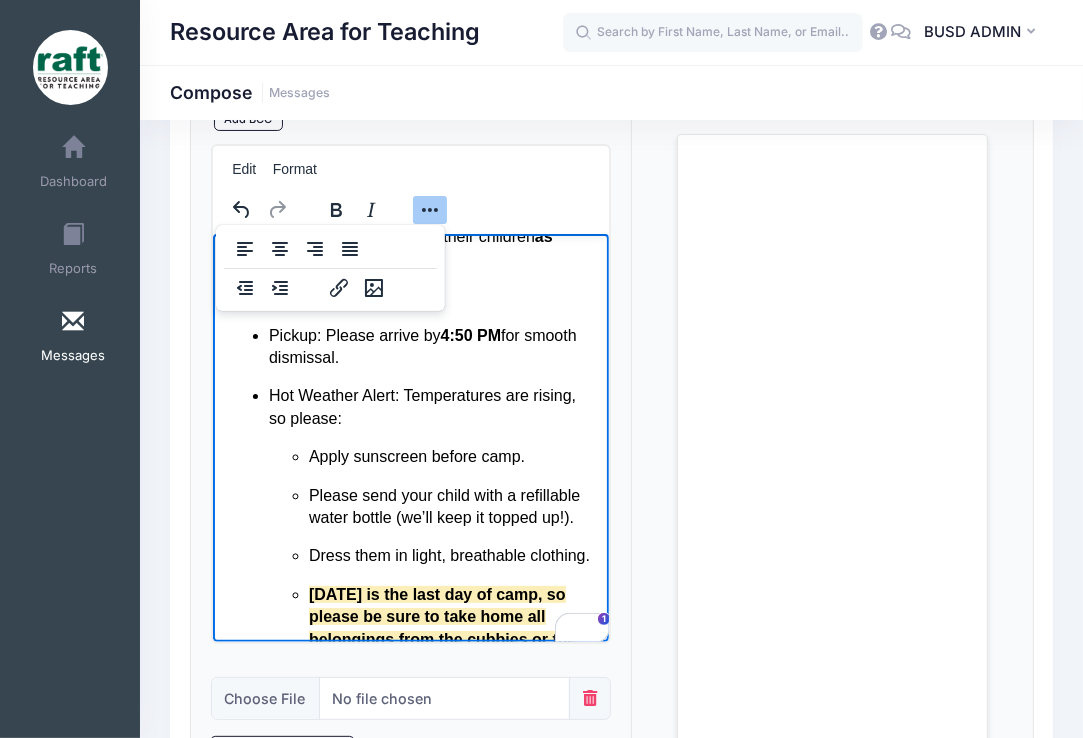 click on "Hot Weather Alert: Temperatures are rising, so please: Apply sunscreen before camp. Please send your child with a refillable water bottle (we’ll keep it topped up!). Dress them in light, breathable clothing. Tomorrow is the last day of camp, so please be sure to take home all belongings from the cubbies or the lost and found" at bounding box center [430, 529] 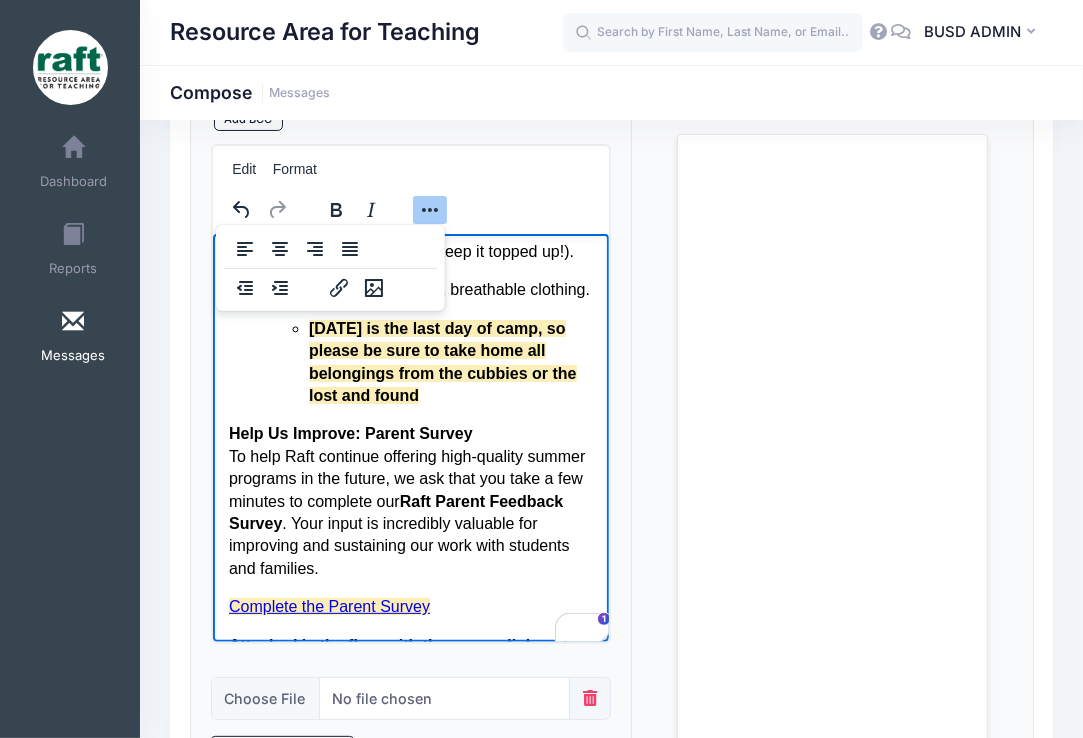 scroll, scrollTop: 524, scrollLeft: 0, axis: vertical 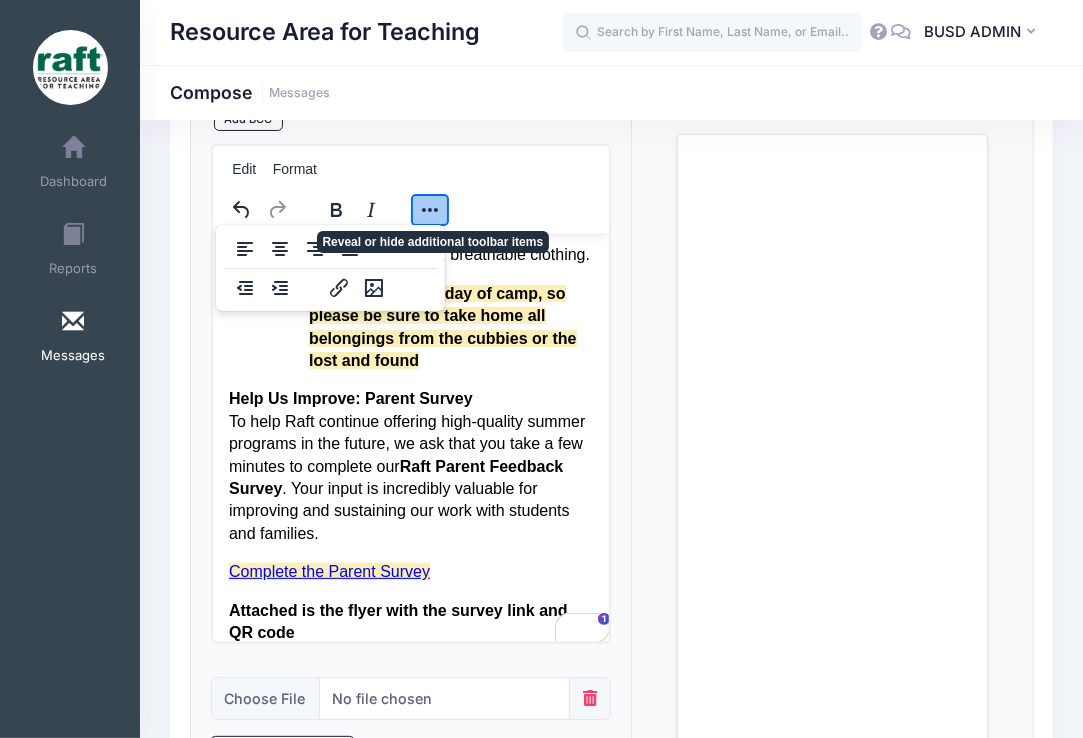 click at bounding box center [430, 210] 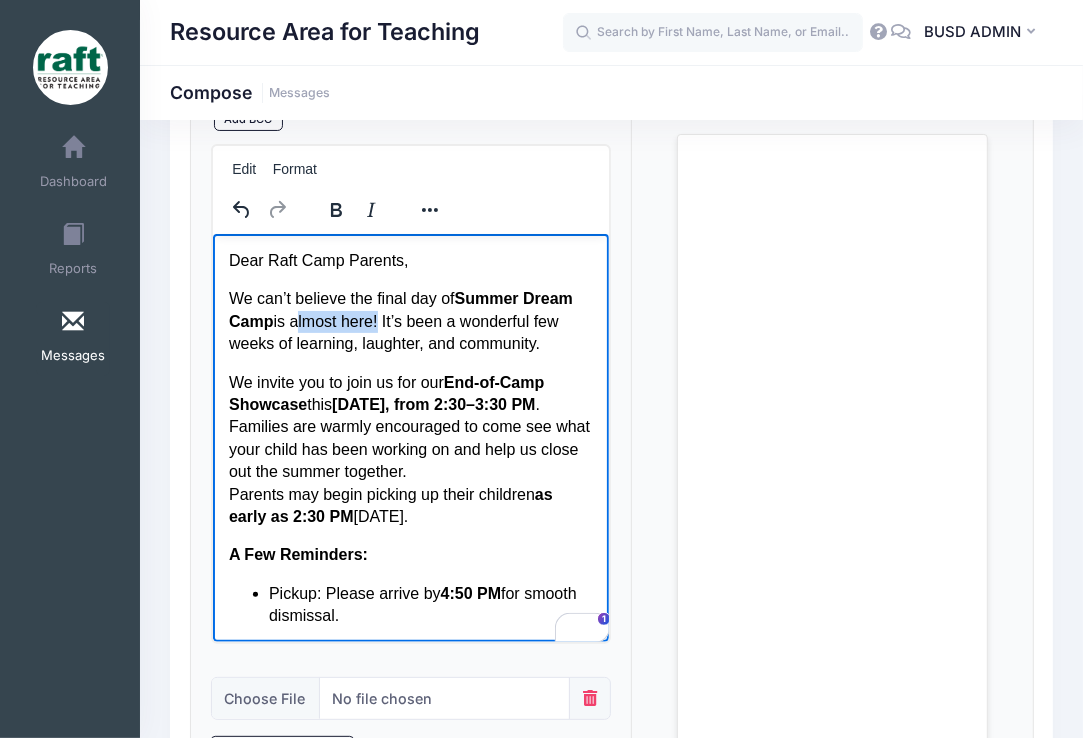drag, startPoint x: 294, startPoint y: 322, endPoint x: 375, endPoint y: 328, distance: 81.22192 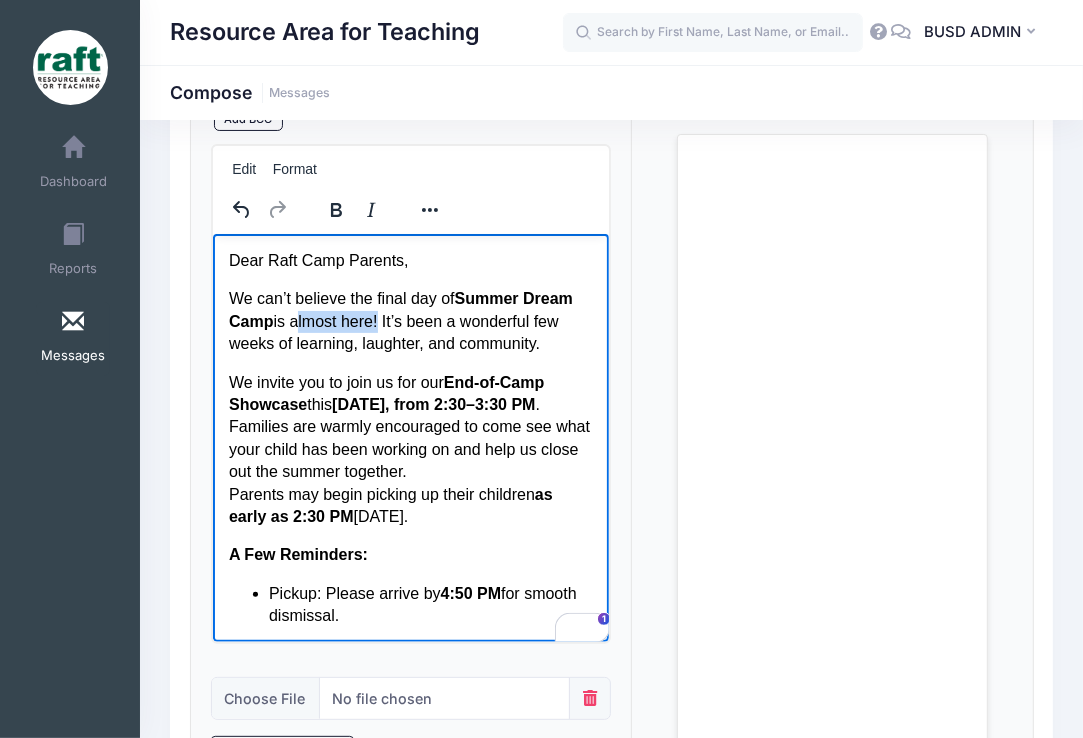 click on "We can’t believe the final day of  Summer Dream Camp  is almost here! It’s been a wonderful few weeks of learning, laughter, and community." at bounding box center (410, 321) 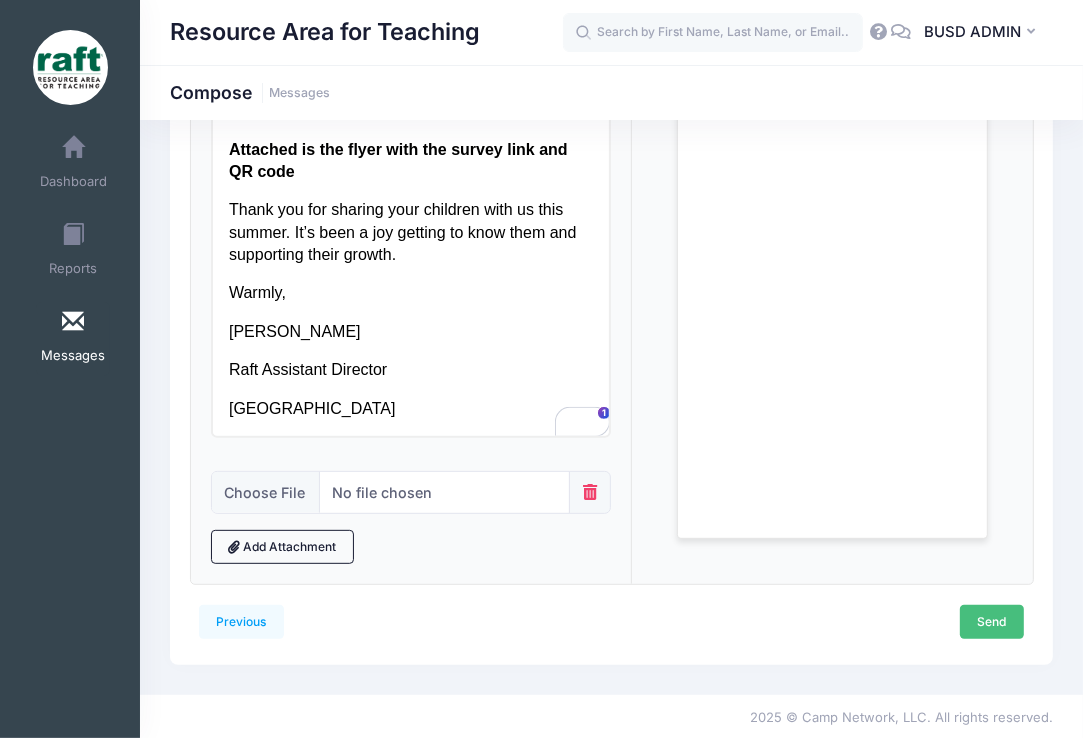 click on "Send" at bounding box center [992, 622] 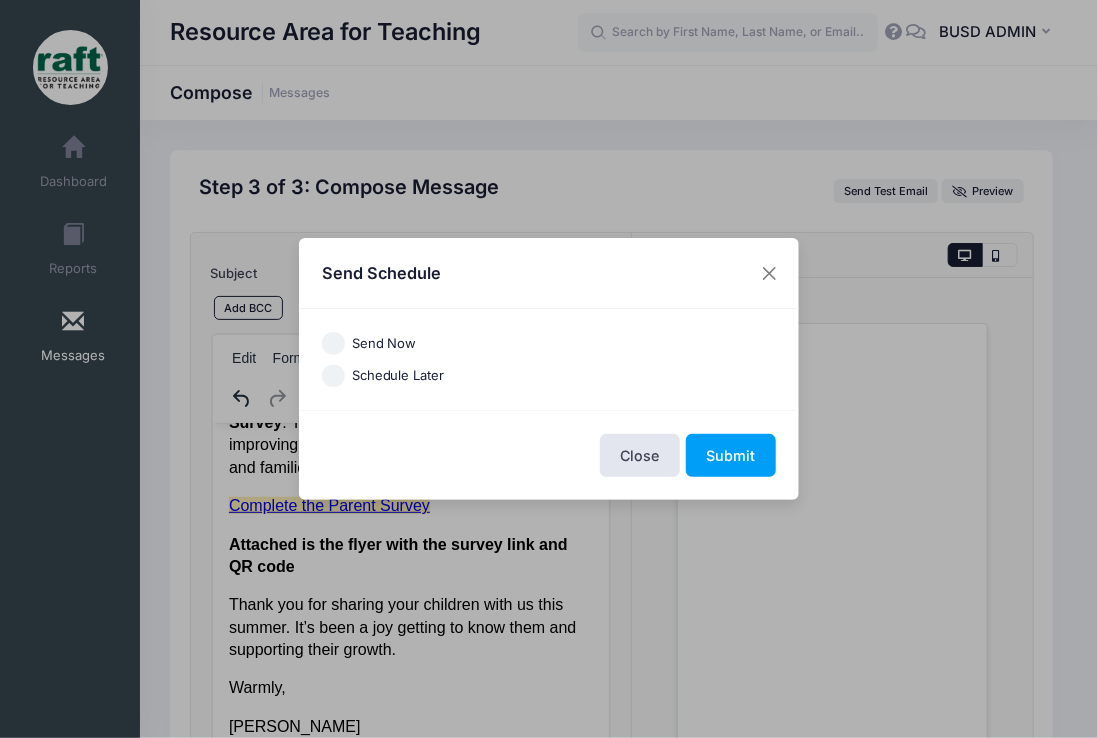 click on "Send Now" at bounding box center [384, 344] 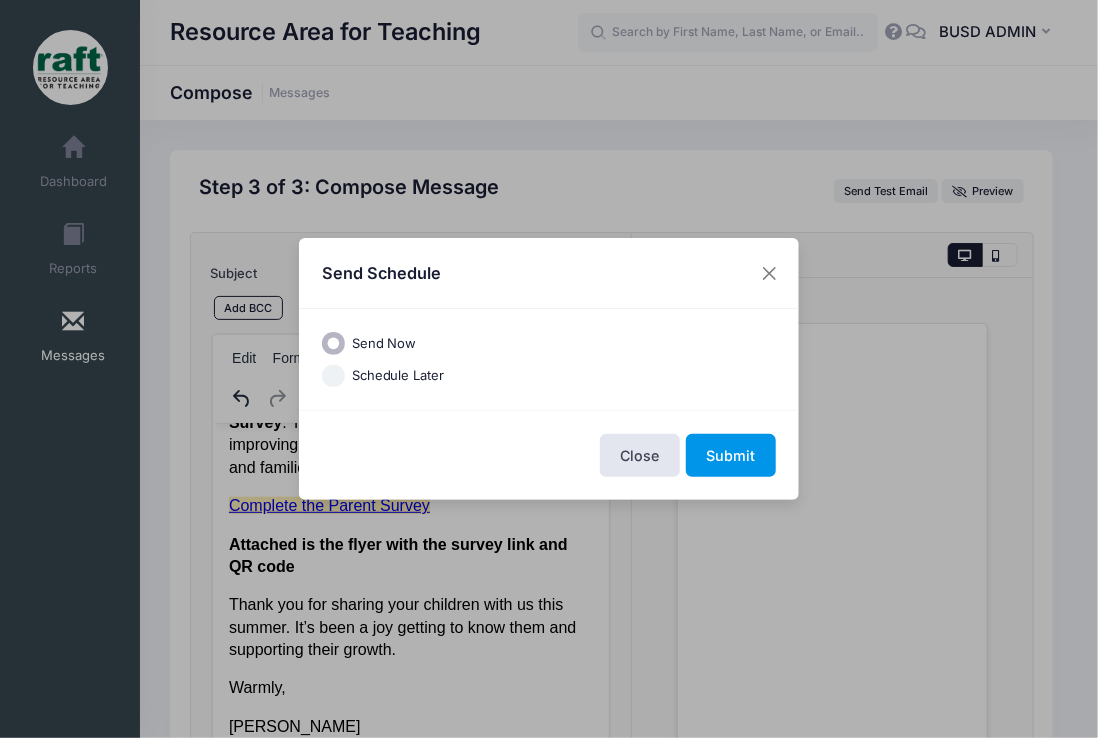 click on "Submit" at bounding box center [731, 455] 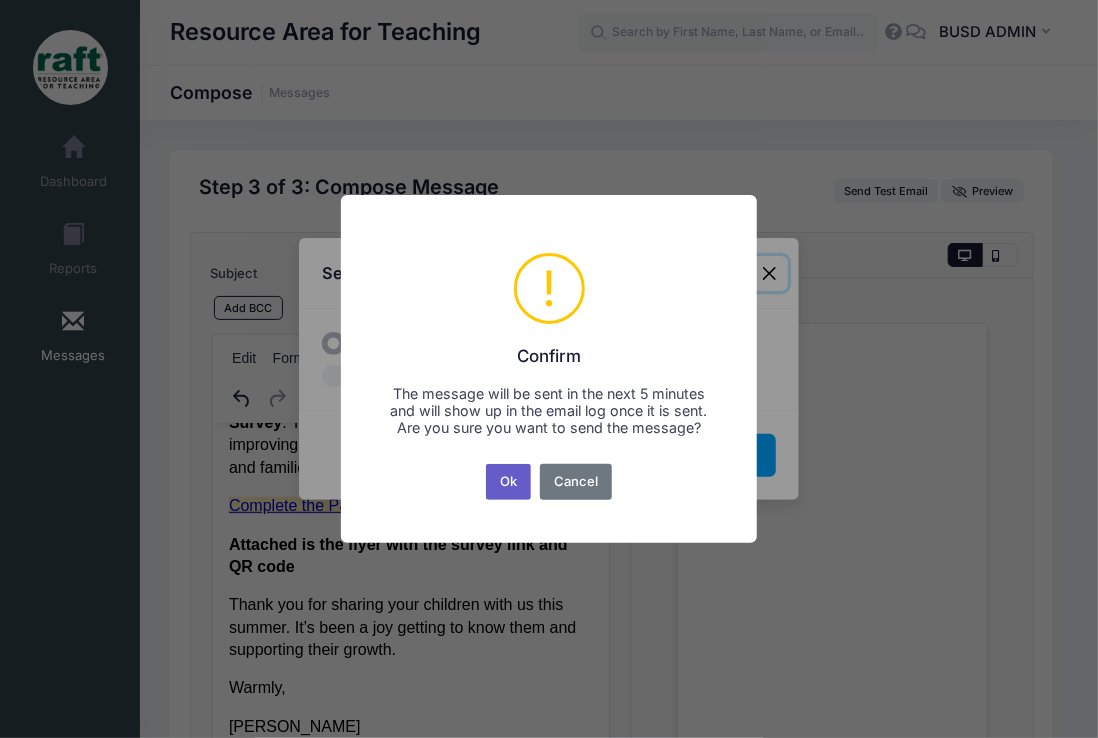 click on "Ok" at bounding box center [509, 482] 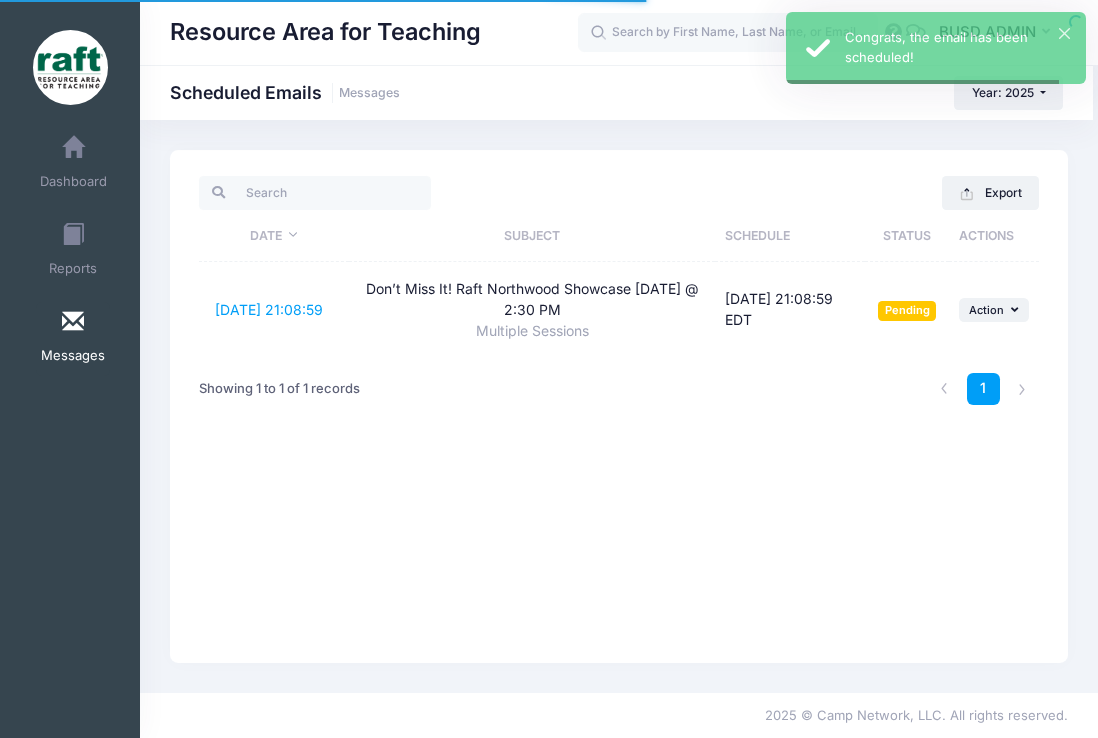 scroll, scrollTop: 0, scrollLeft: 0, axis: both 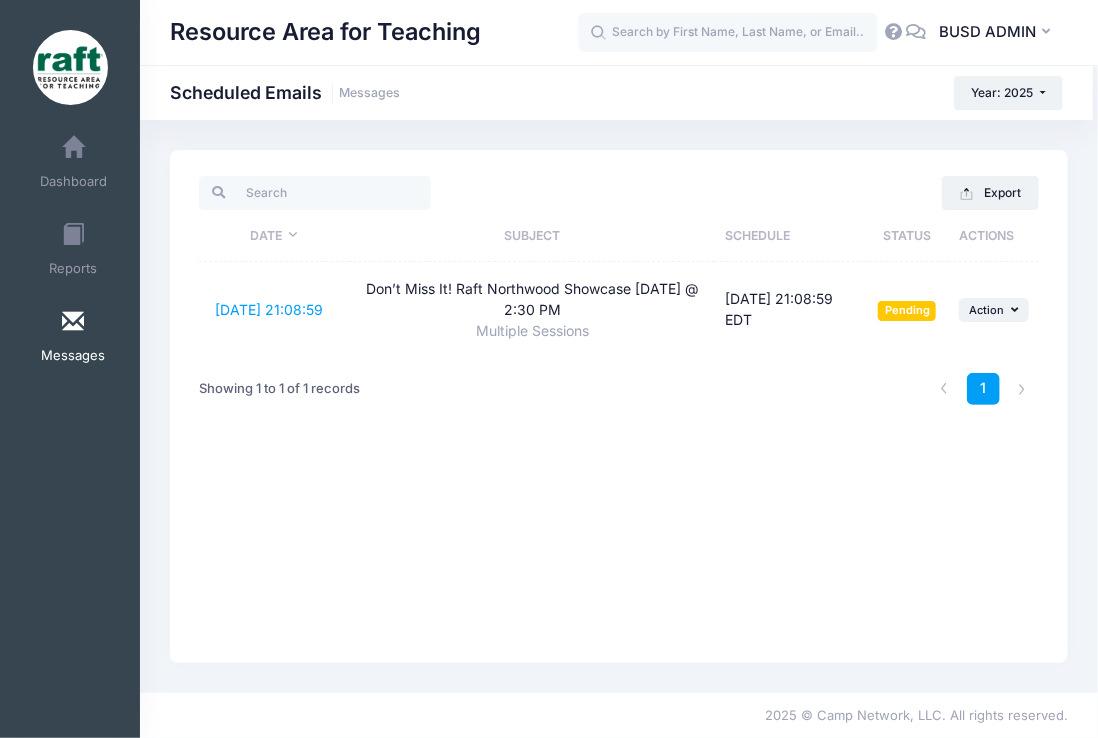 click at bounding box center [73, 322] 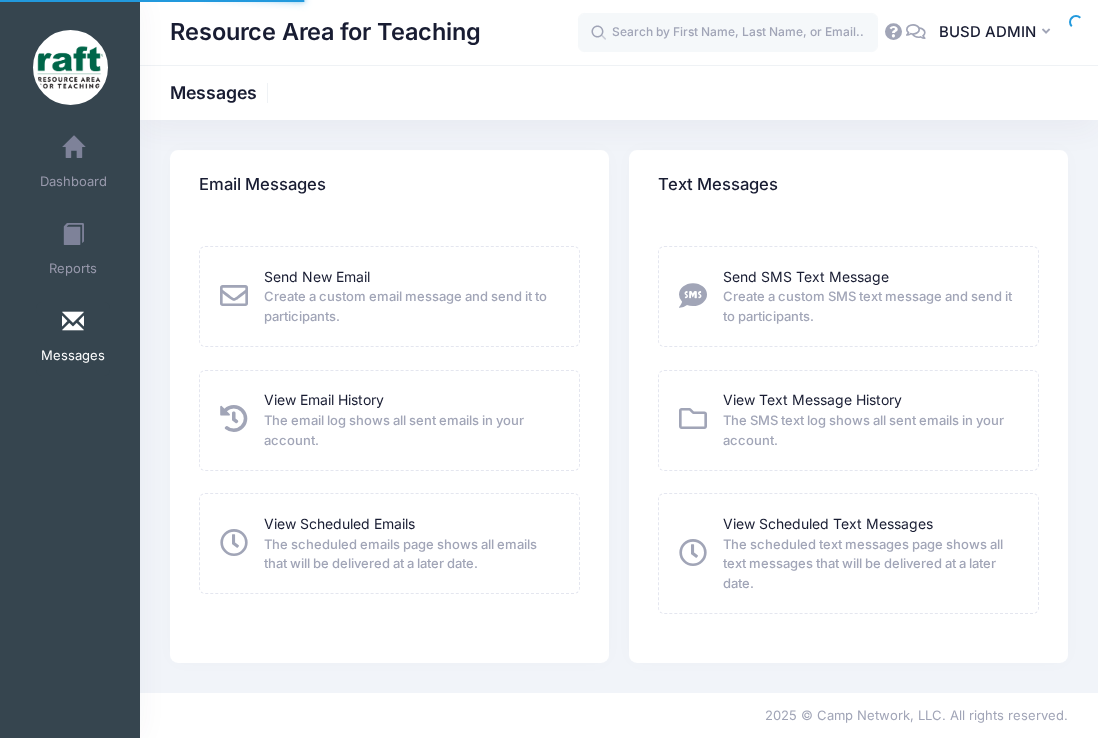 scroll, scrollTop: 0, scrollLeft: 0, axis: both 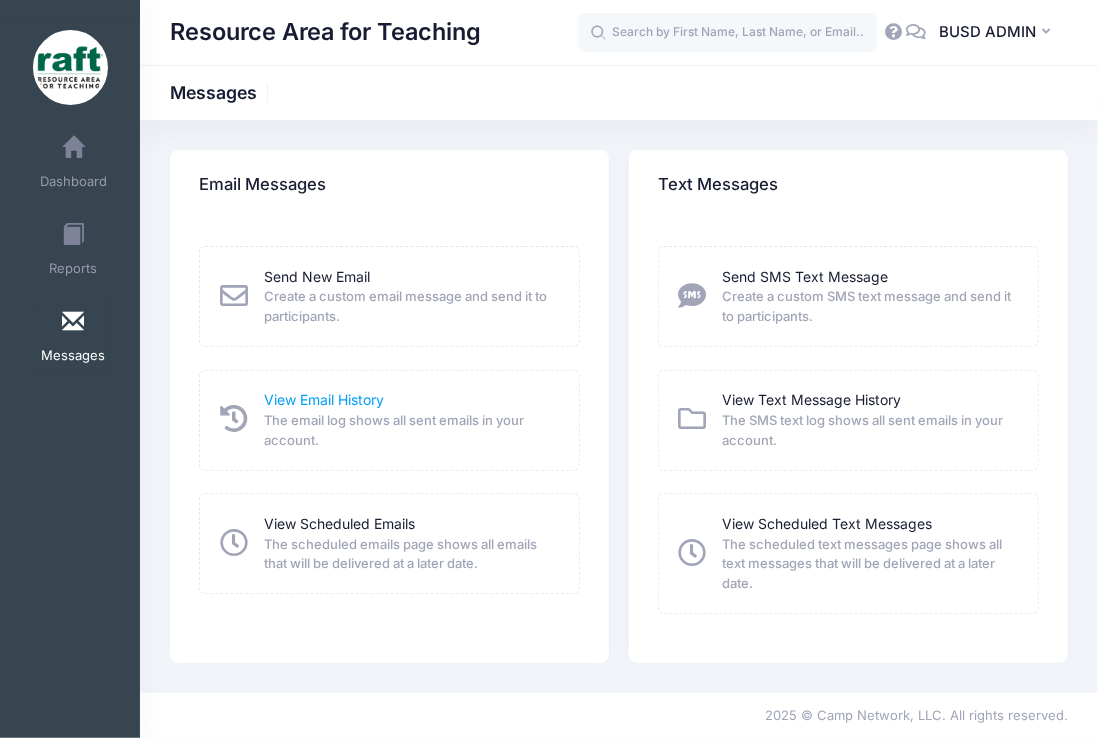 click on "View Email History" at bounding box center (324, 399) 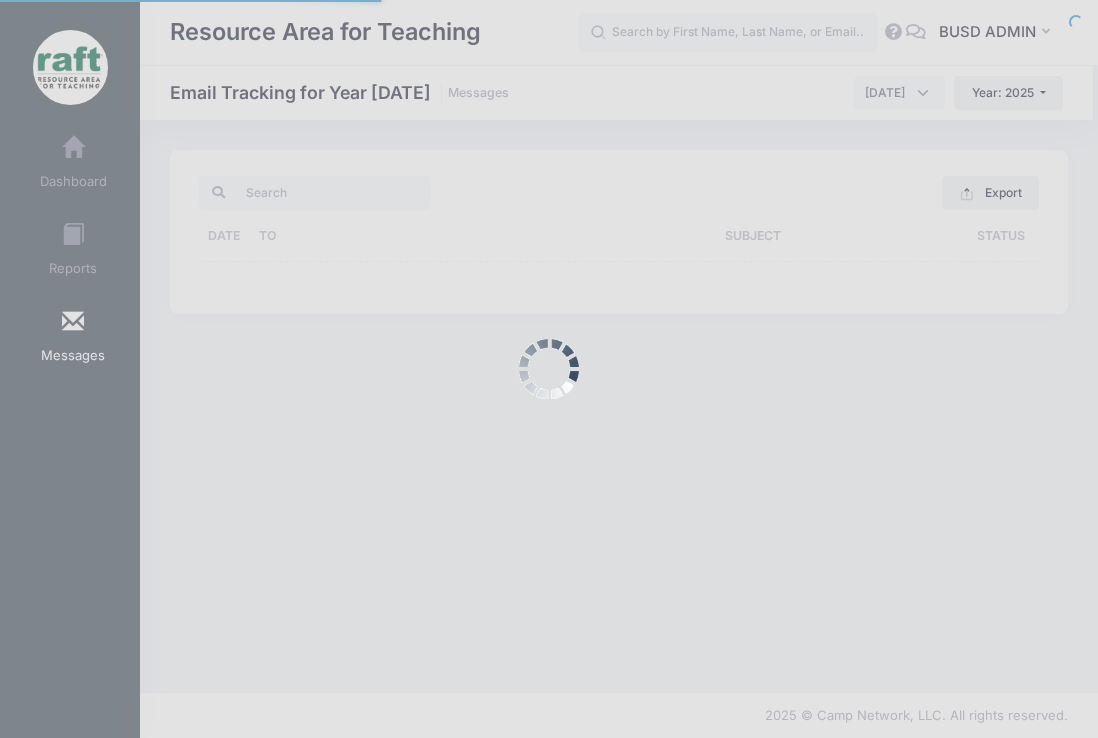 scroll, scrollTop: 0, scrollLeft: 0, axis: both 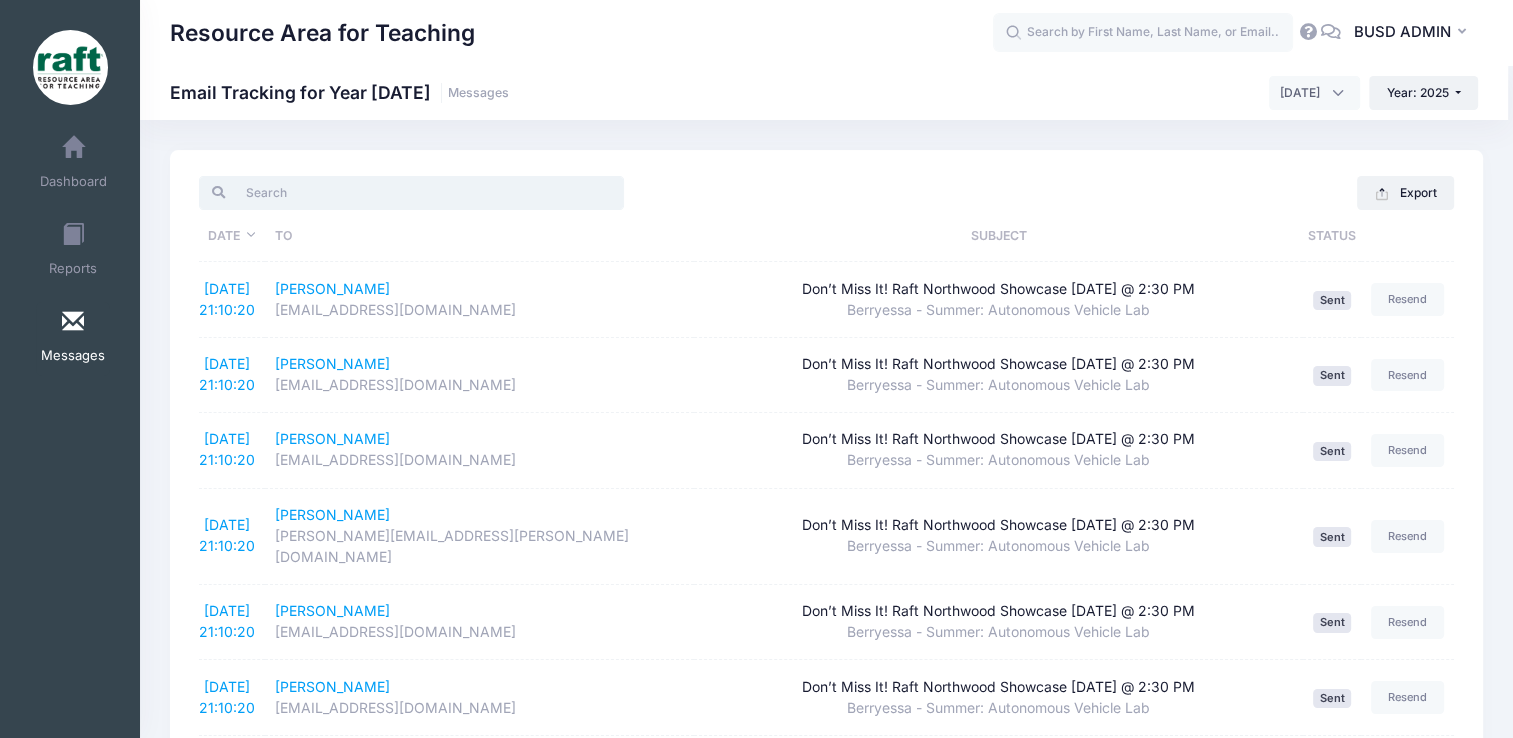 click at bounding box center (411, 193) 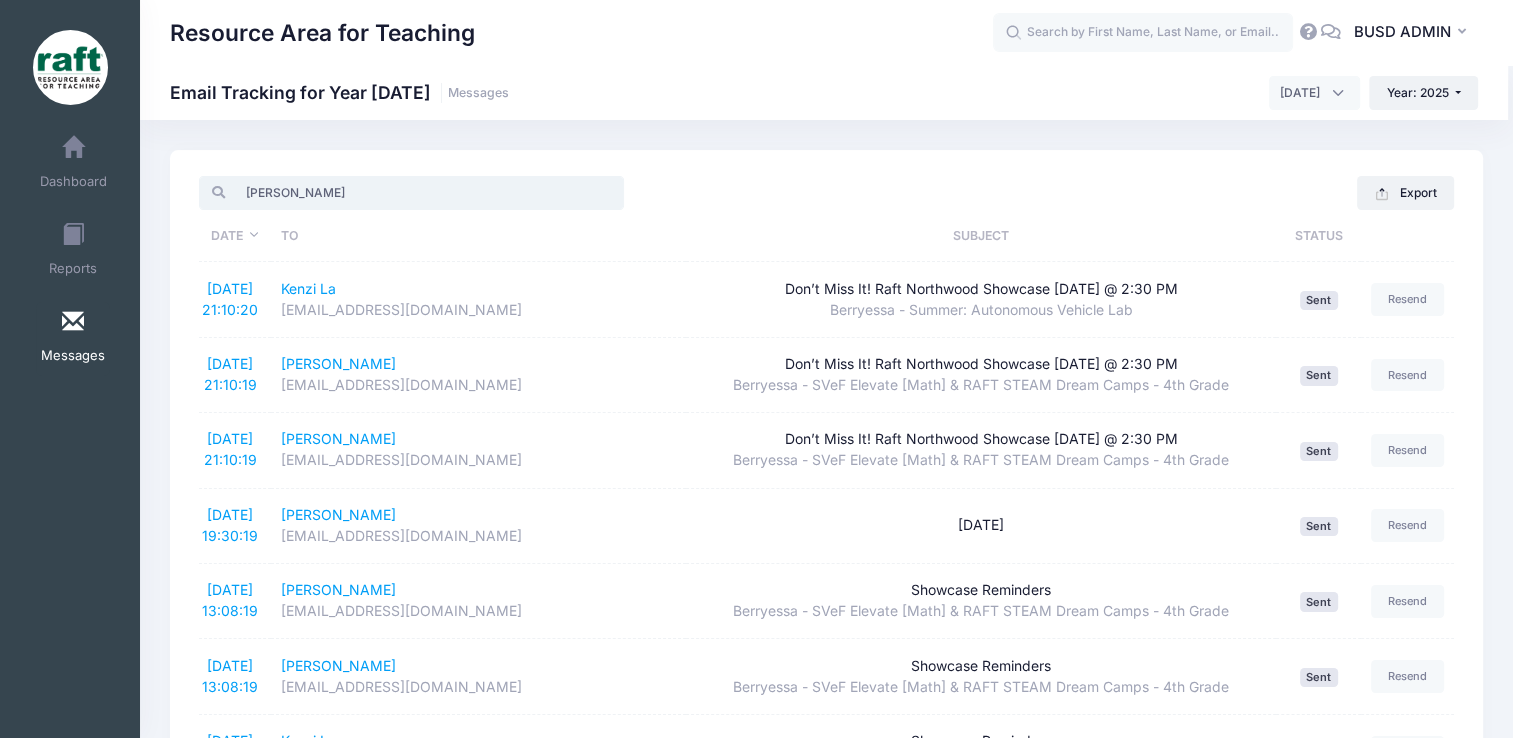 type on "[PERSON_NAME]" 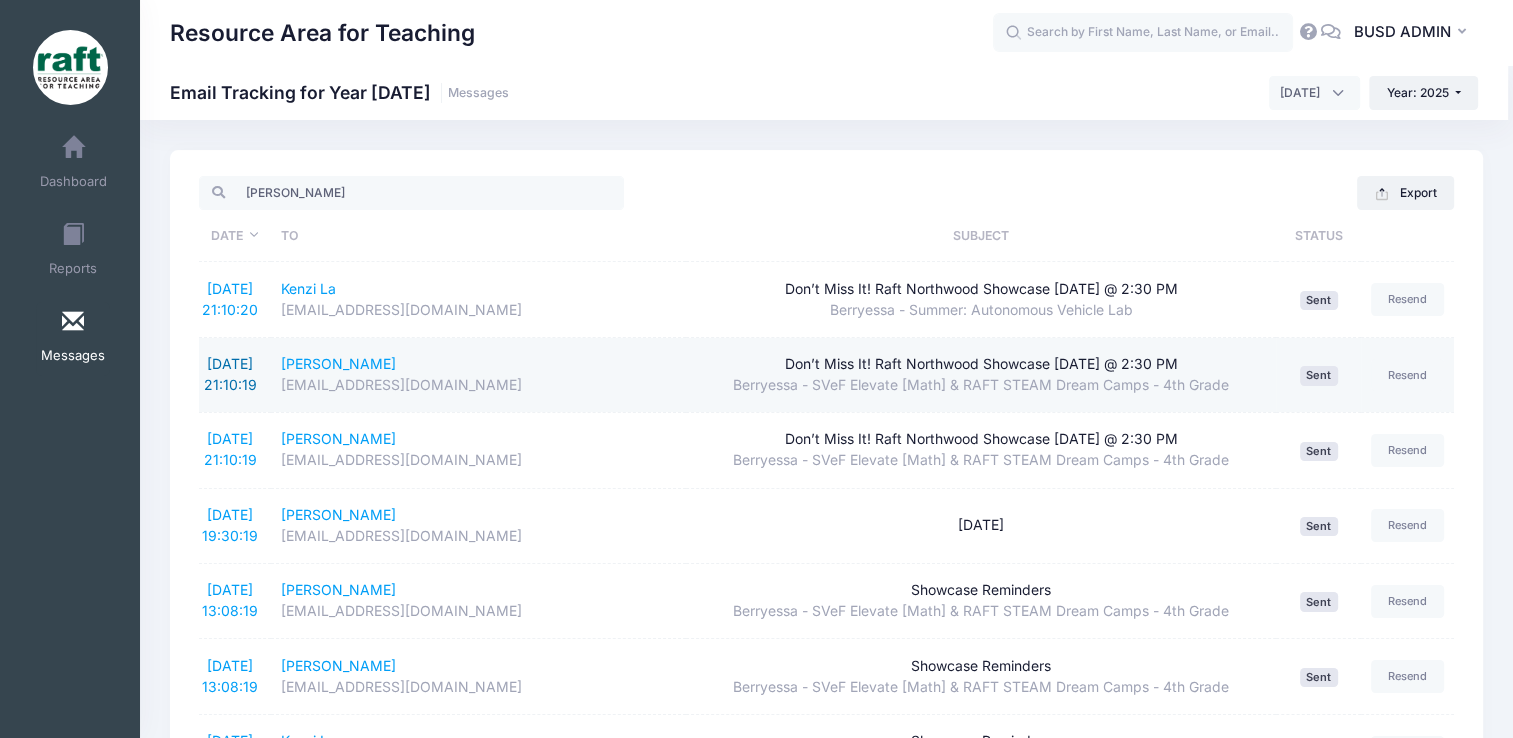 click on "[DATE] 21:10:19" at bounding box center [230, 374] 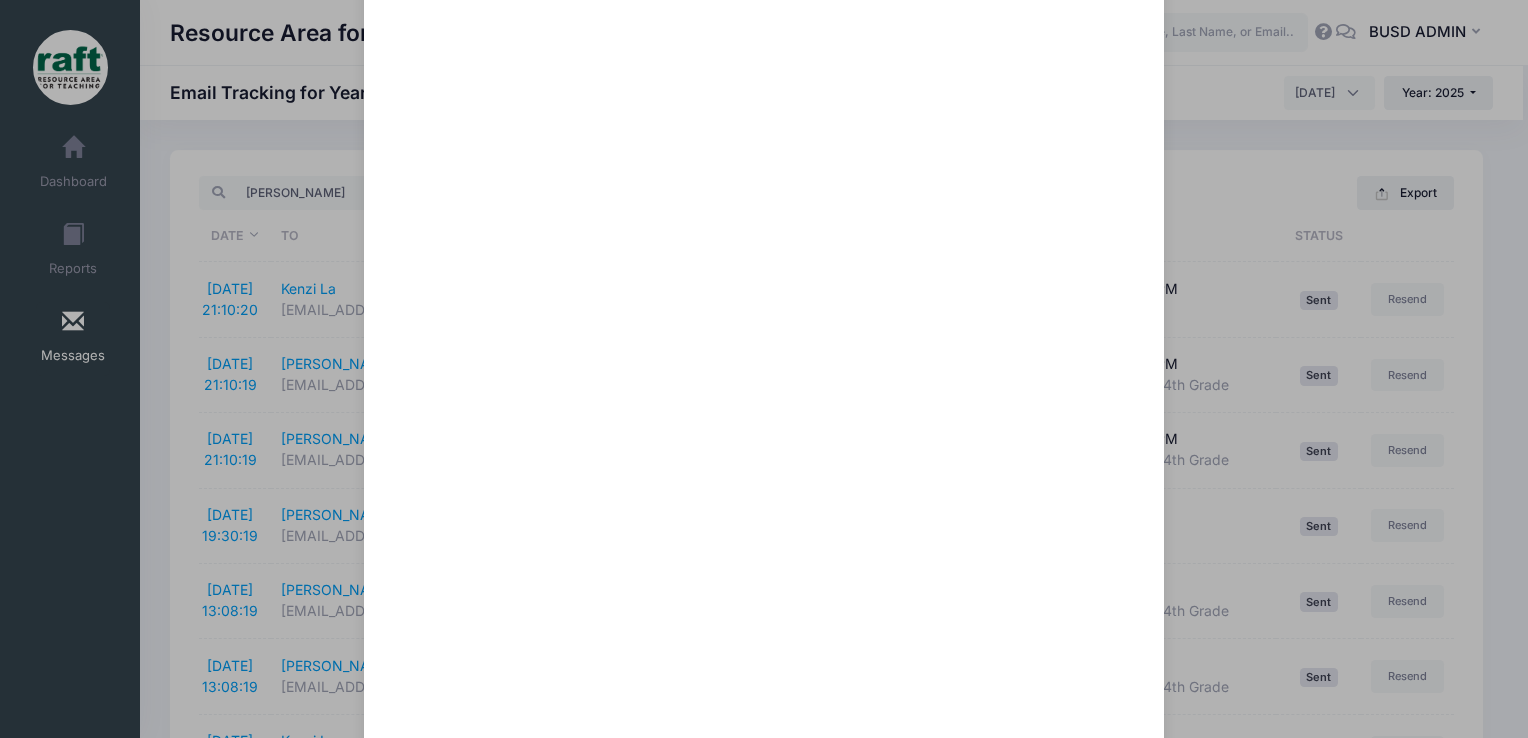 scroll, scrollTop: 1294, scrollLeft: 0, axis: vertical 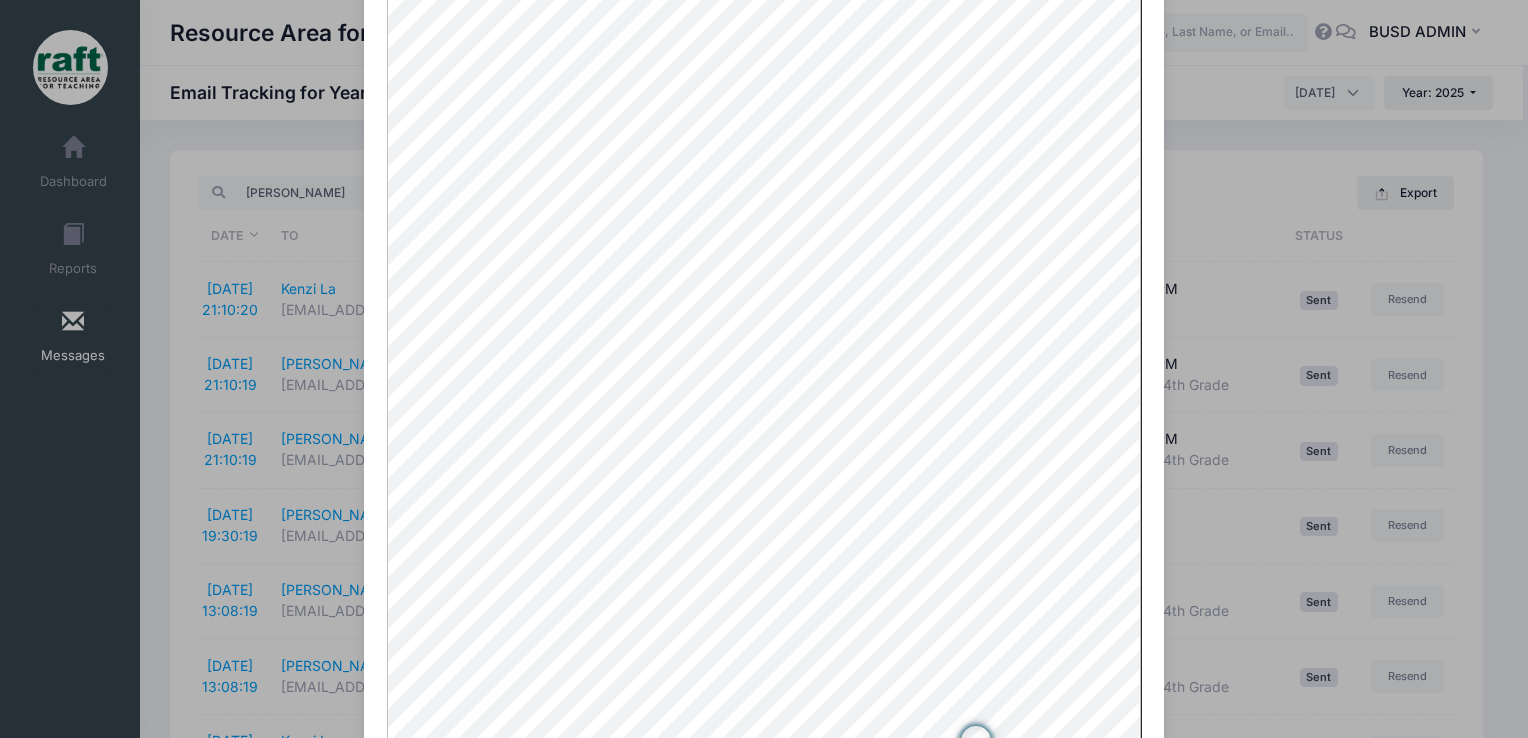 click on "Don’t Miss It! Raft Northwood Showcase This Friday @ 2:30 PM
Sent:  7/17/2025 21:10:19
Sent  on  12/31/1969 20:00:00
To:
Cc: <steamcamp@raft.net>
Close" at bounding box center (764, 369) 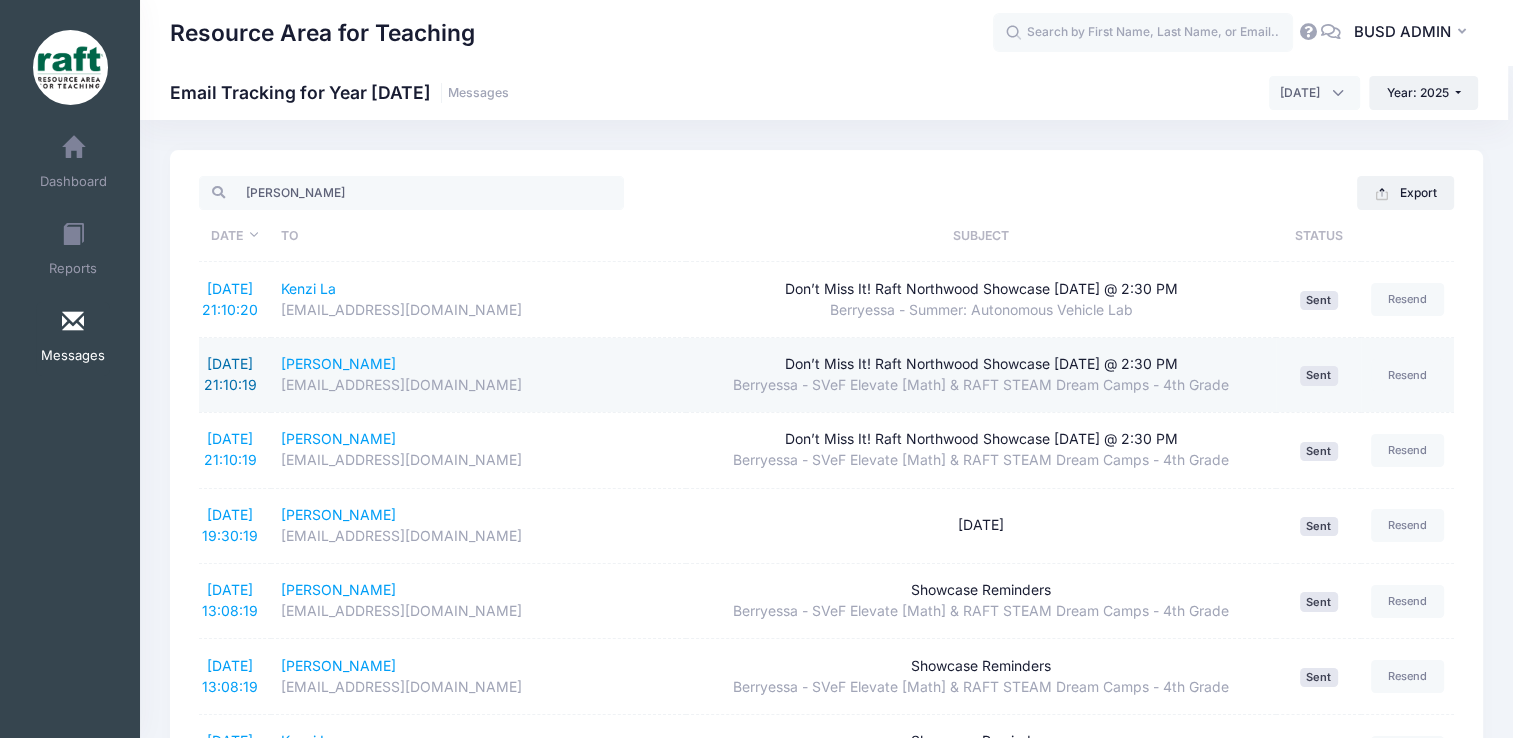click on "7/17/2025 21:10:19" at bounding box center (230, 374) 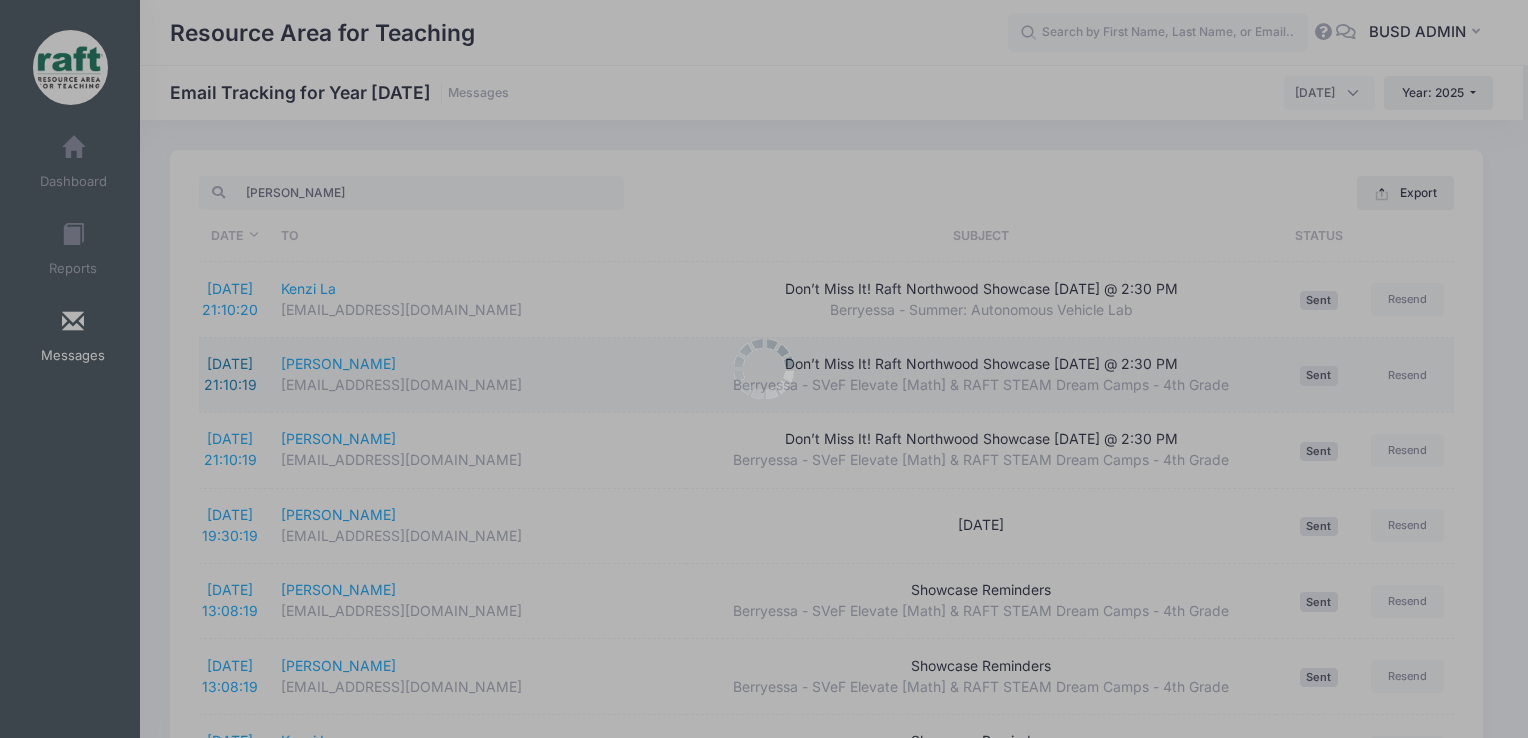 scroll, scrollTop: 0, scrollLeft: 0, axis: both 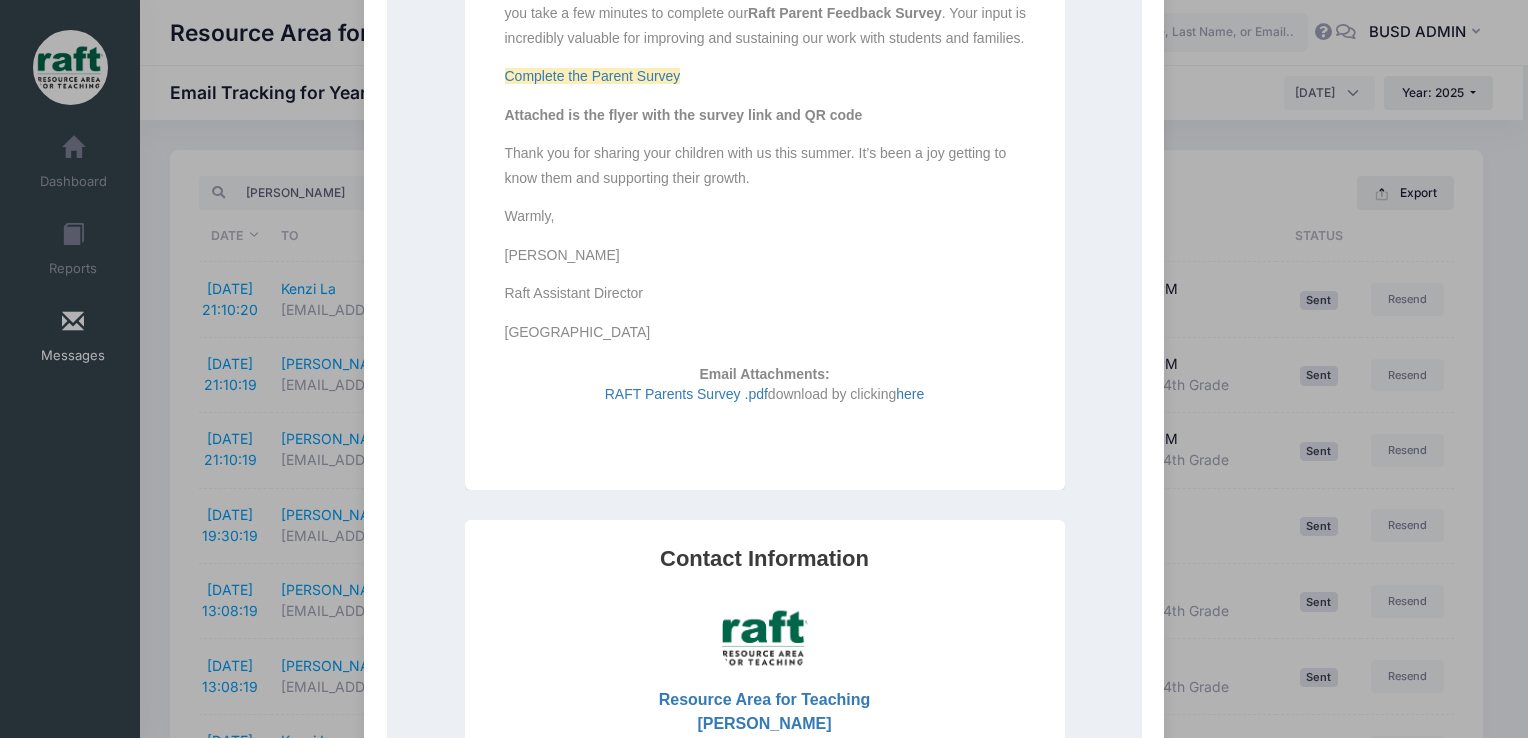 click on "RAFT Parents Survey .pdf" at bounding box center (685, 394) 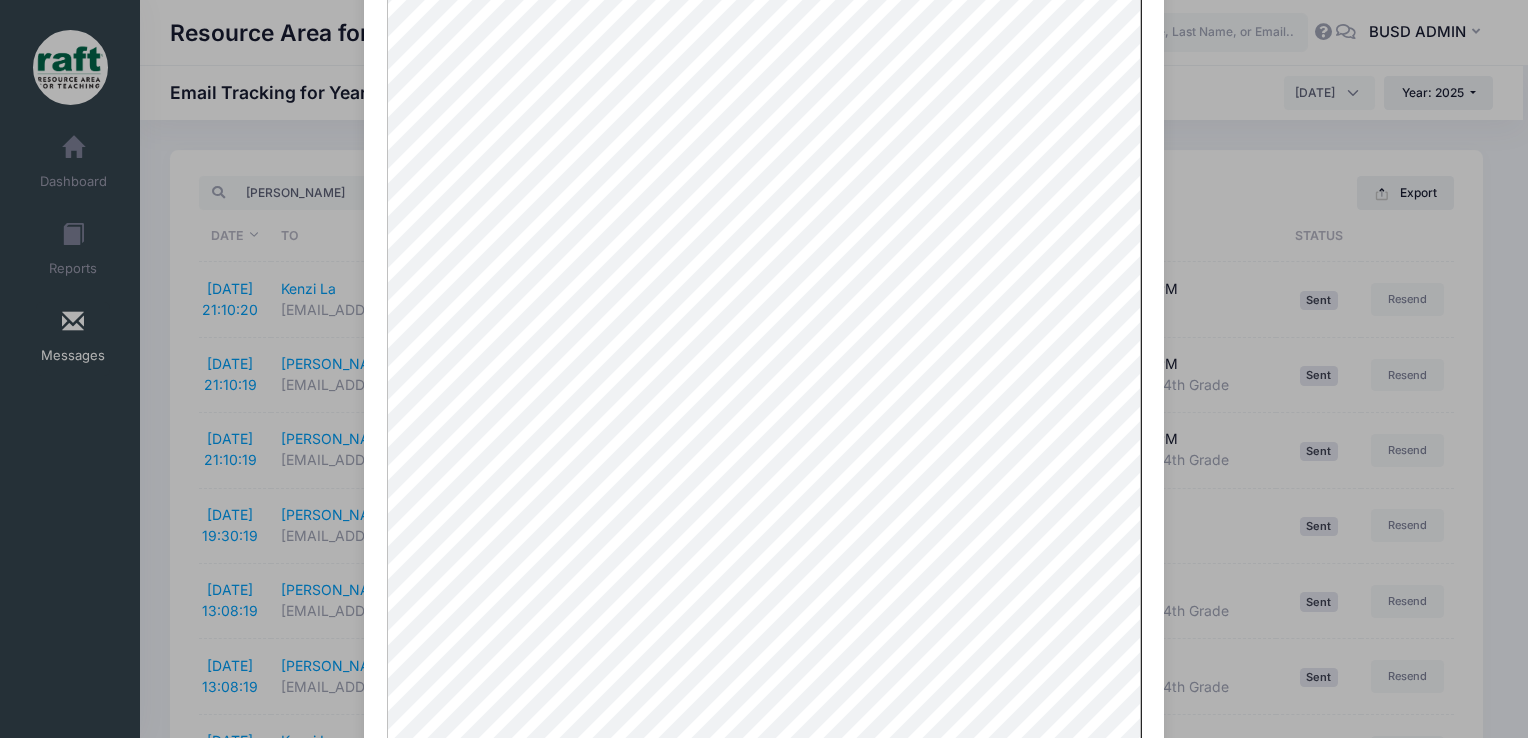 scroll, scrollTop: 0, scrollLeft: 0, axis: both 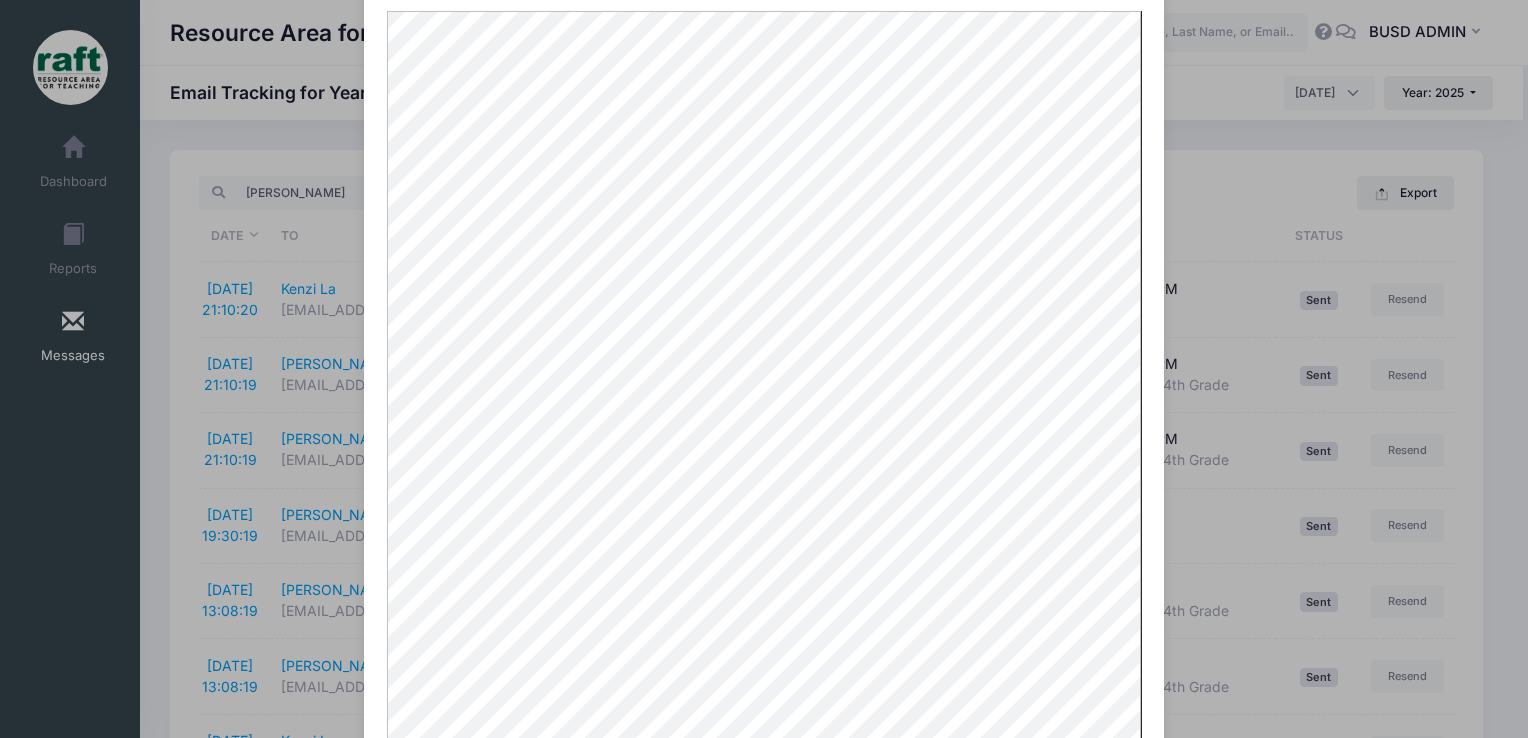 click on "Don’t Miss It! Raft Northwood Showcase This Friday @ 2:30 PM
Sent:  7/17/2025 21:10:19
Sent  on  12/31/1969 20:00:00
To:
Cc: <steamcamp@raft.net>
Close" at bounding box center [764, 369] 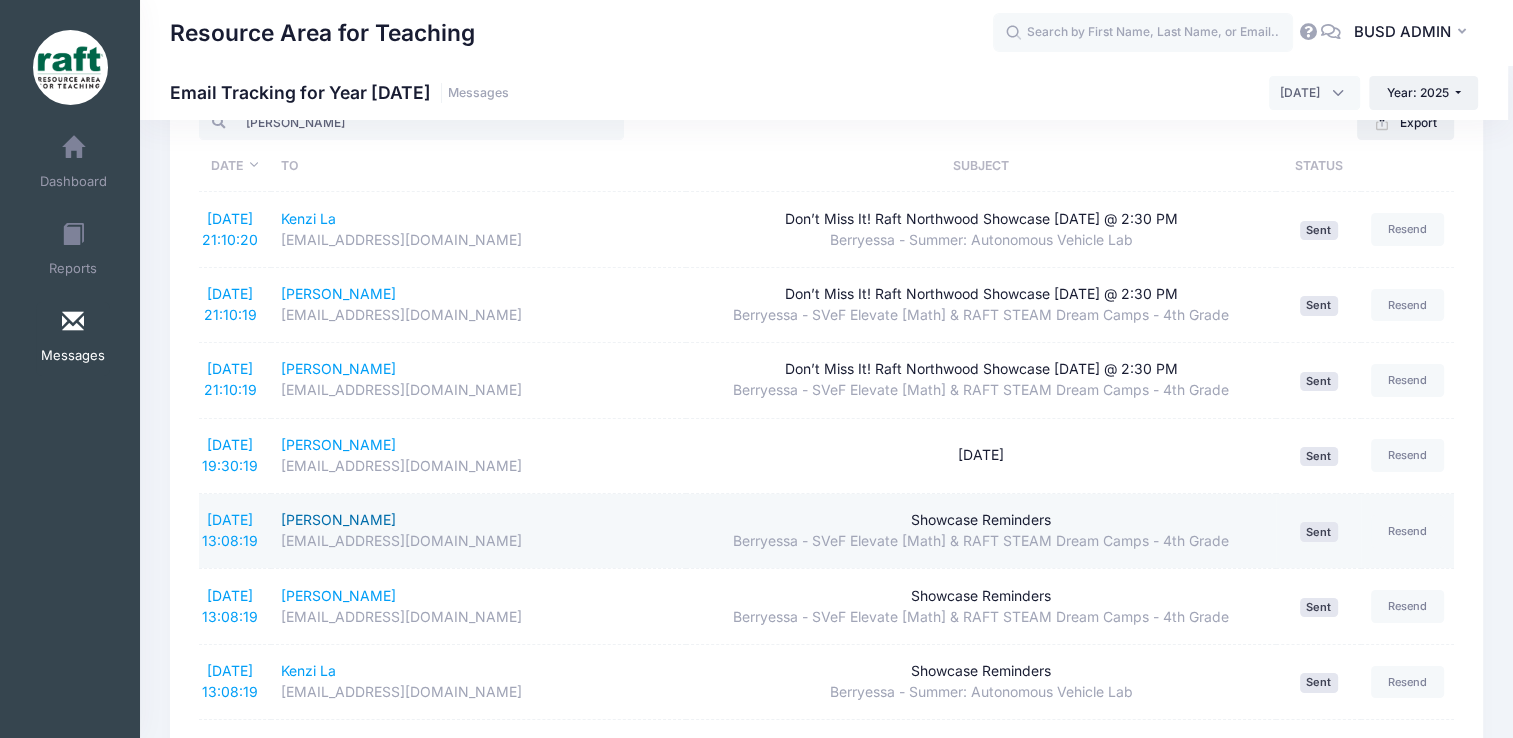 scroll, scrollTop: 71, scrollLeft: 0, axis: vertical 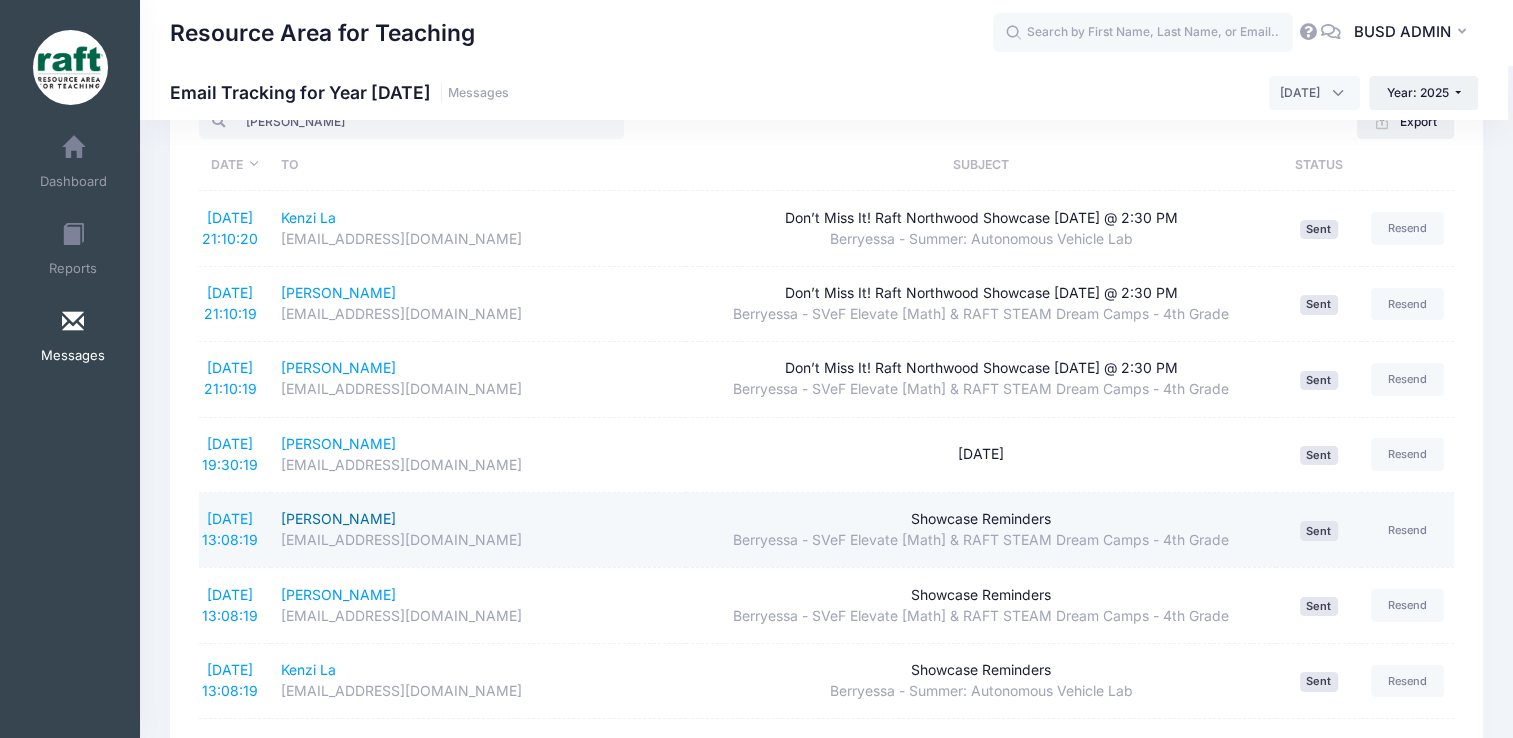 click on "Kennedy Pannell" at bounding box center [479, 519] 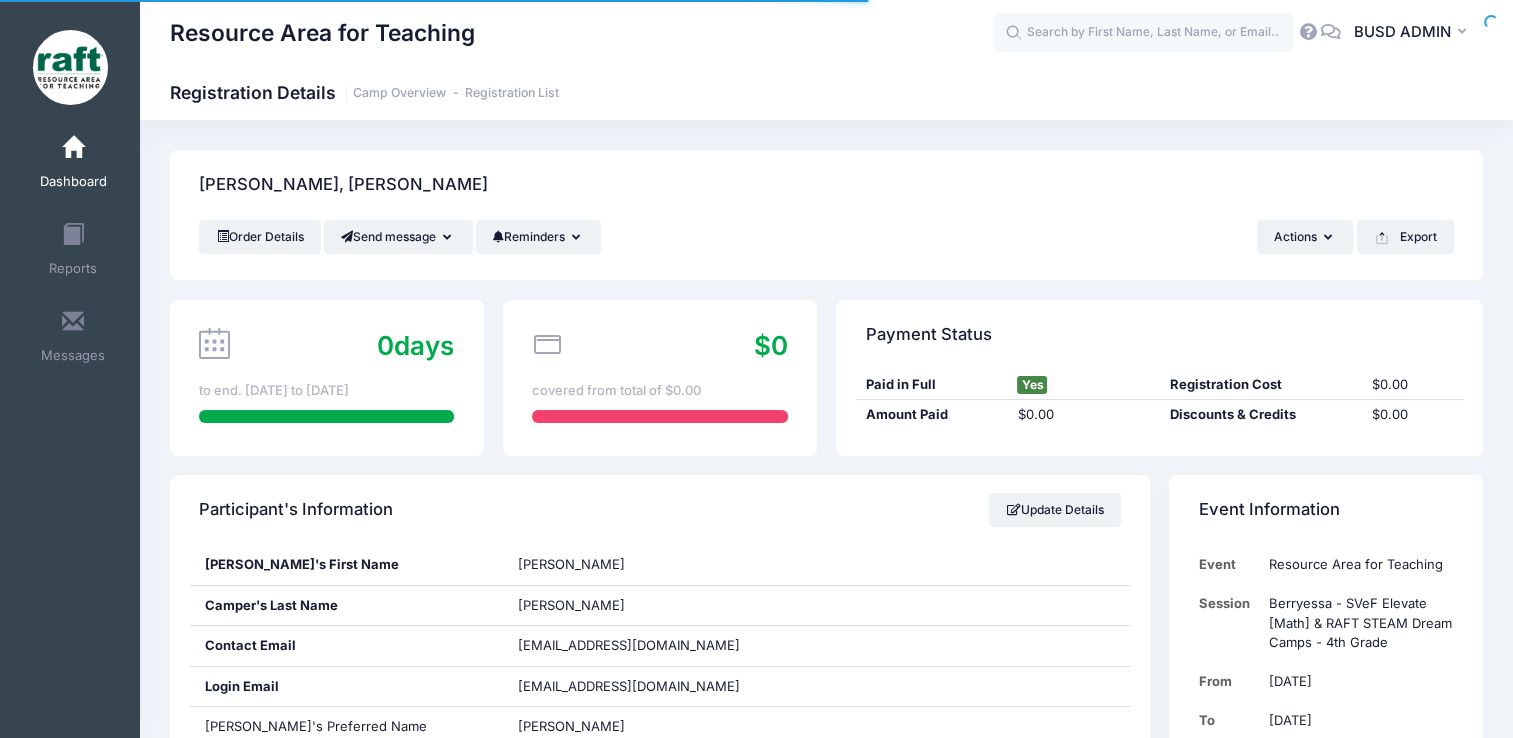 scroll, scrollTop: 180, scrollLeft: 0, axis: vertical 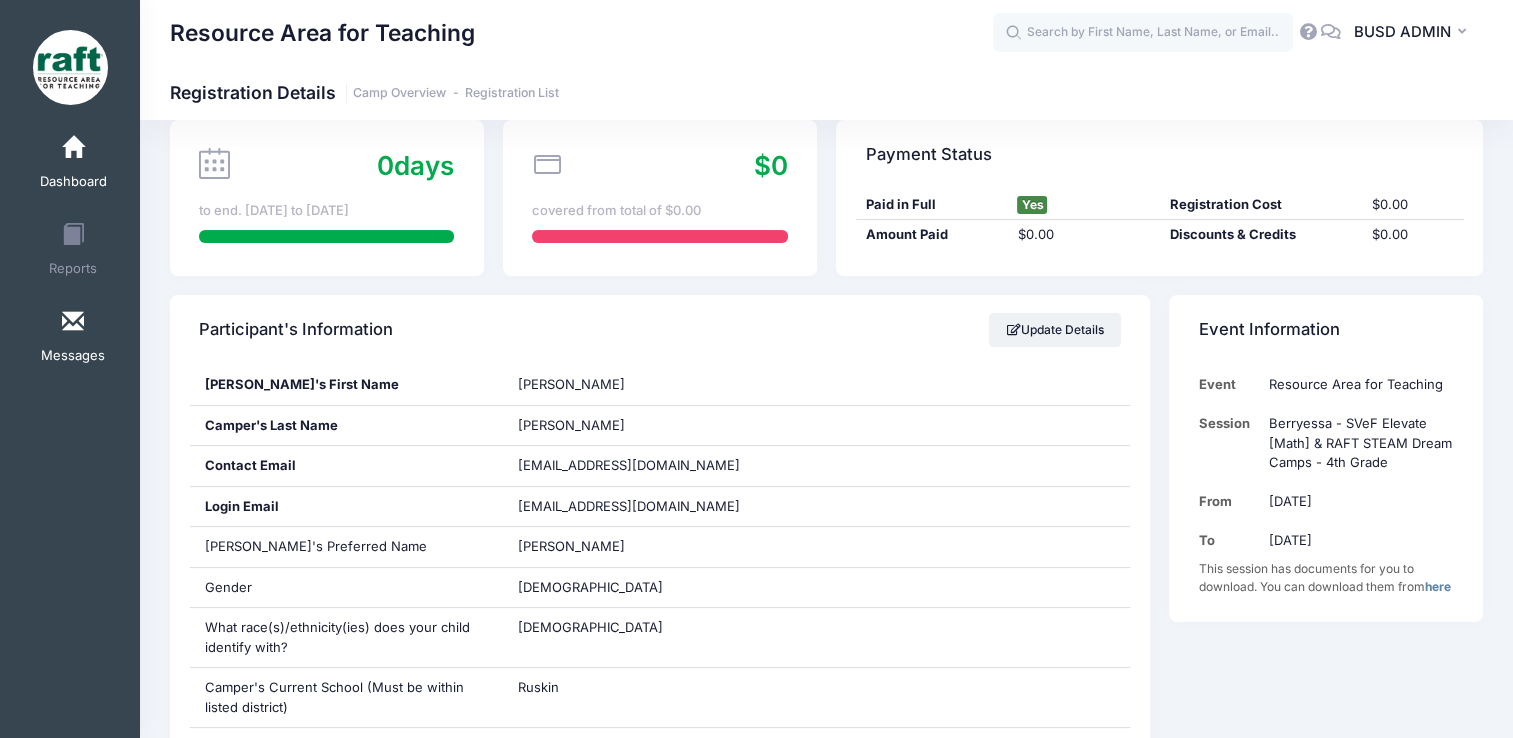 click on "Messages" at bounding box center [73, 339] 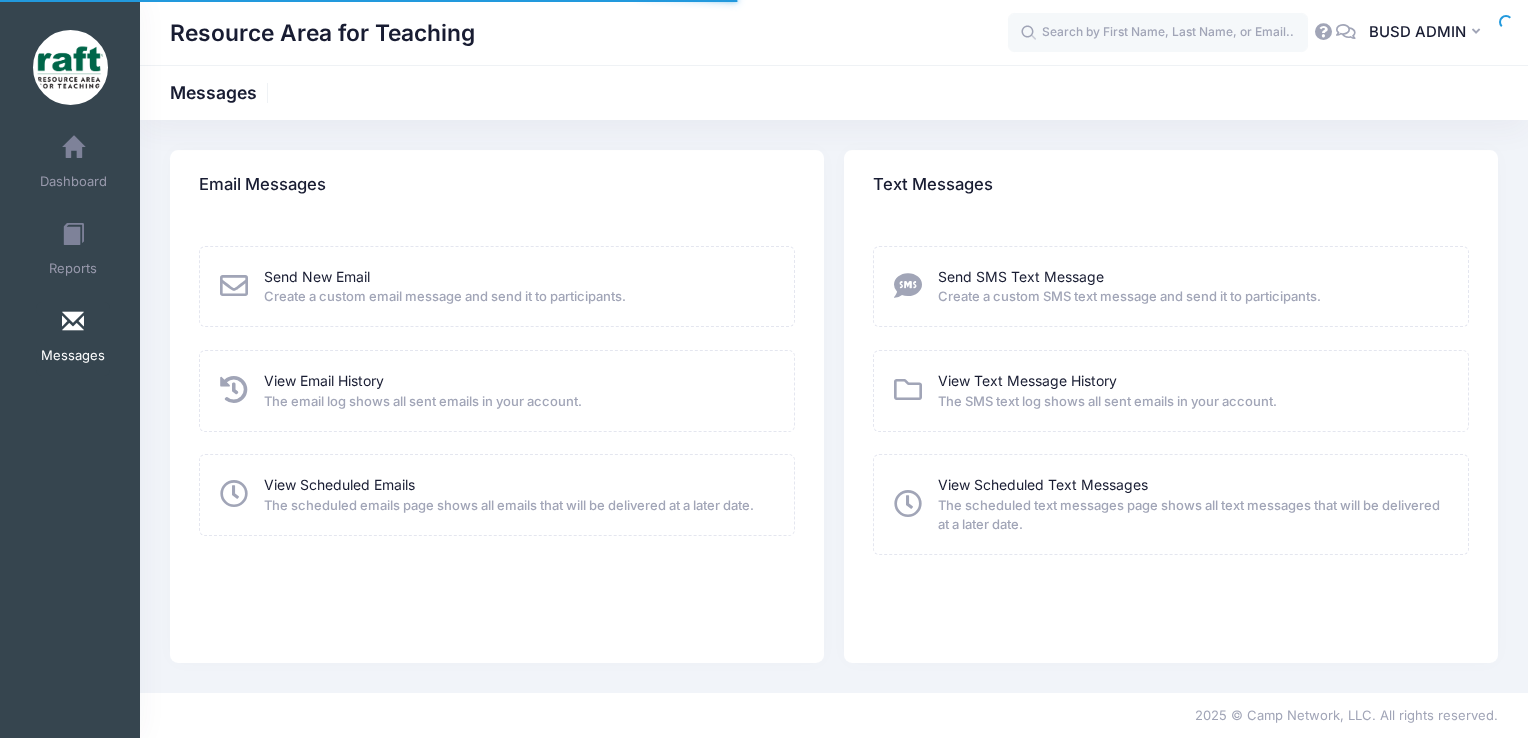 scroll, scrollTop: 0, scrollLeft: 0, axis: both 